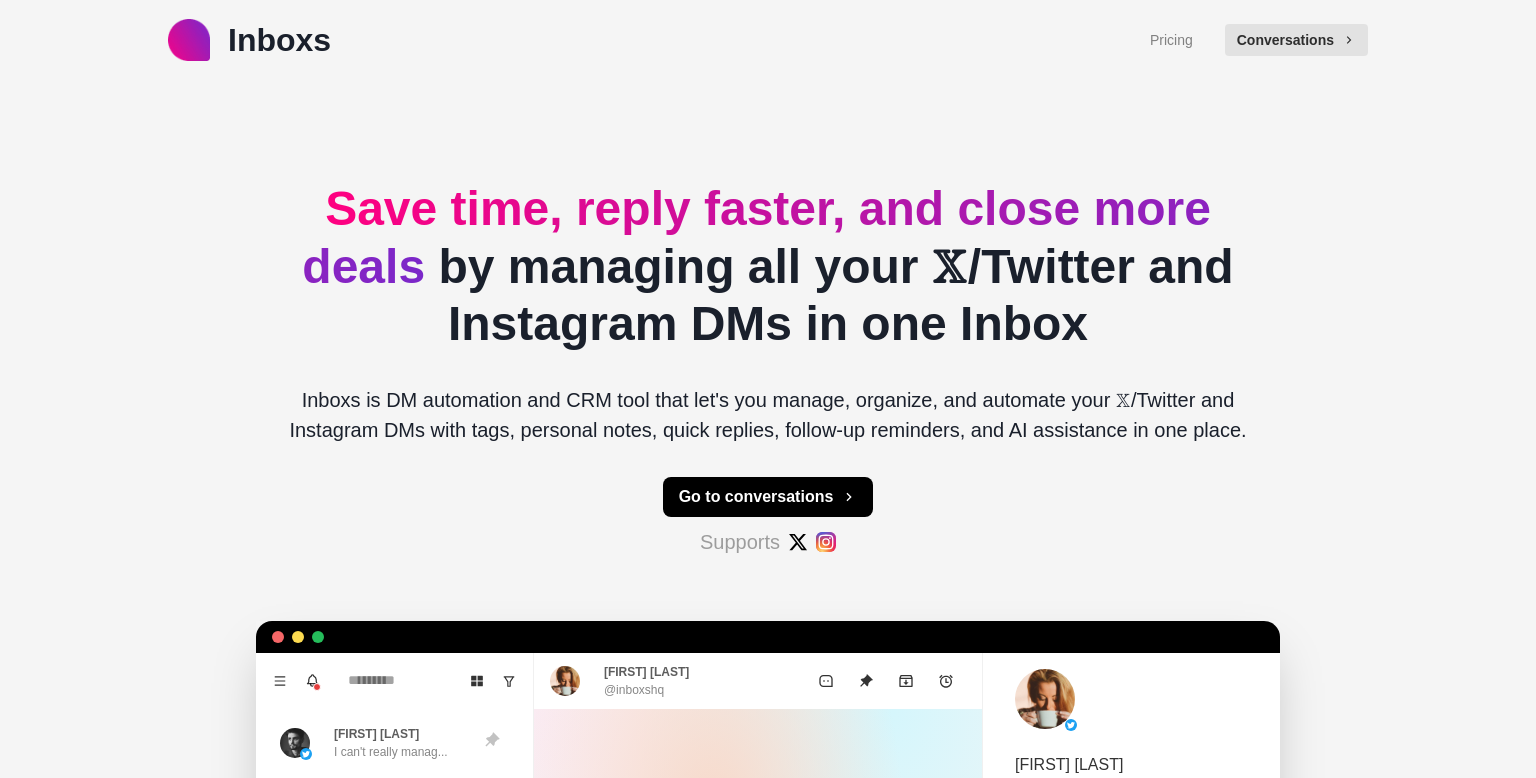 scroll, scrollTop: 0, scrollLeft: 0, axis: both 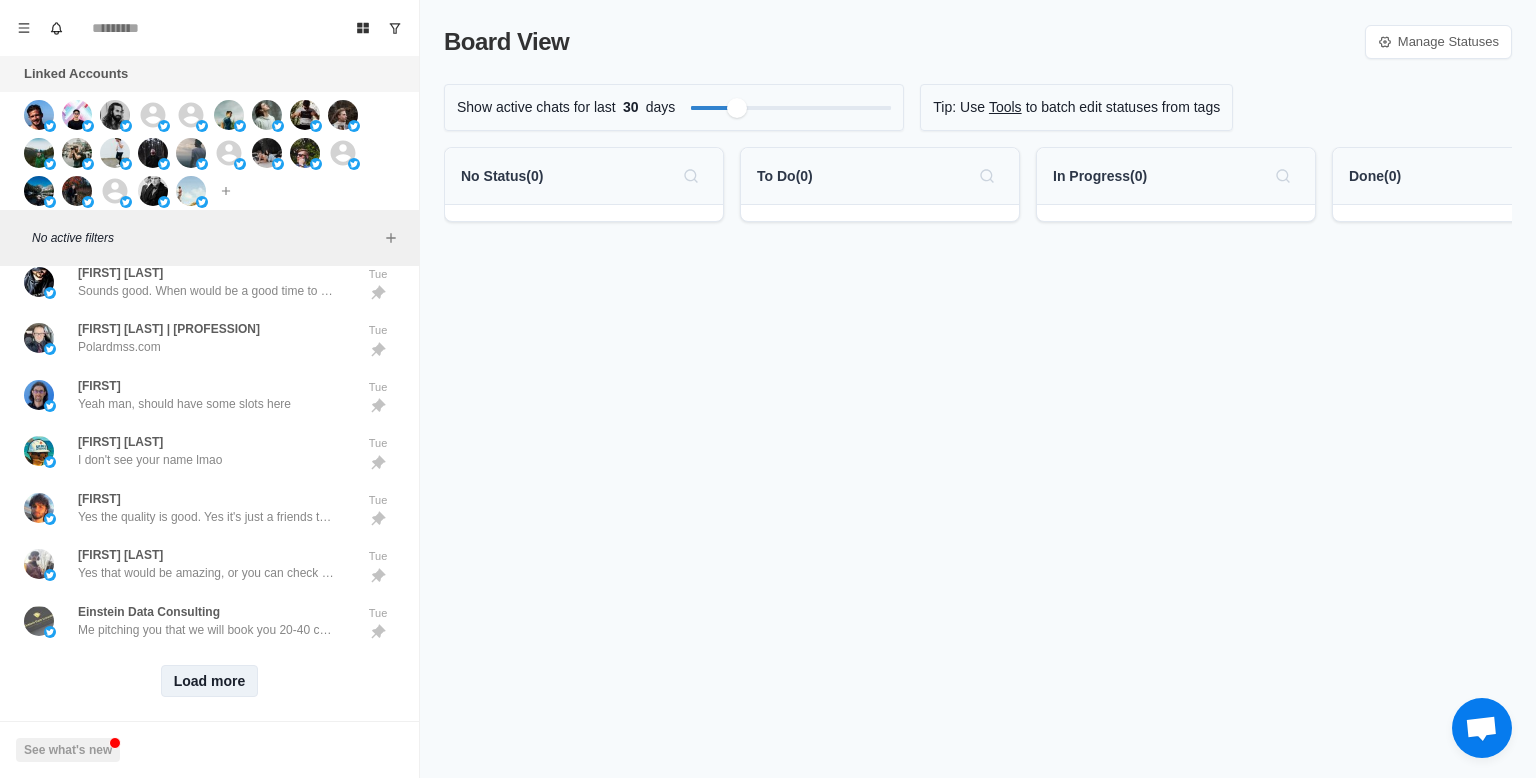 click on "Load more" at bounding box center [210, 681] 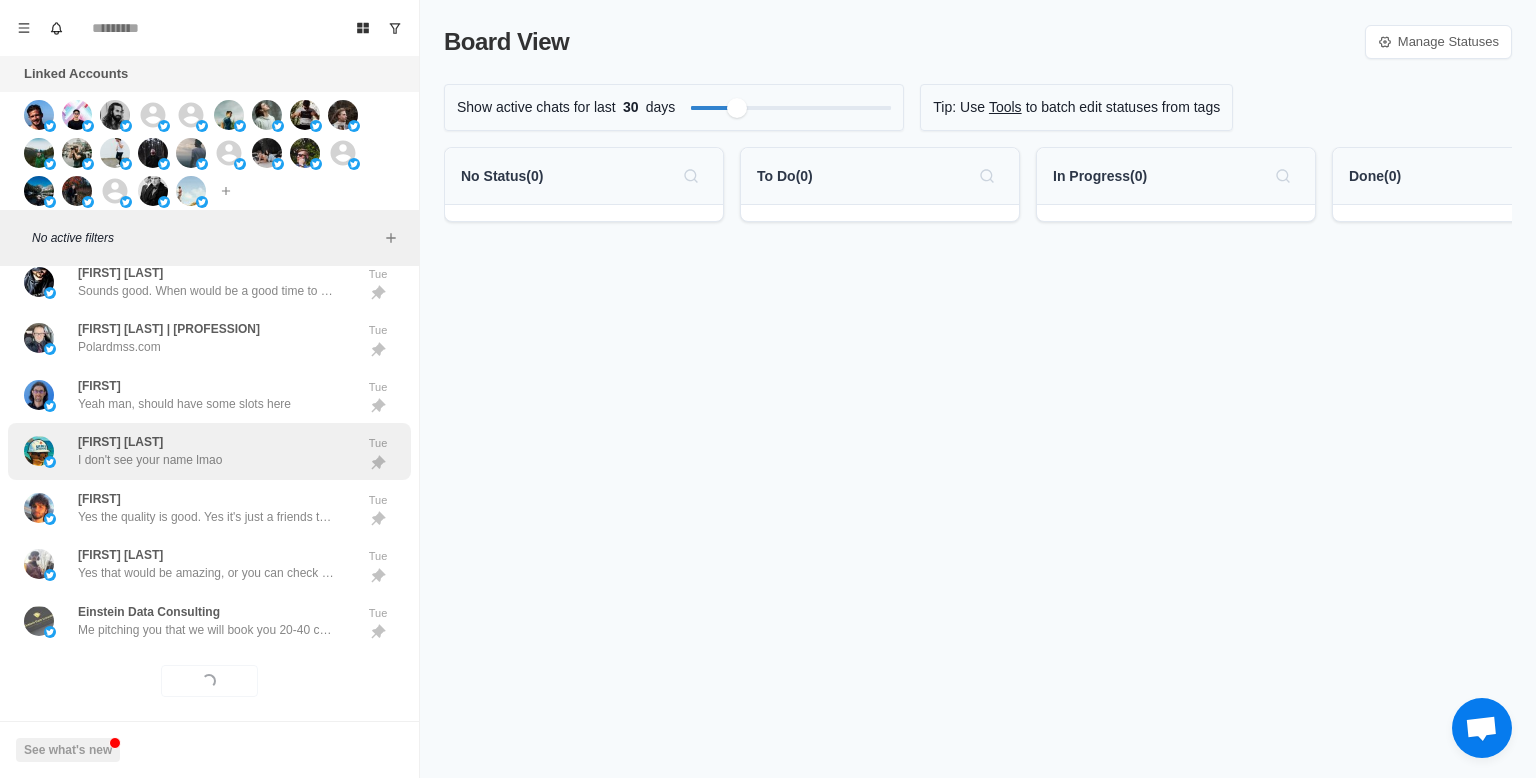 scroll, scrollTop: 768, scrollLeft: 0, axis: vertical 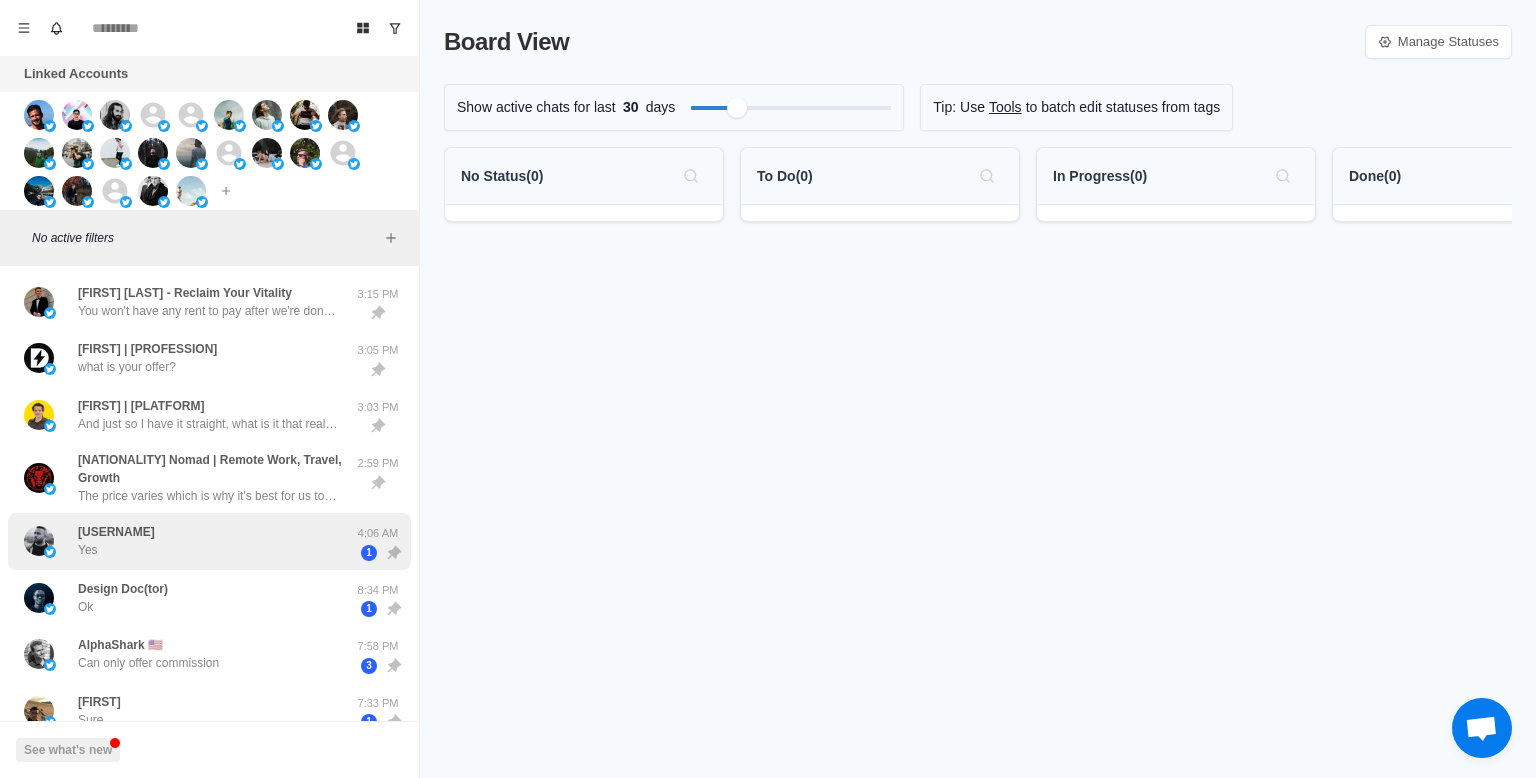 click on "[USERNAME] Yes" at bounding box center (188, 541) 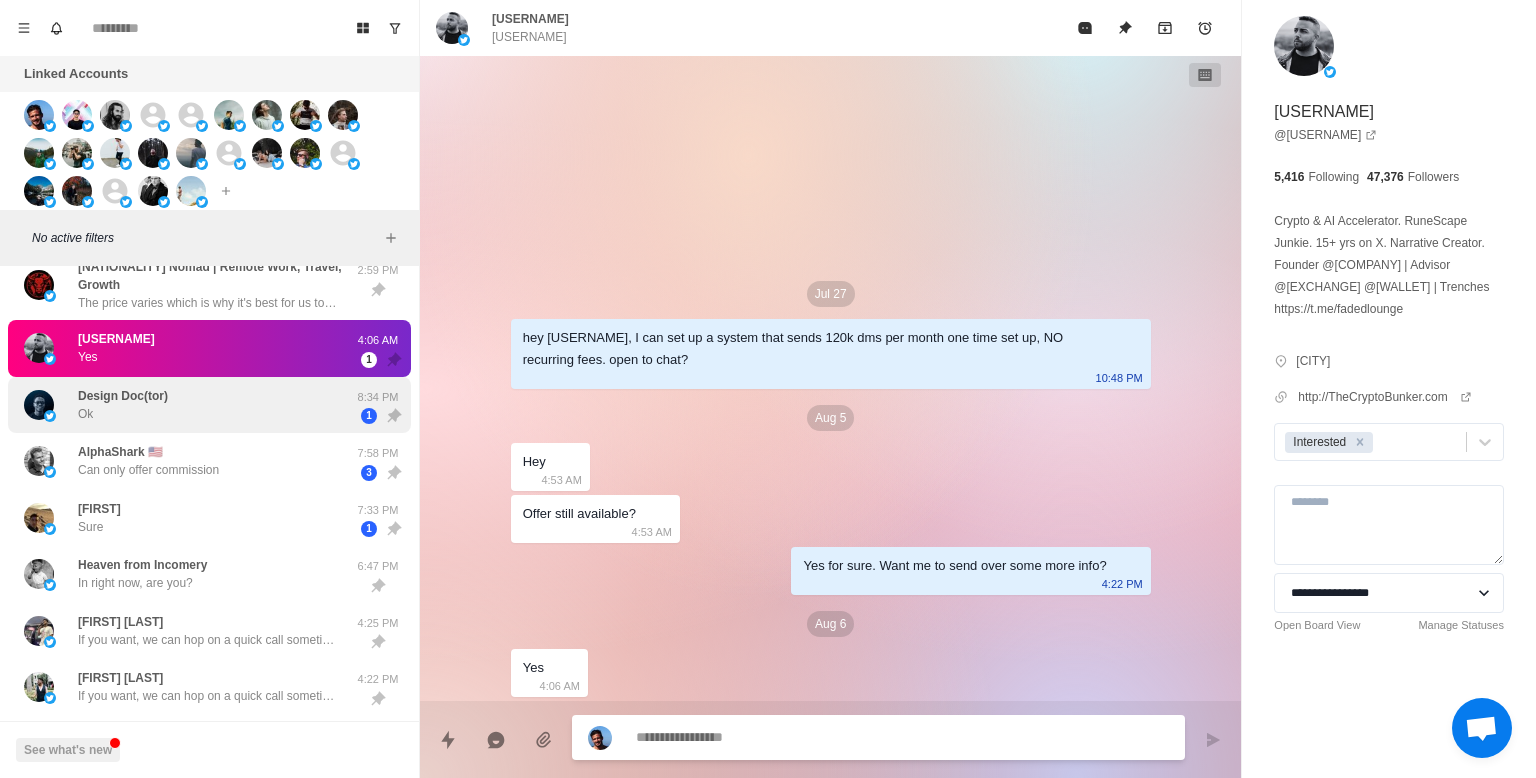 scroll, scrollTop: 328, scrollLeft: 0, axis: vertical 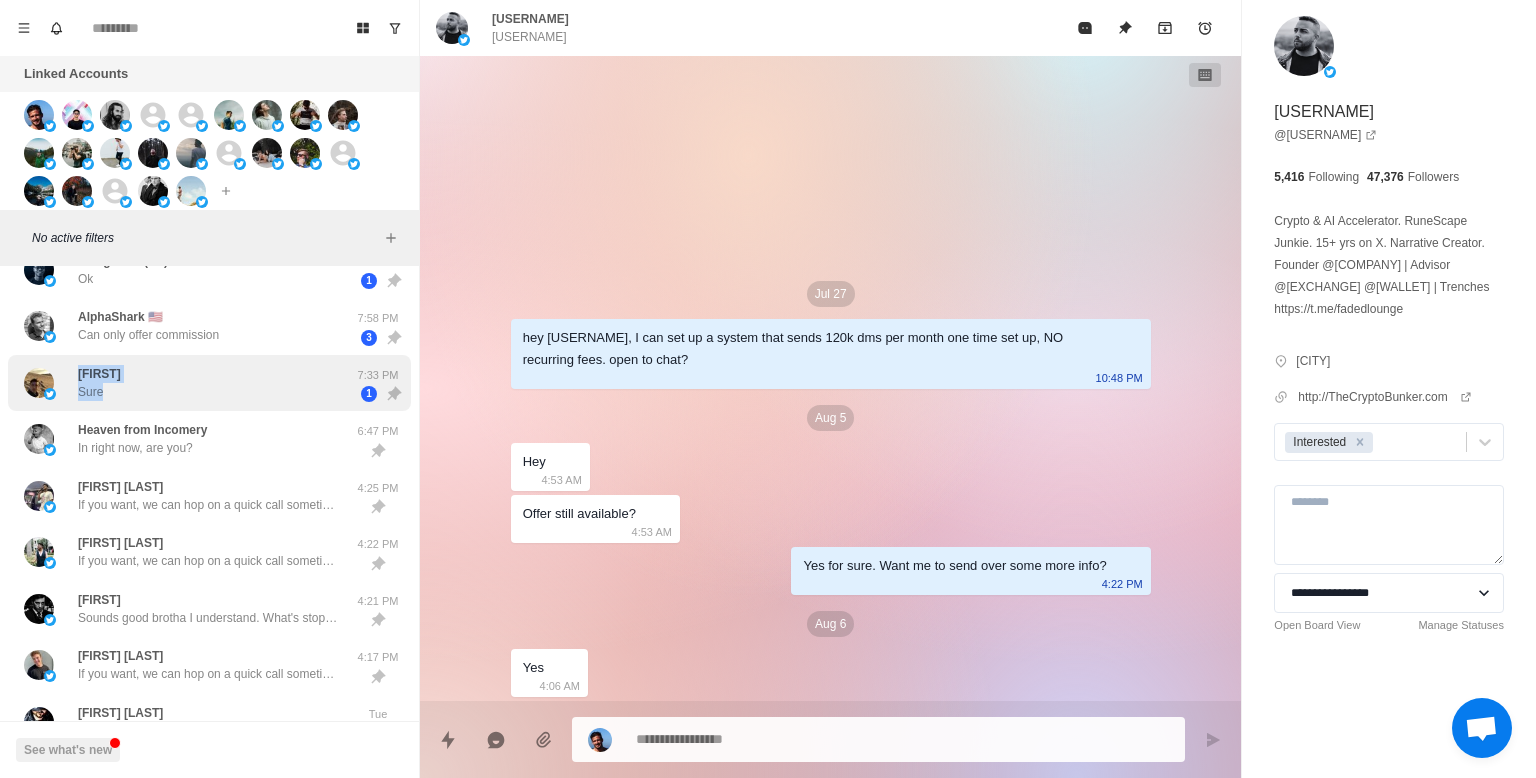 drag, startPoint x: 73, startPoint y: 359, endPoint x: 110, endPoint y: 361, distance: 37.054016 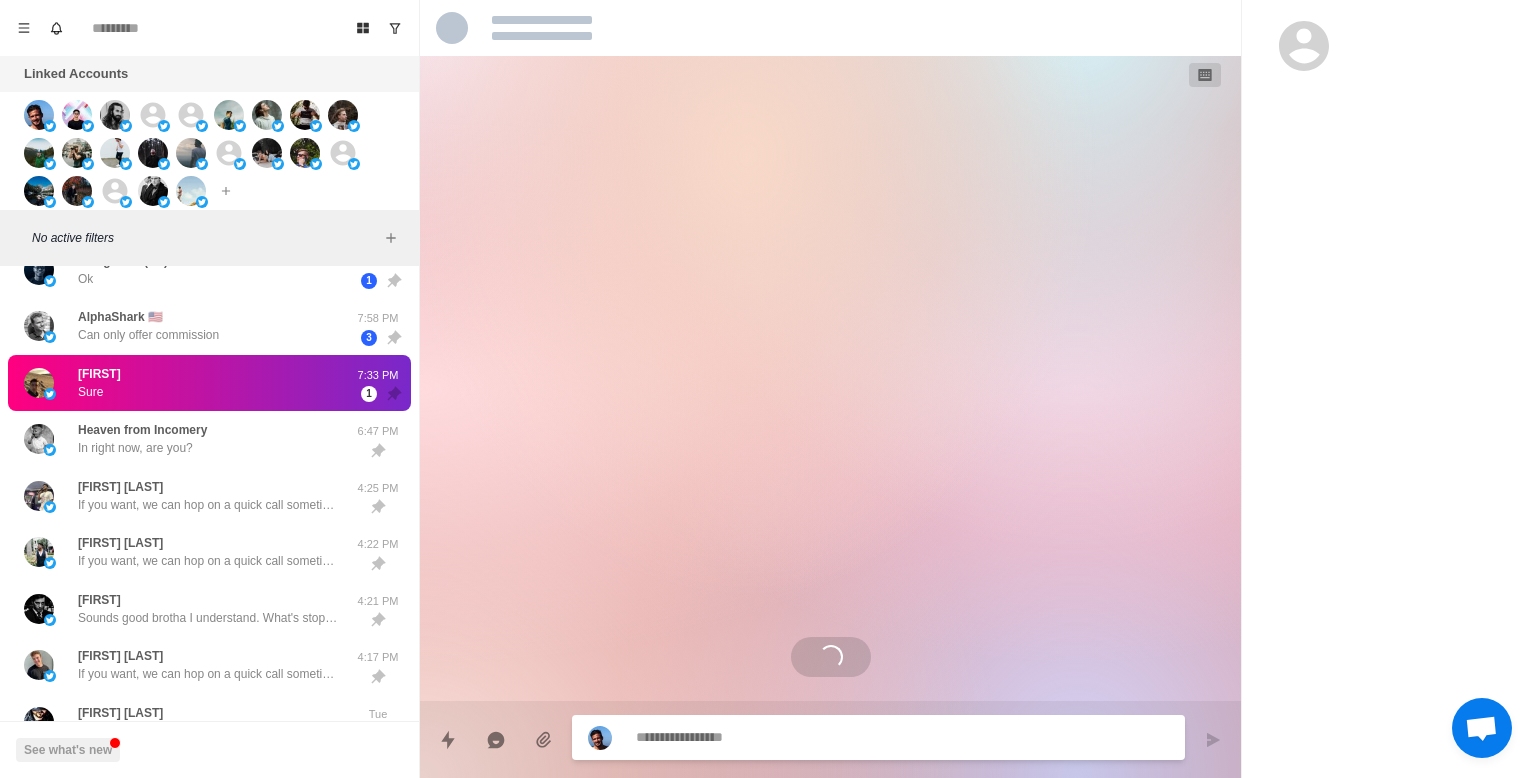 scroll, scrollTop: 1581, scrollLeft: 0, axis: vertical 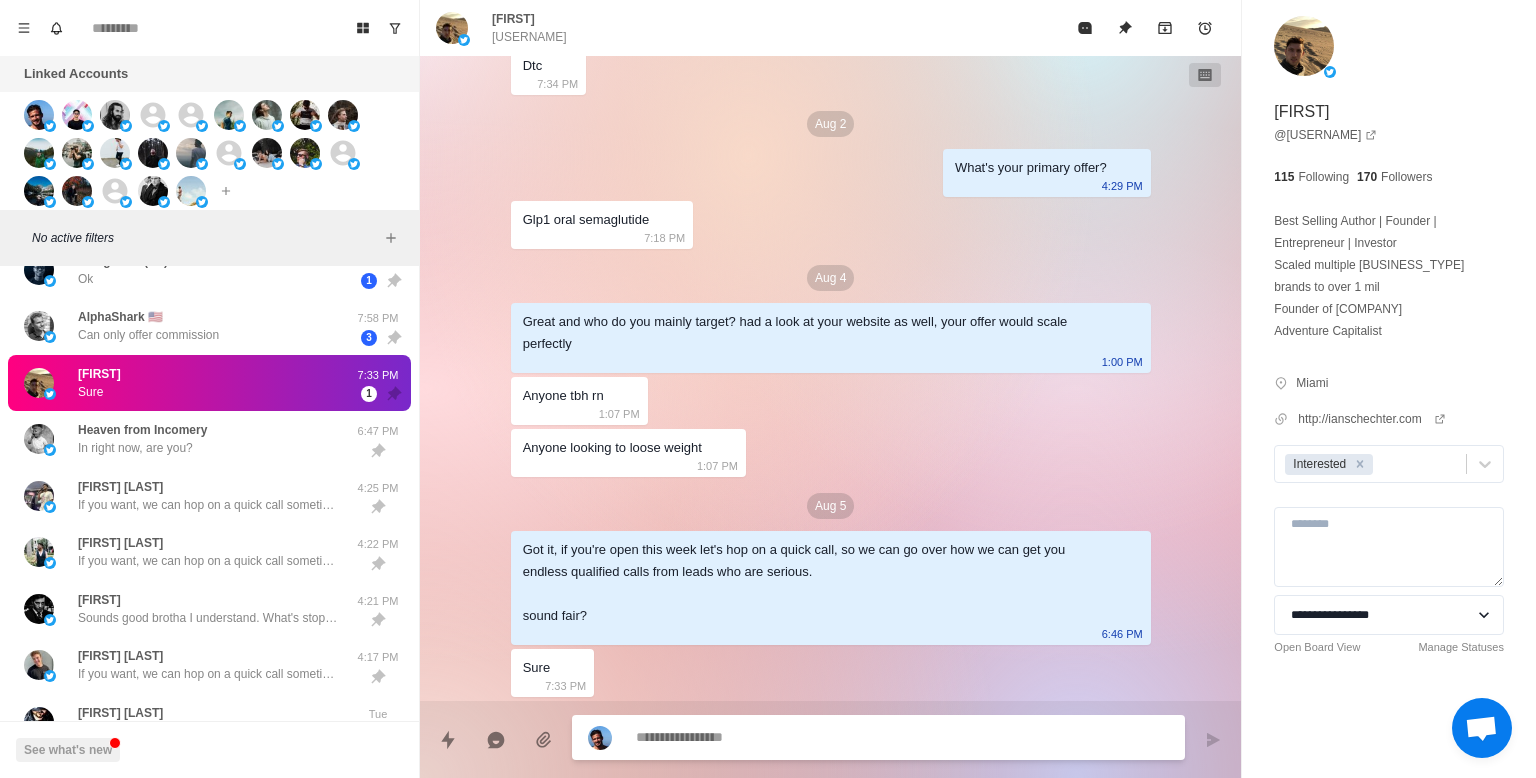 click on "Jun 26 hey [FIRST], I can set up a system that sends 120k dms per month one time set up, NO recurring fees. open to chat? 6:04 PM Think it could work for glp1 offer? Dtc? 6:13 PM We setup a generous affiliate commission for you to run it 6:13 PM Yeah for sure, your in a crazy hot niche right now. And what we usually do is we work until we close your first 1-2 clients on commission and move onto retainer, but you'll have to handle the tech costs involved. You got WhatsApp/Telegram so we can chat better? 9:57 PM Jun 28 Yo man just shooting over a quick follow-up in case this got buried. 8:15 PM Have you done this type of thing before? 9:56 PM What tech costs are involved? 9:57 PM Jun 30 Yeah for sure, we've worked in similar supplement niches before so this can work out.
As for the tech costs, it's the software, proxies, and aged accounts (If were running Insta) and all that plus X premium and virtual cards if were running X 1:20 AM 1:21 AM Lmk on this and I can send you a full infrastructure breakdown after Jul 2" at bounding box center [830, 378] 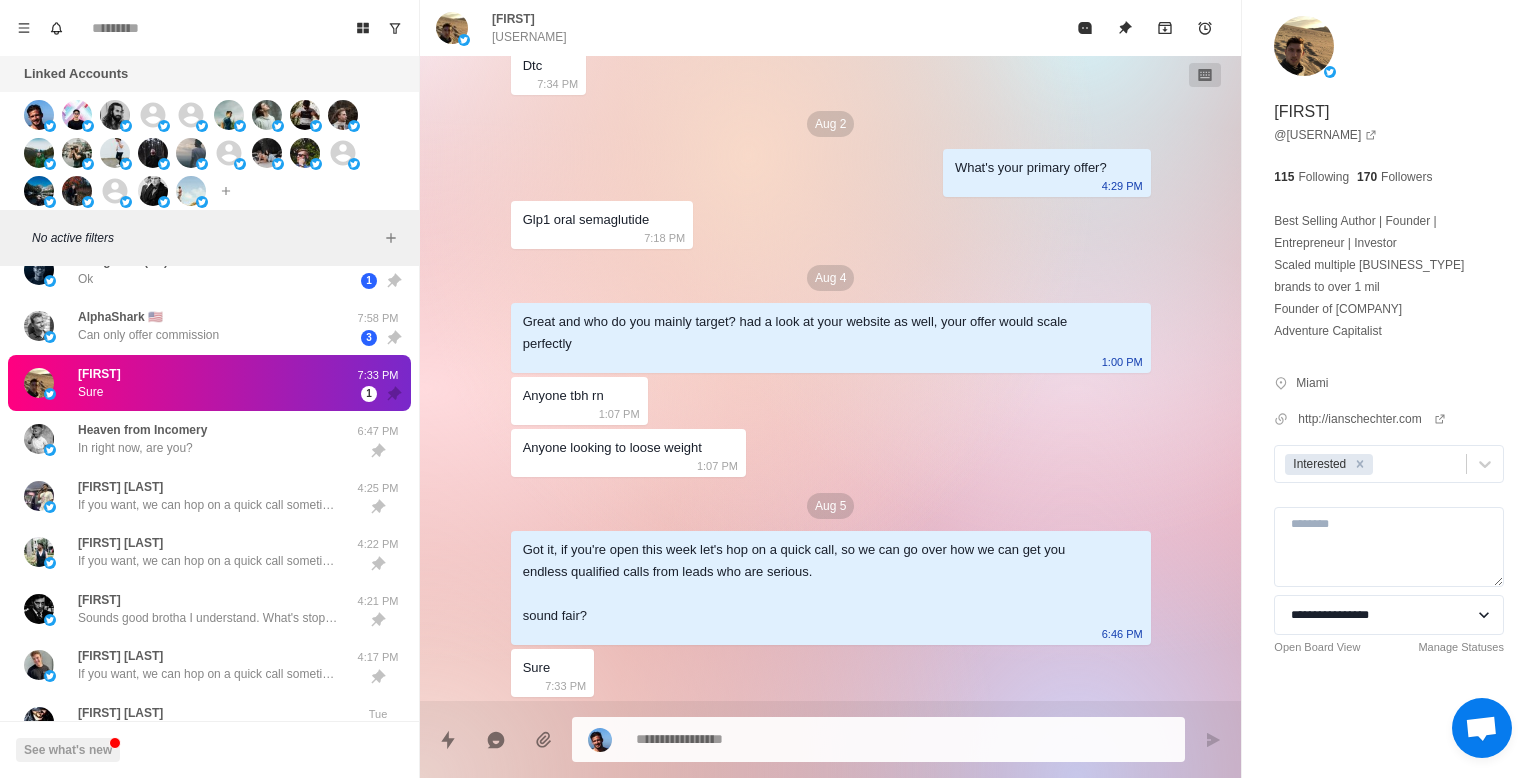 scroll, scrollTop: 164, scrollLeft: 0, axis: vertical 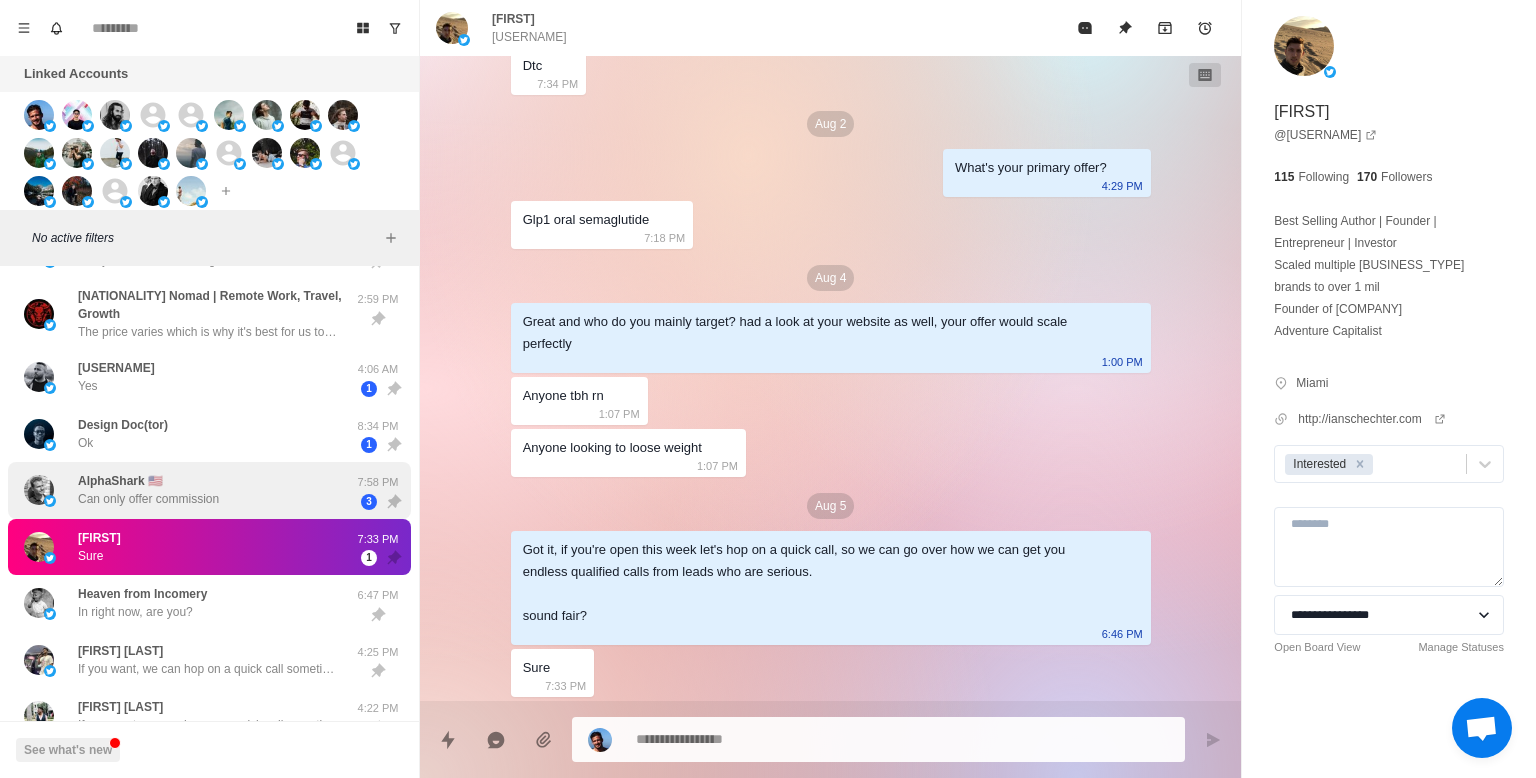 click on "[BRAND] Can only offer commission" at bounding box center [188, 490] 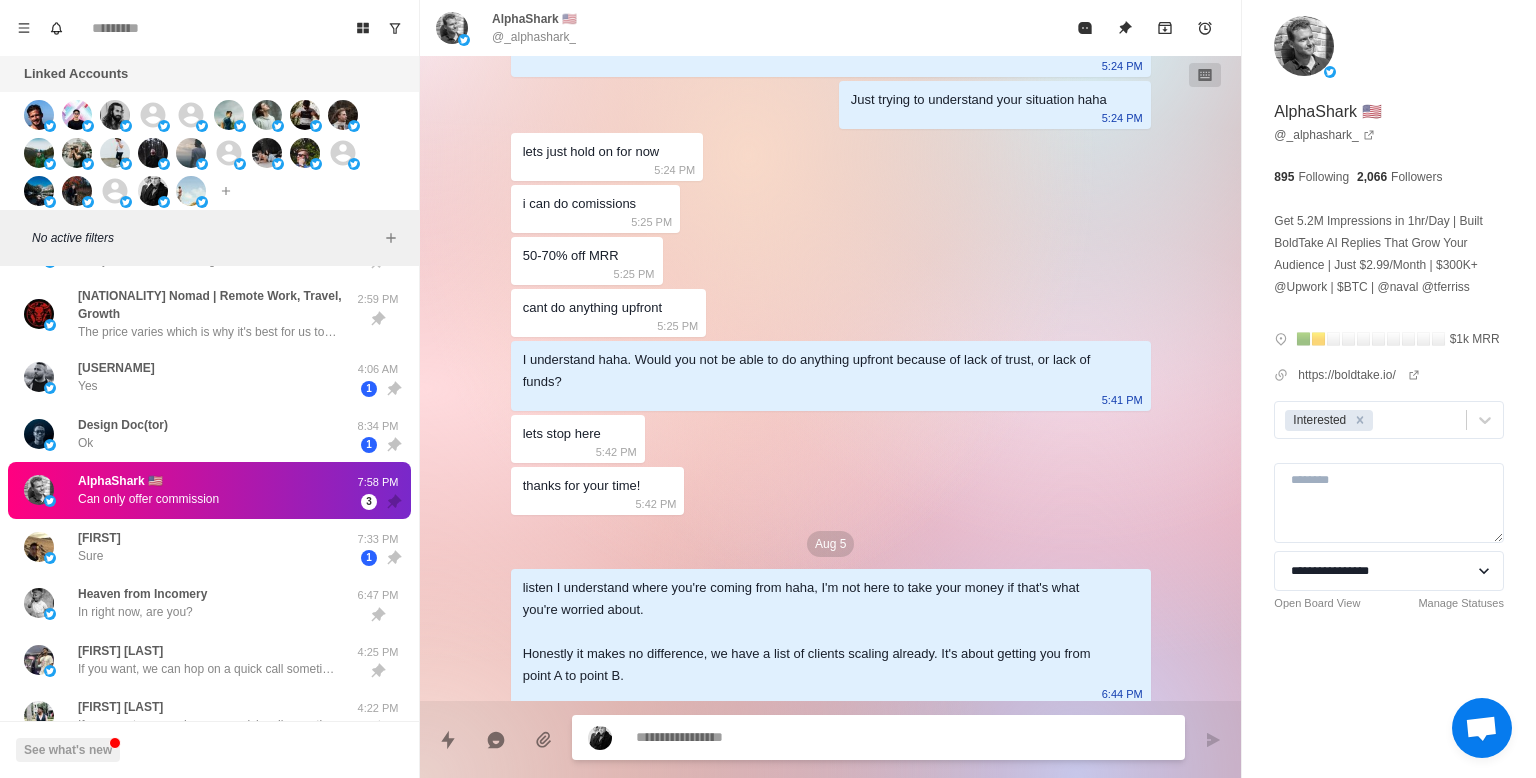 scroll, scrollTop: 1283, scrollLeft: 0, axis: vertical 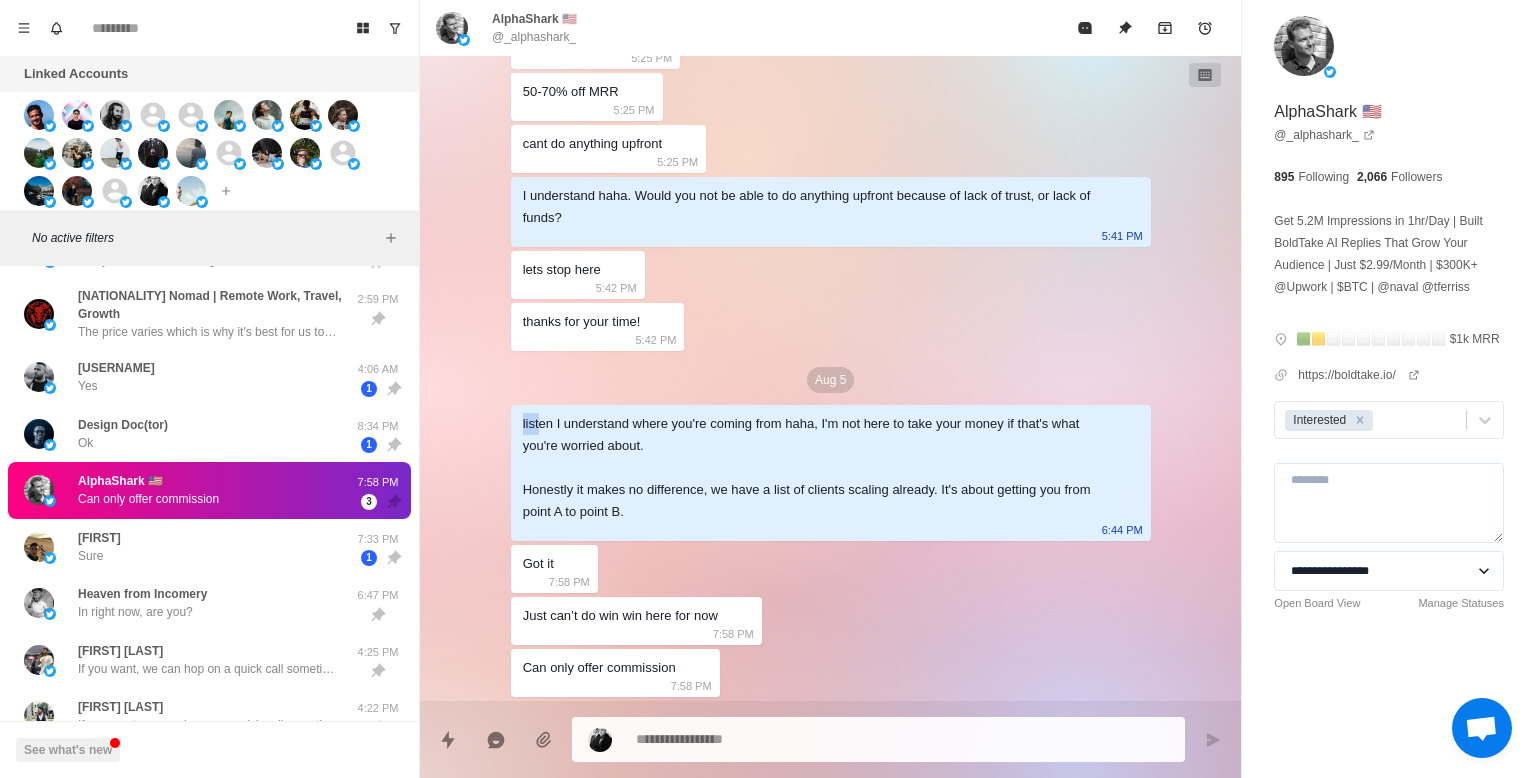 drag, startPoint x: 521, startPoint y: 422, endPoint x: 538, endPoint y: 422, distance: 17 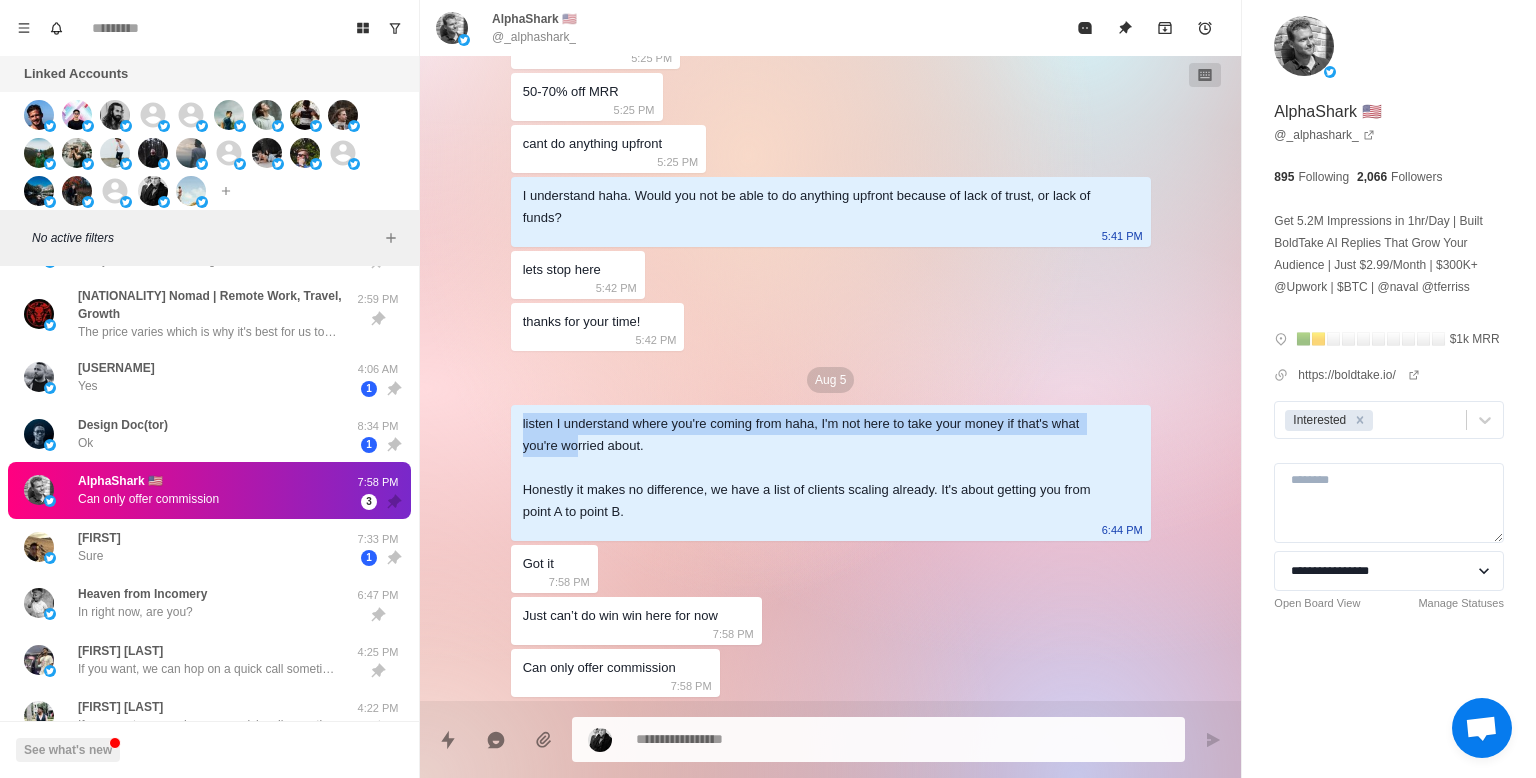 drag, startPoint x: 521, startPoint y: 420, endPoint x: 575, endPoint y: 435, distance: 56.044624 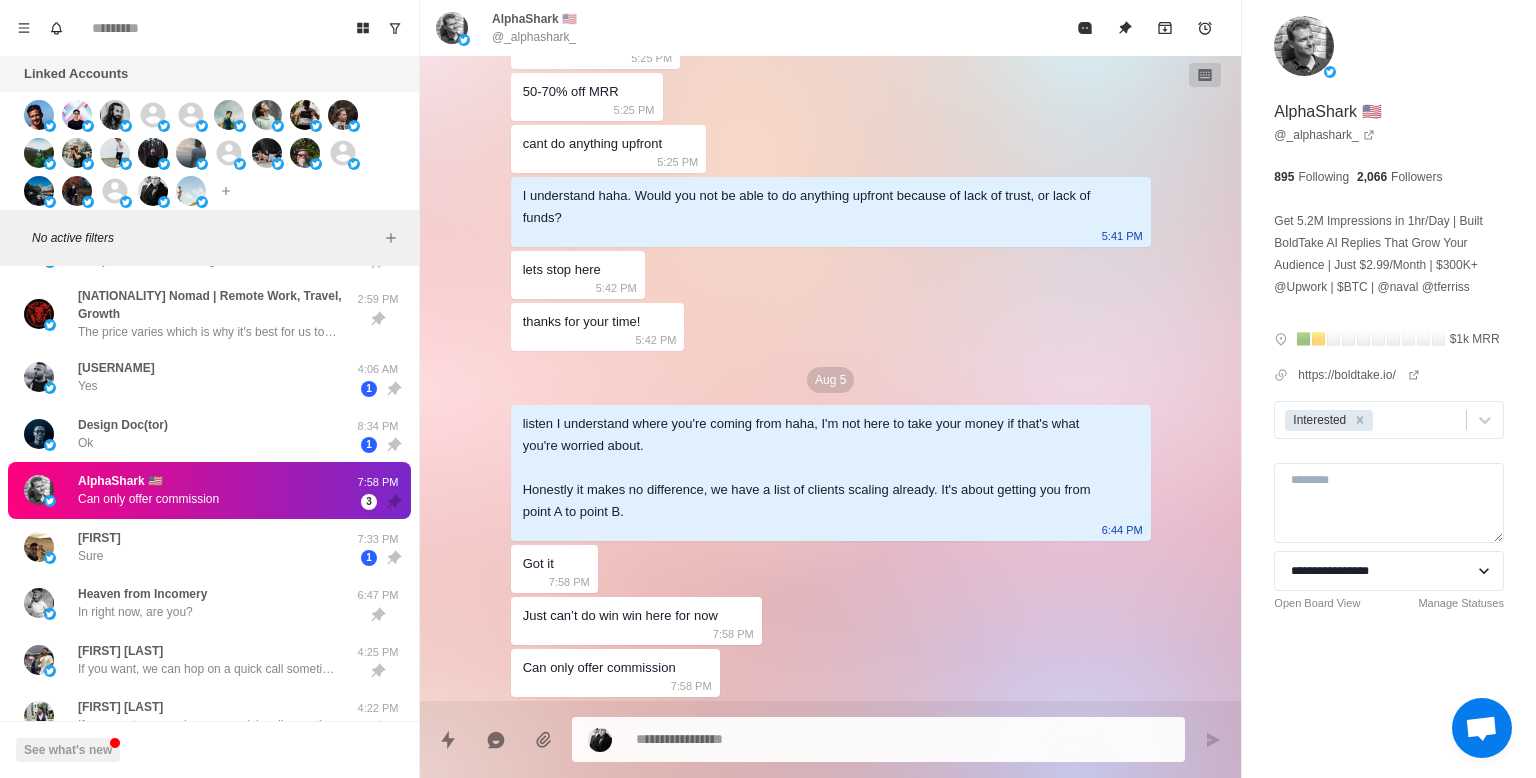 click on "listen I understand where you're coming from haha, I'm not here to take your money if that's what you're worried about.
Honestly it makes no difference, we have a list of clients scaling already. It's about getting you from point A to point B. 6:44 PM" at bounding box center (831, 473) 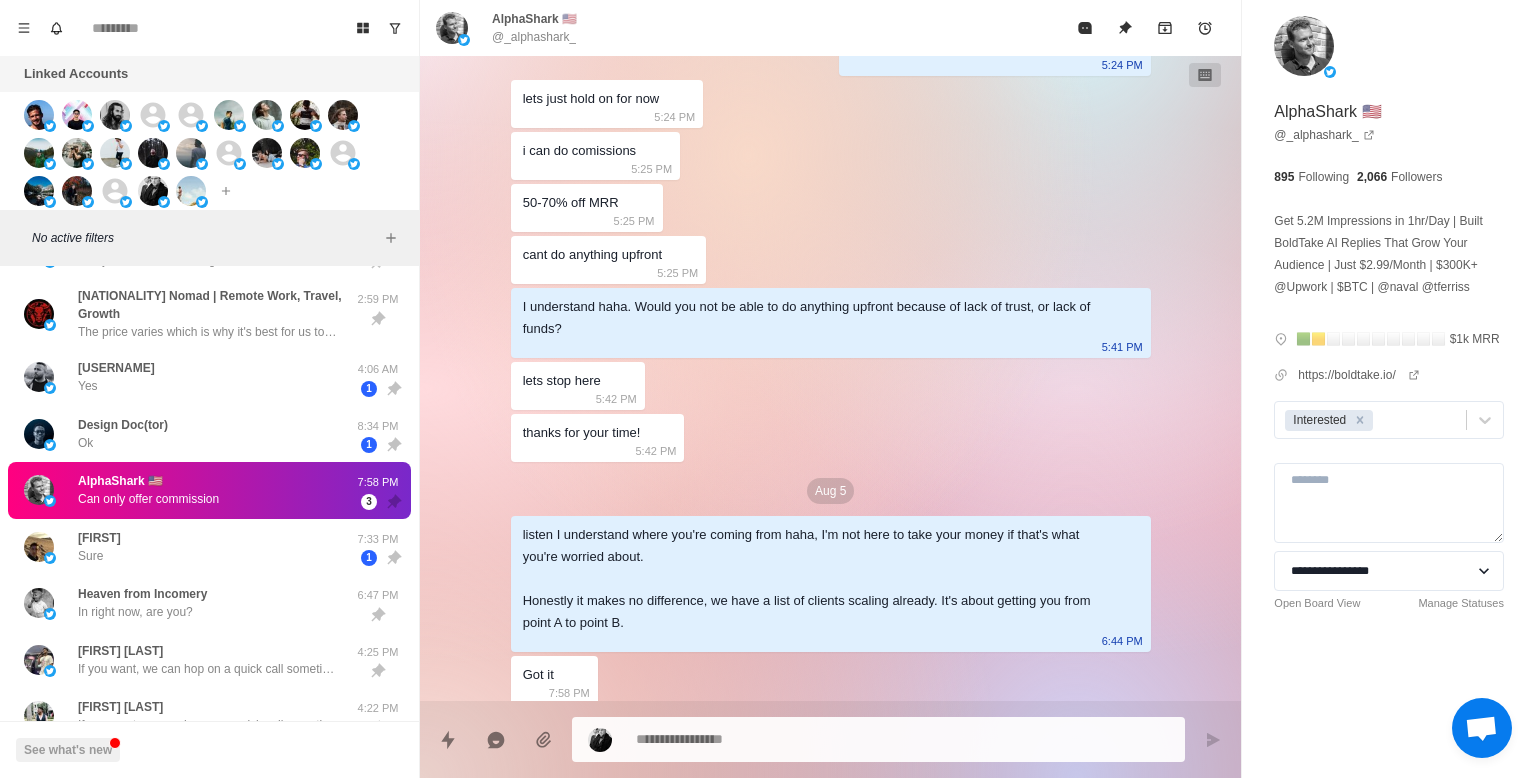 scroll, scrollTop: 1119, scrollLeft: 0, axis: vertical 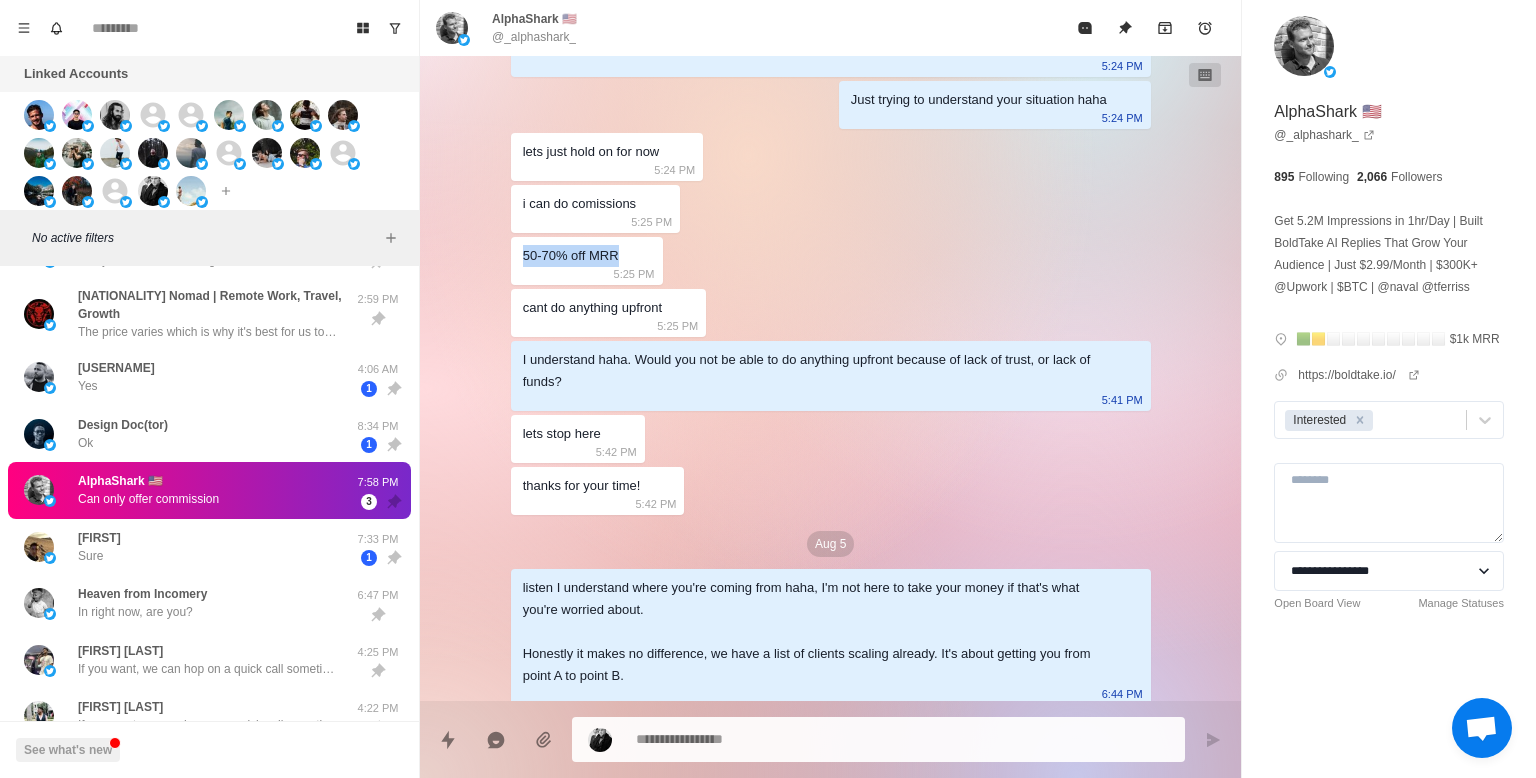 drag, startPoint x: 522, startPoint y: 253, endPoint x: 626, endPoint y: 253, distance: 104 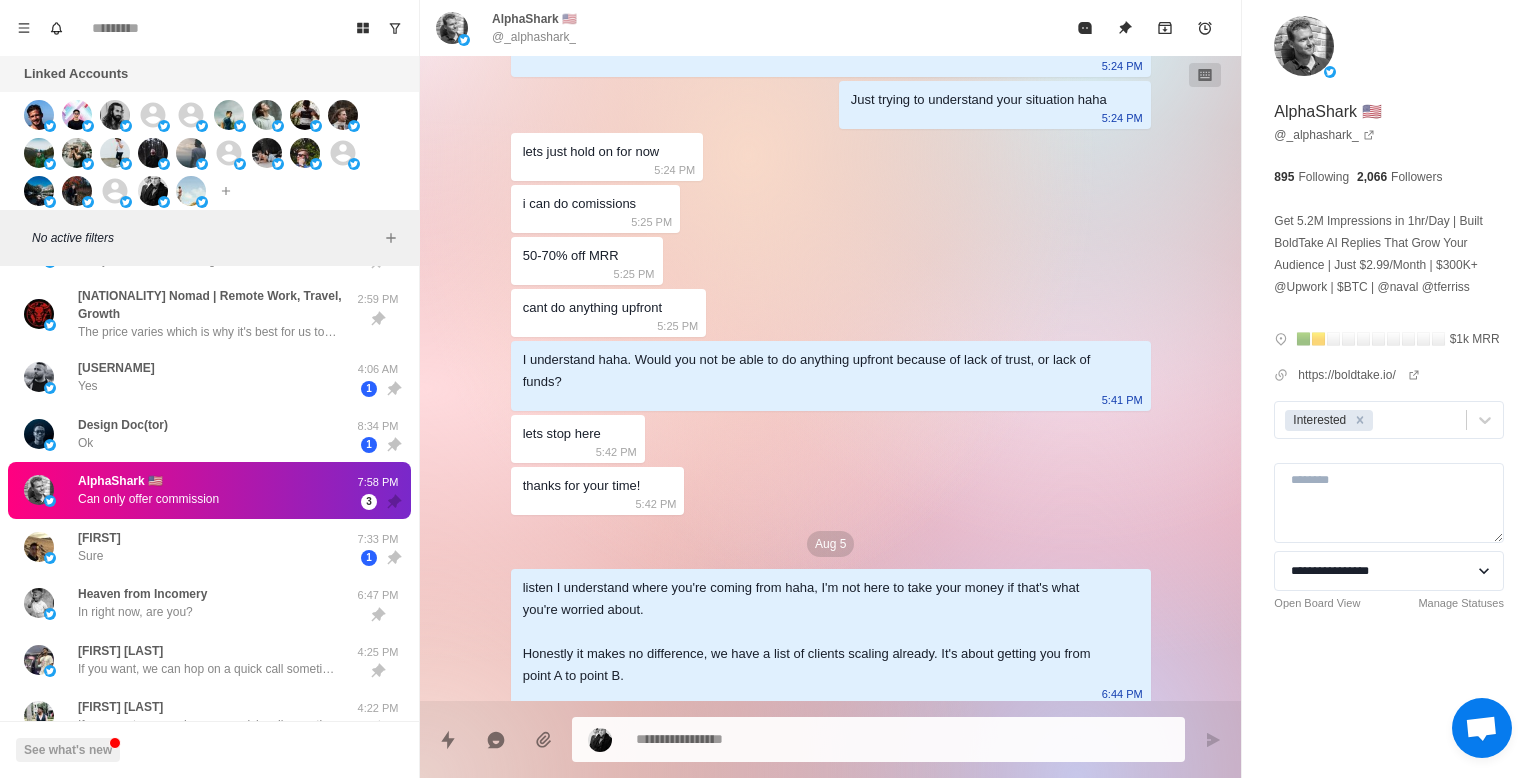 click on "50-70% off MRR" at bounding box center (571, 256) 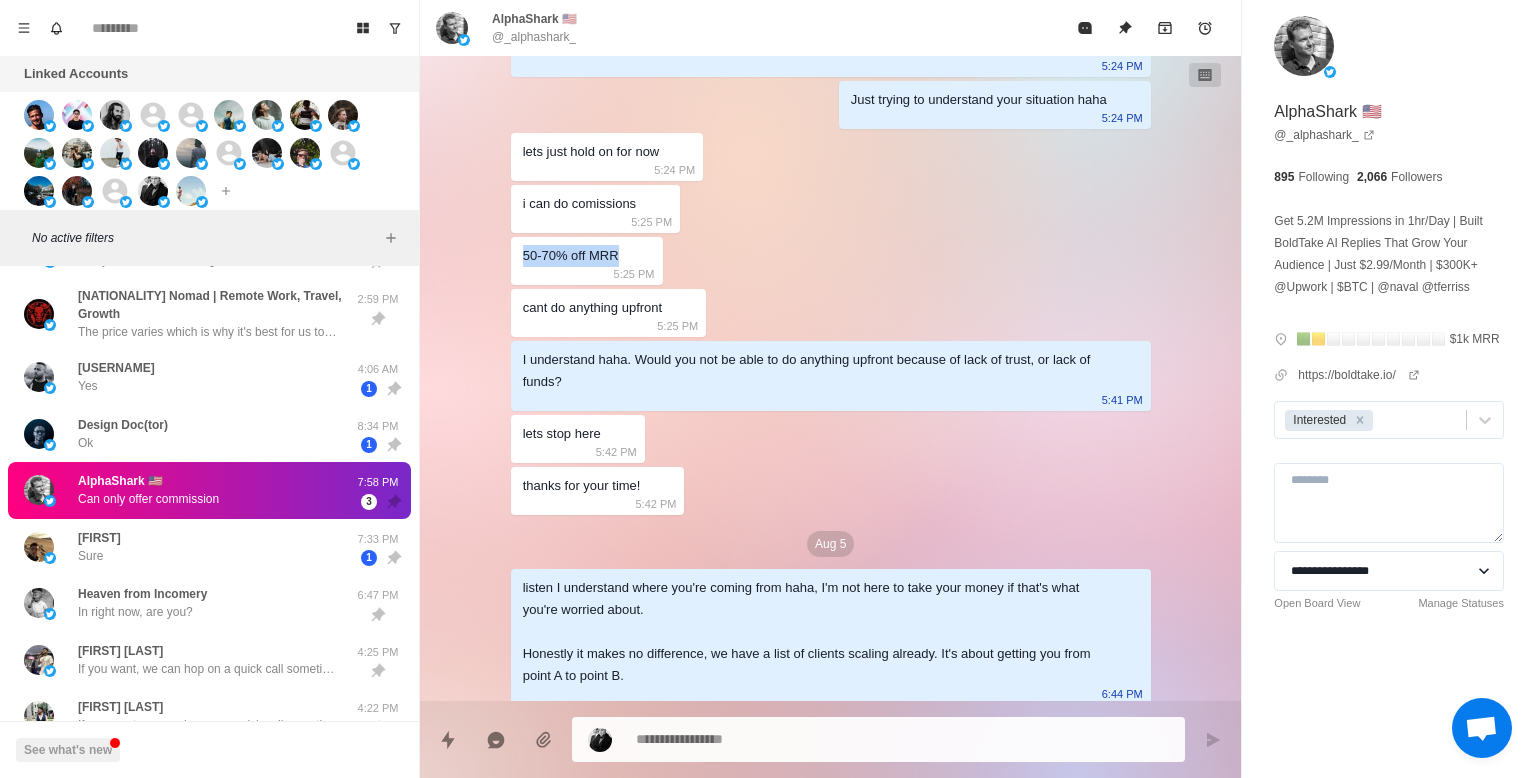 drag, startPoint x: 524, startPoint y: 251, endPoint x: 618, endPoint y: 250, distance: 94.00532 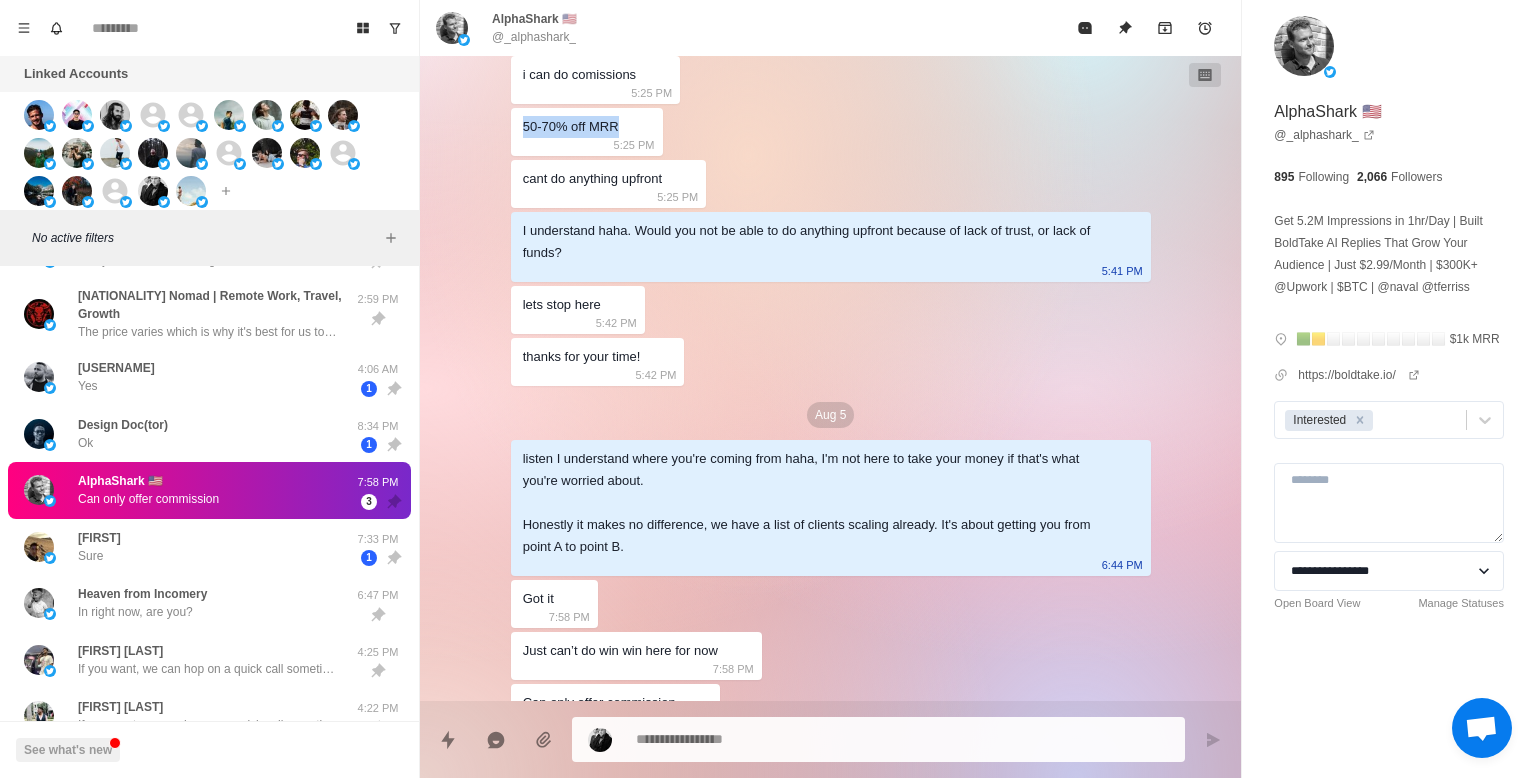 scroll, scrollTop: 1283, scrollLeft: 0, axis: vertical 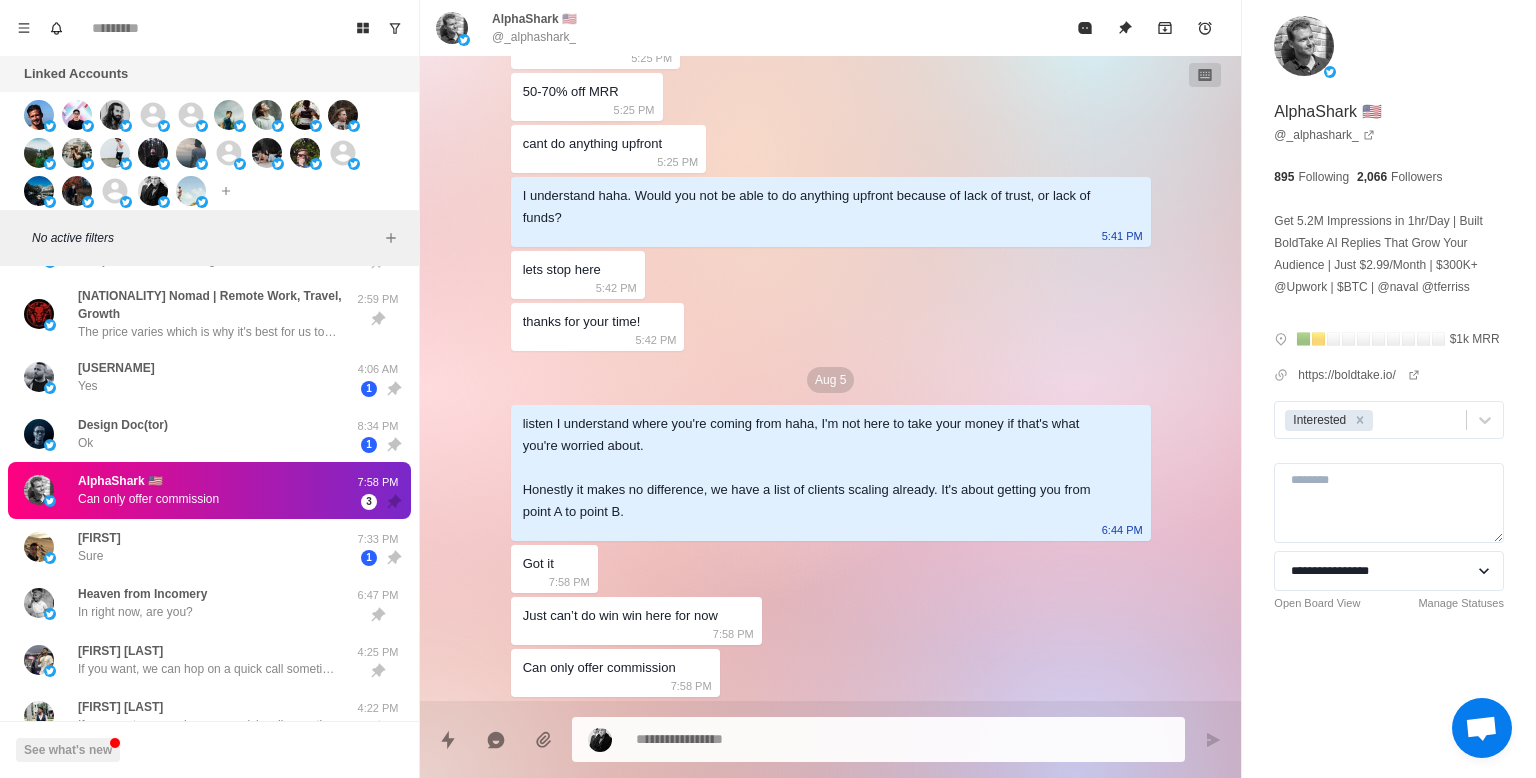 drag, startPoint x: 819, startPoint y: 304, endPoint x: 819, endPoint y: 289, distance: 15 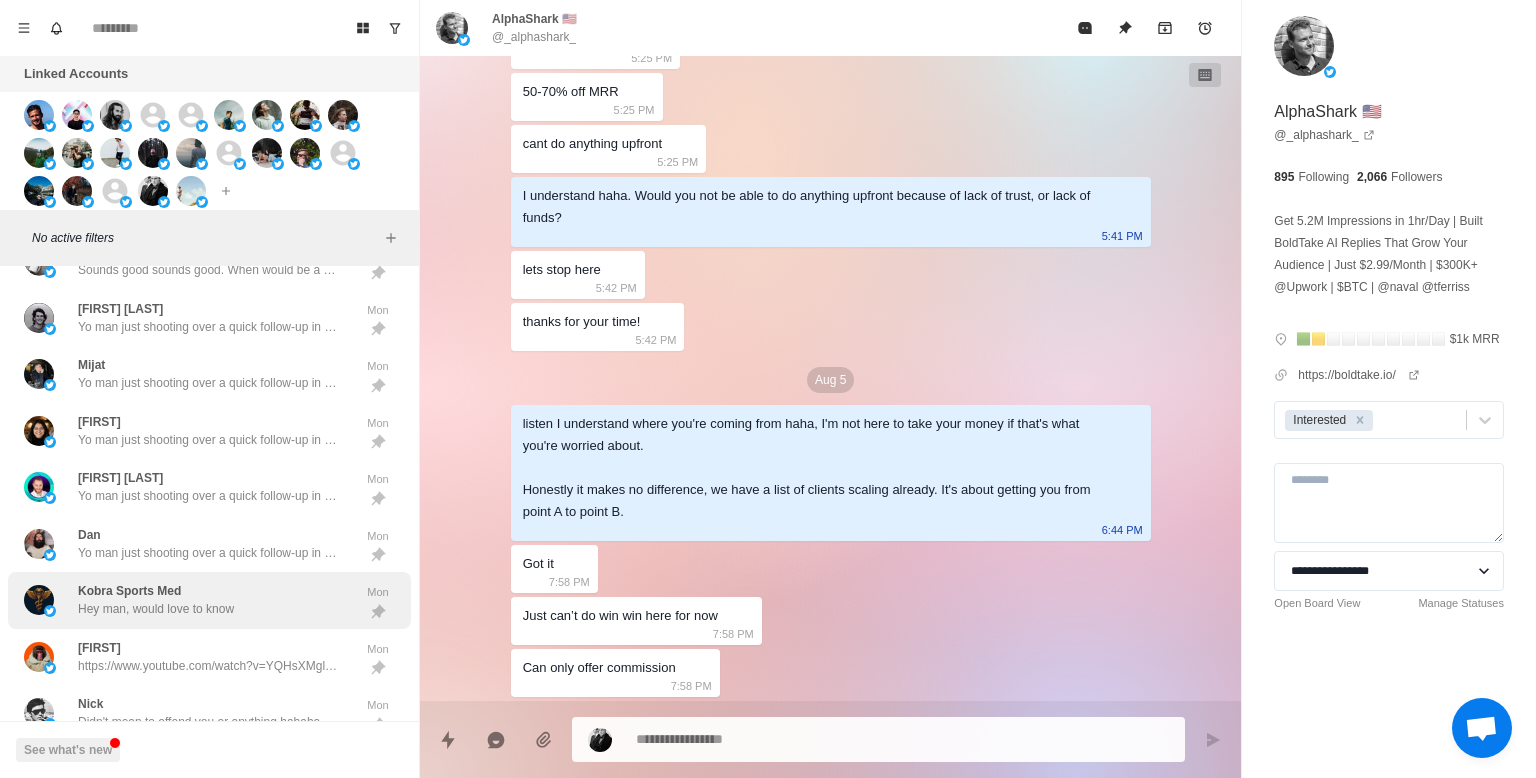 scroll, scrollTop: 1243, scrollLeft: 0, axis: vertical 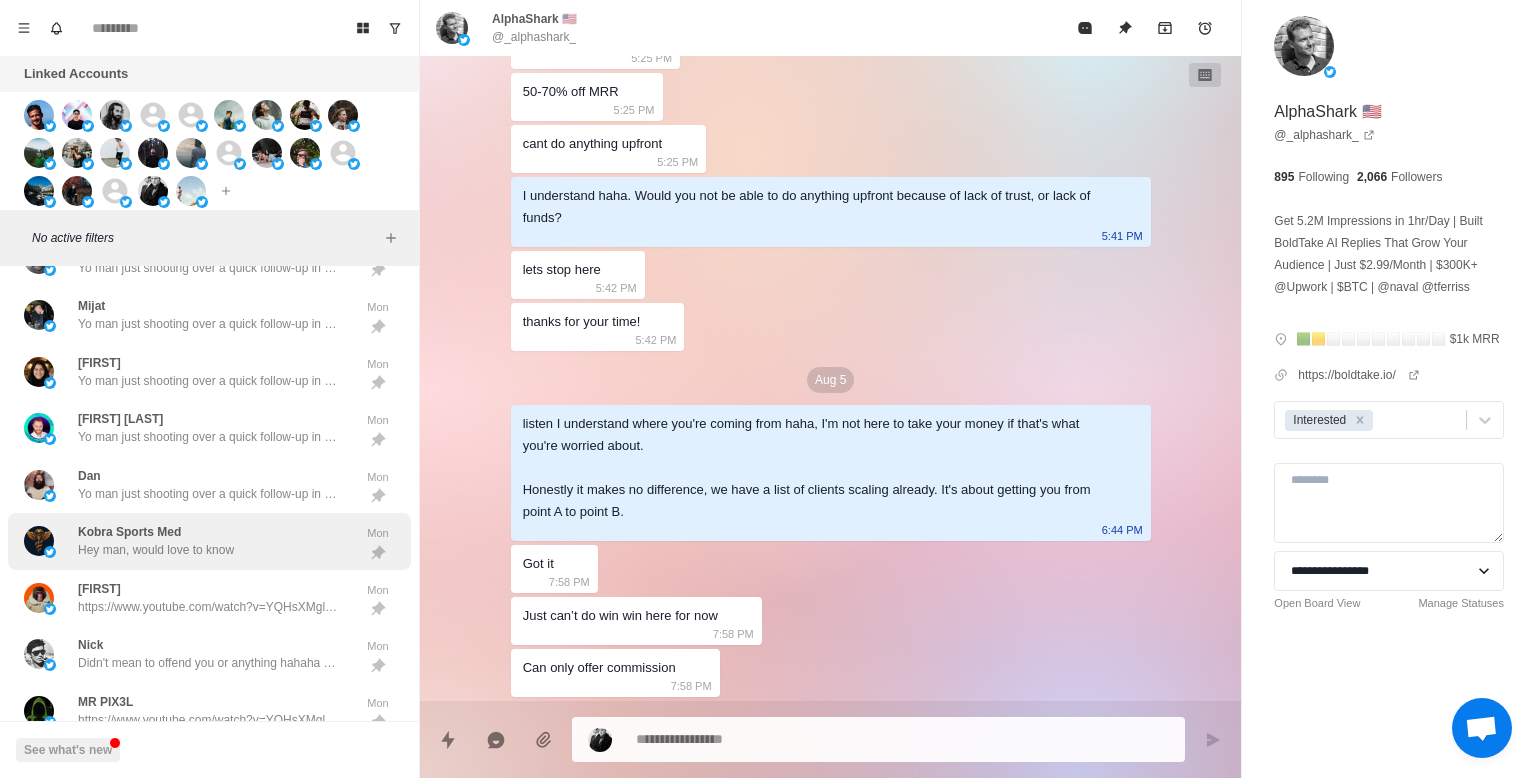 click on "[COMPANY] Hey man, would love to know" at bounding box center (188, 541) 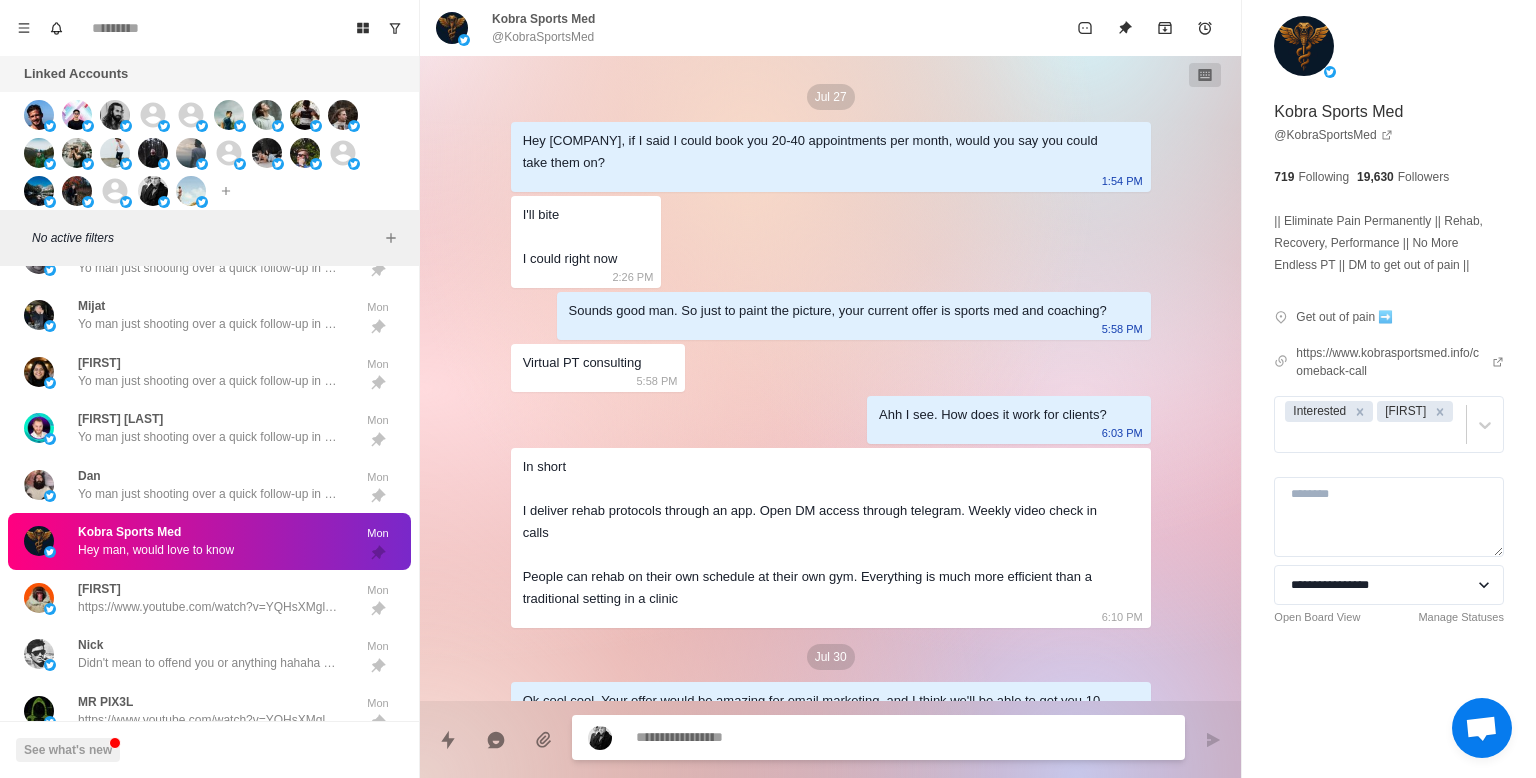 scroll, scrollTop: 2131, scrollLeft: 0, axis: vertical 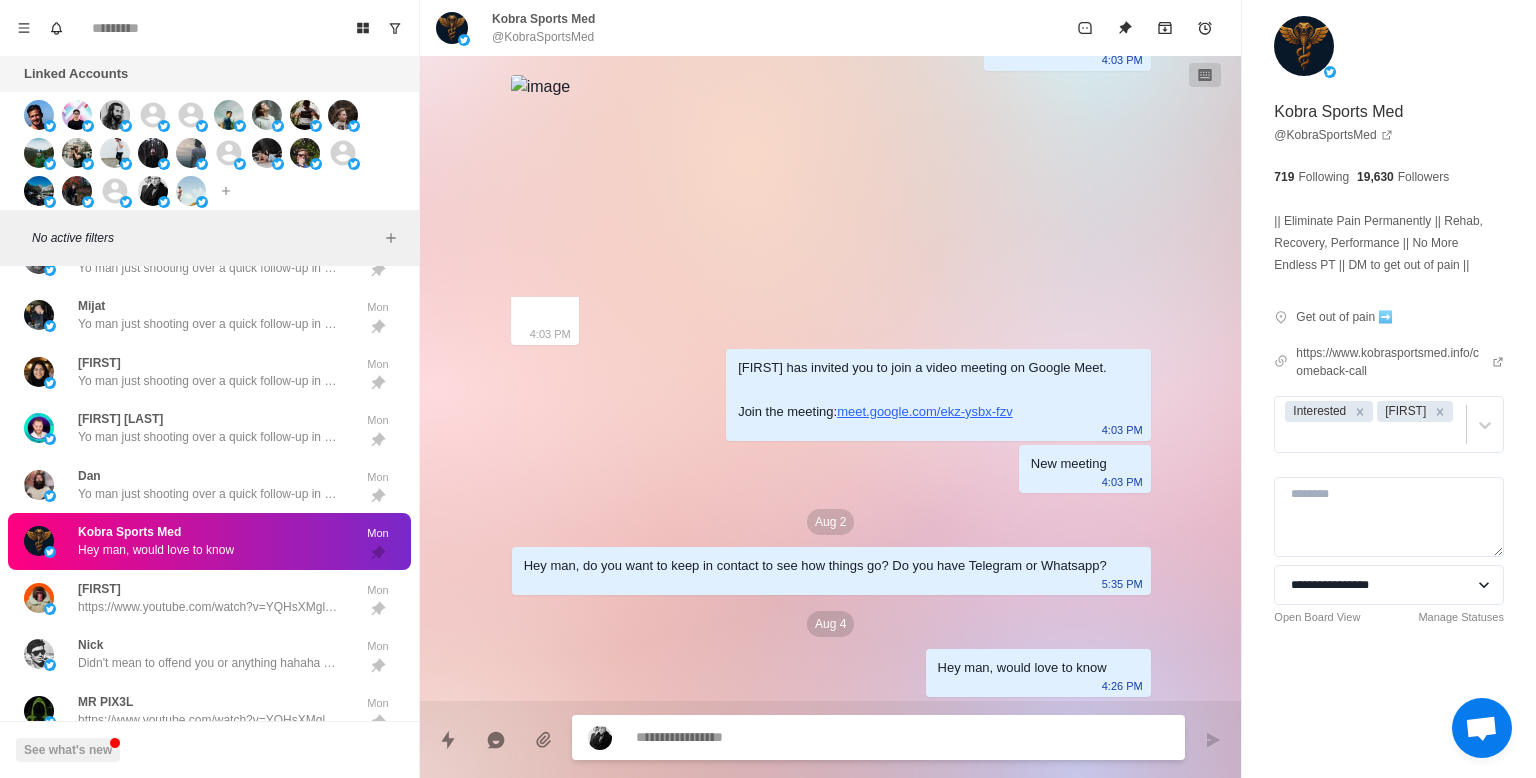 type on "*" 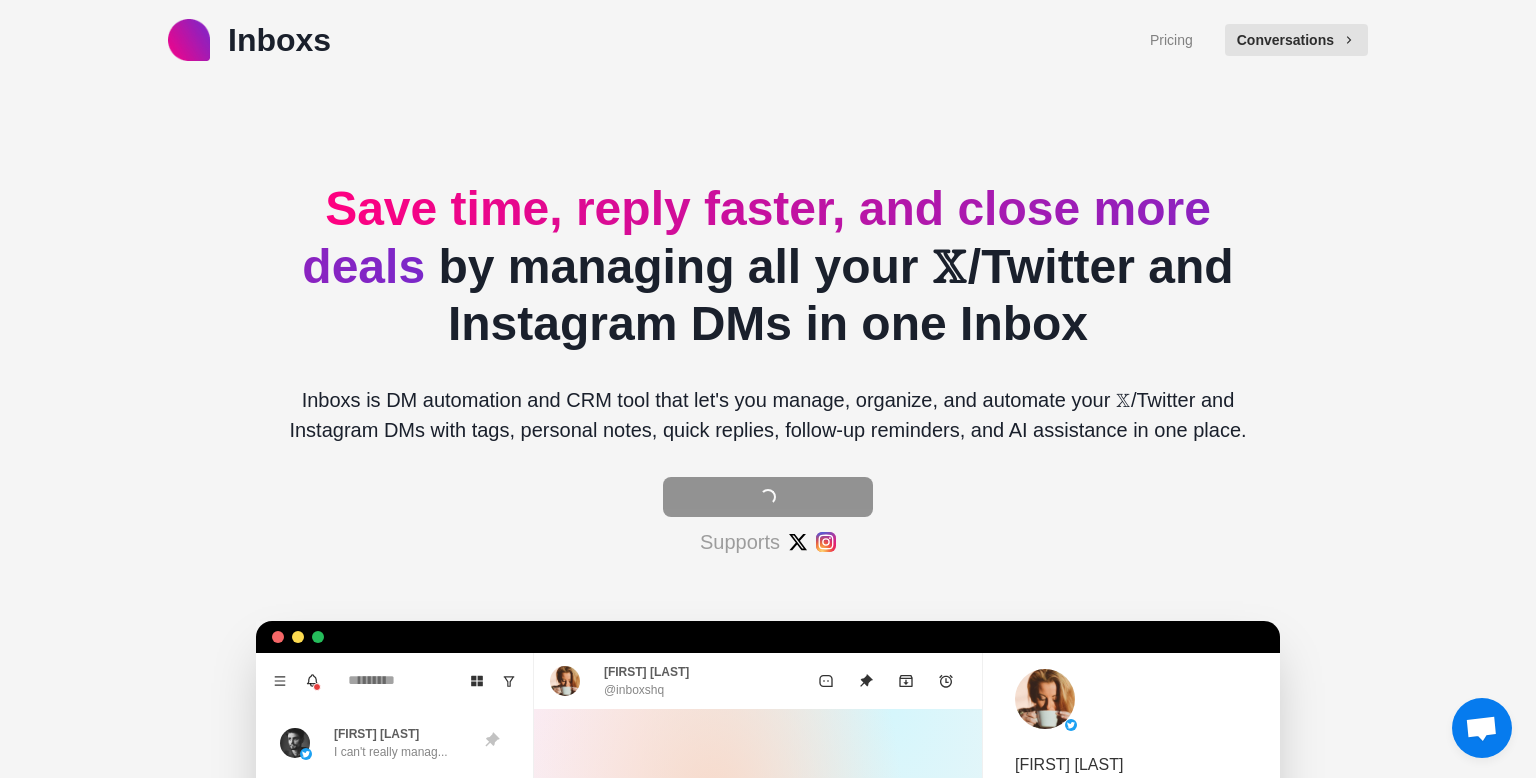 scroll, scrollTop: 0, scrollLeft: 0, axis: both 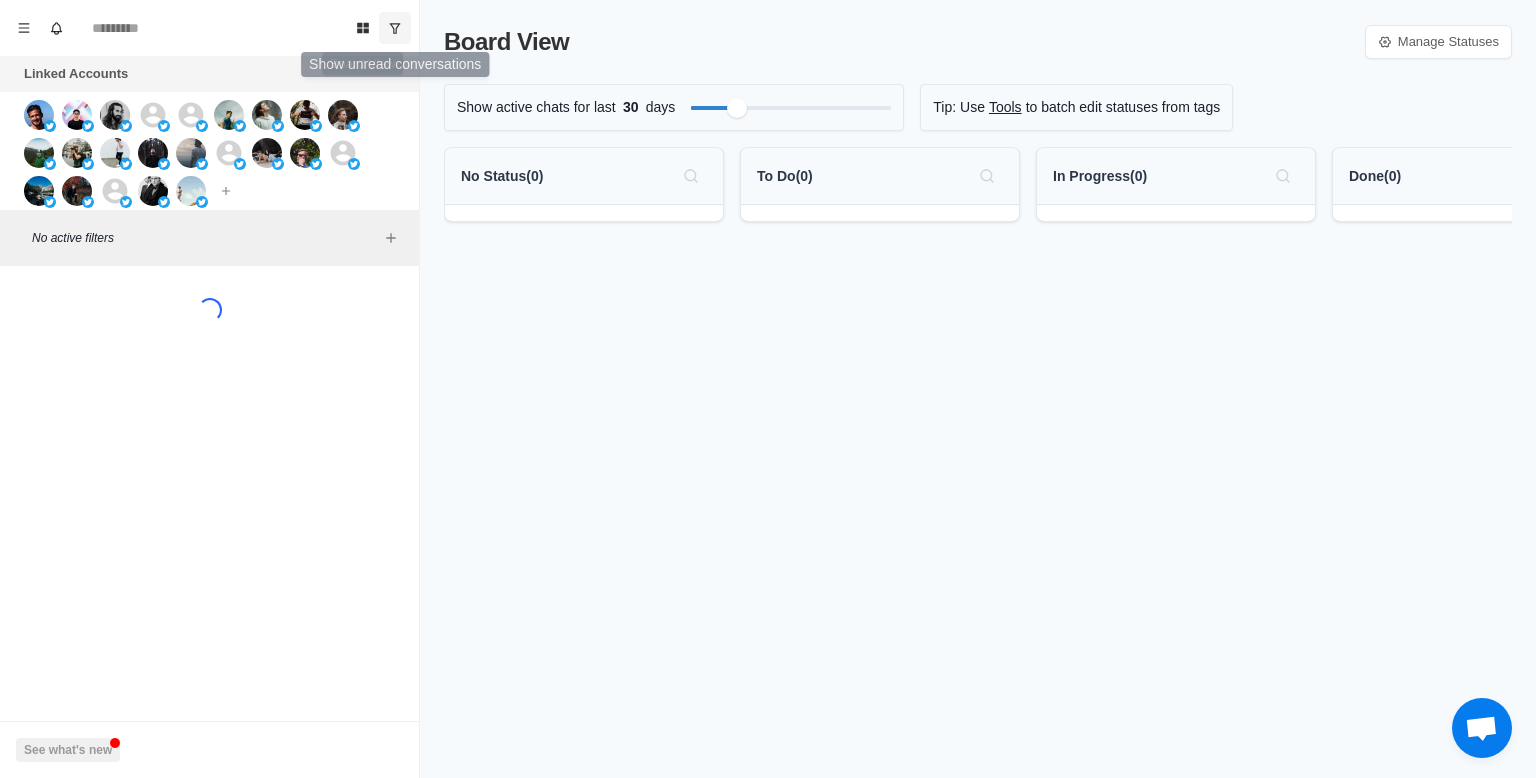 click at bounding box center [395, 28] 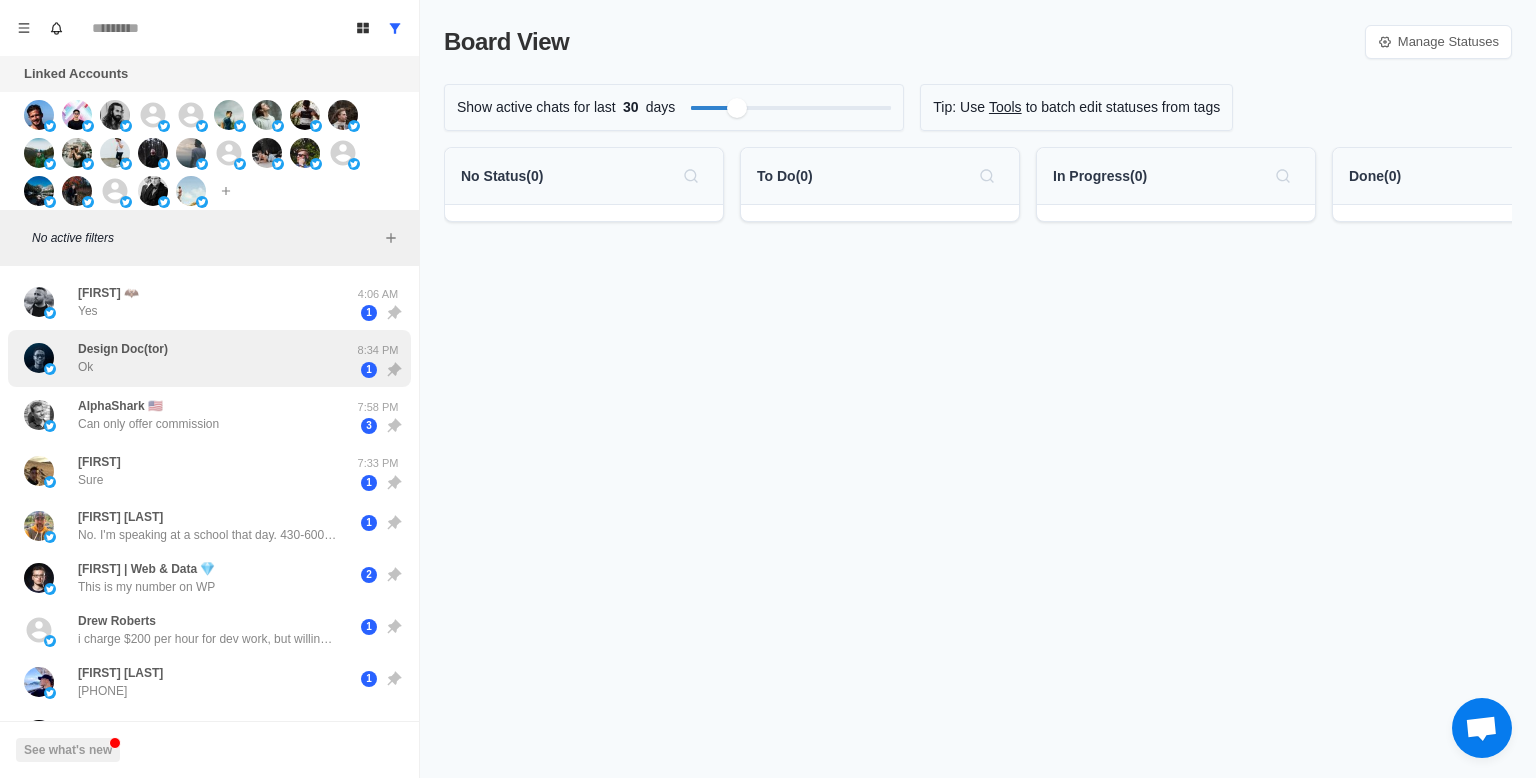 click on "Design Doc(tor) Ok" at bounding box center (188, 358) 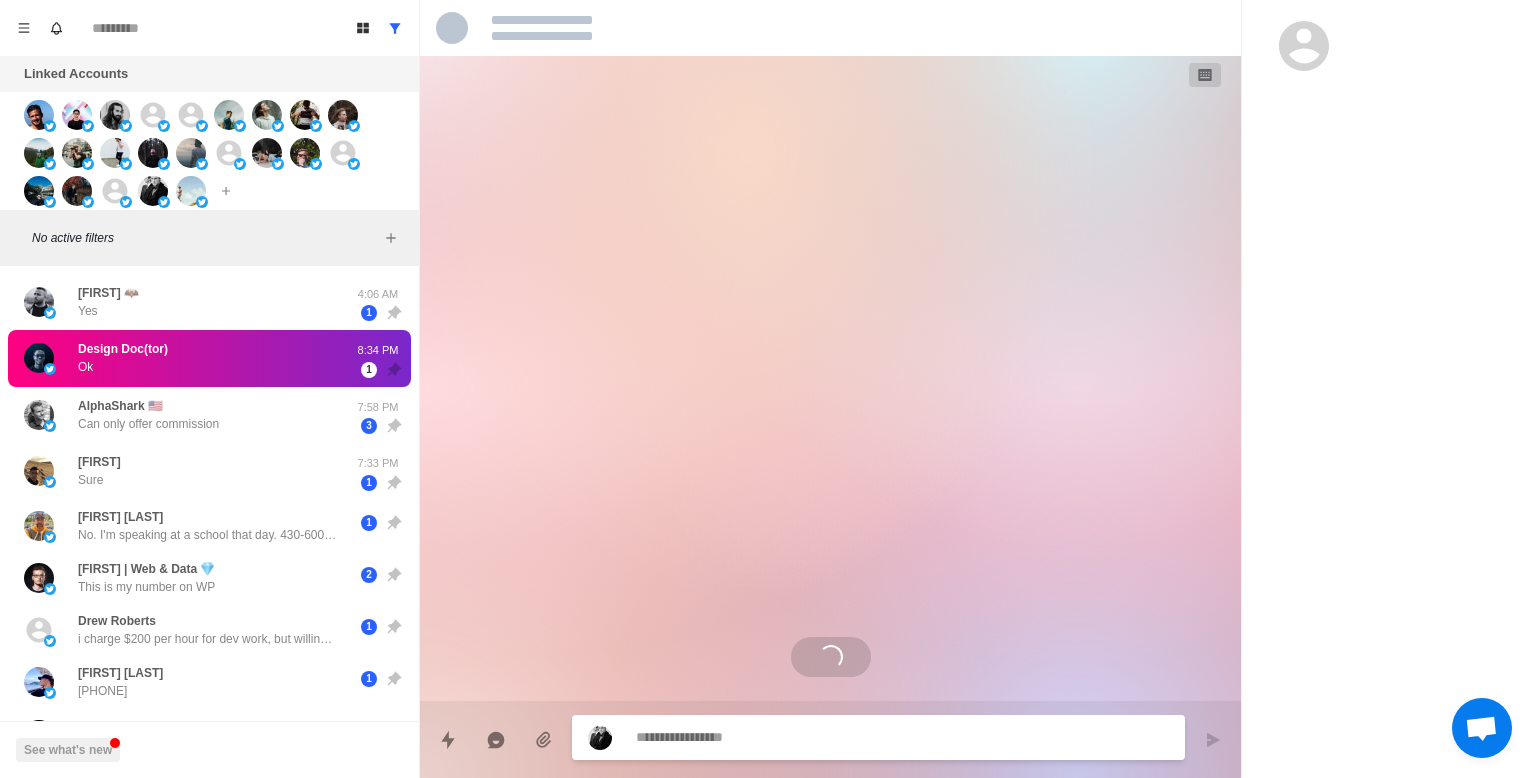 type on "*" 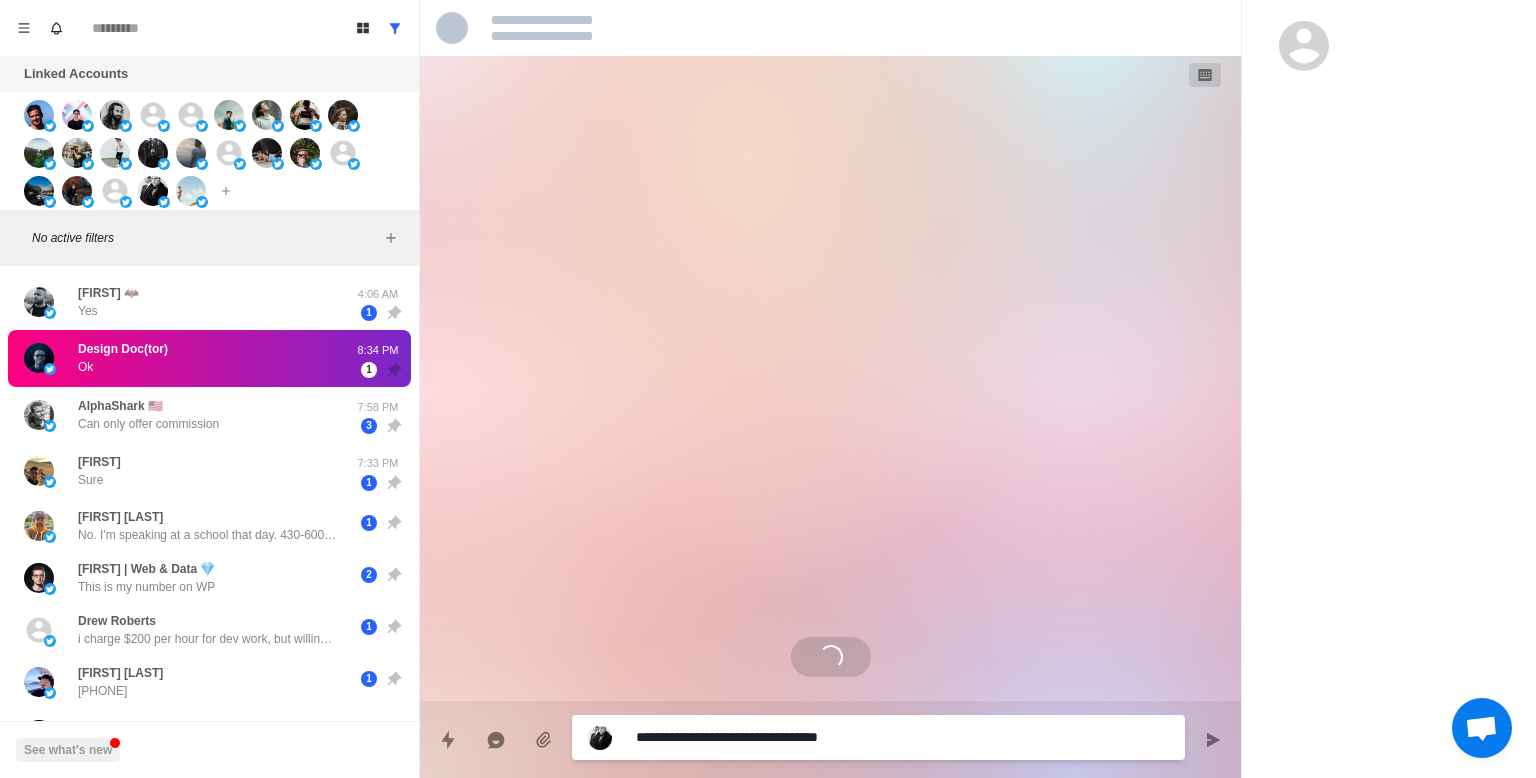 type on "*" 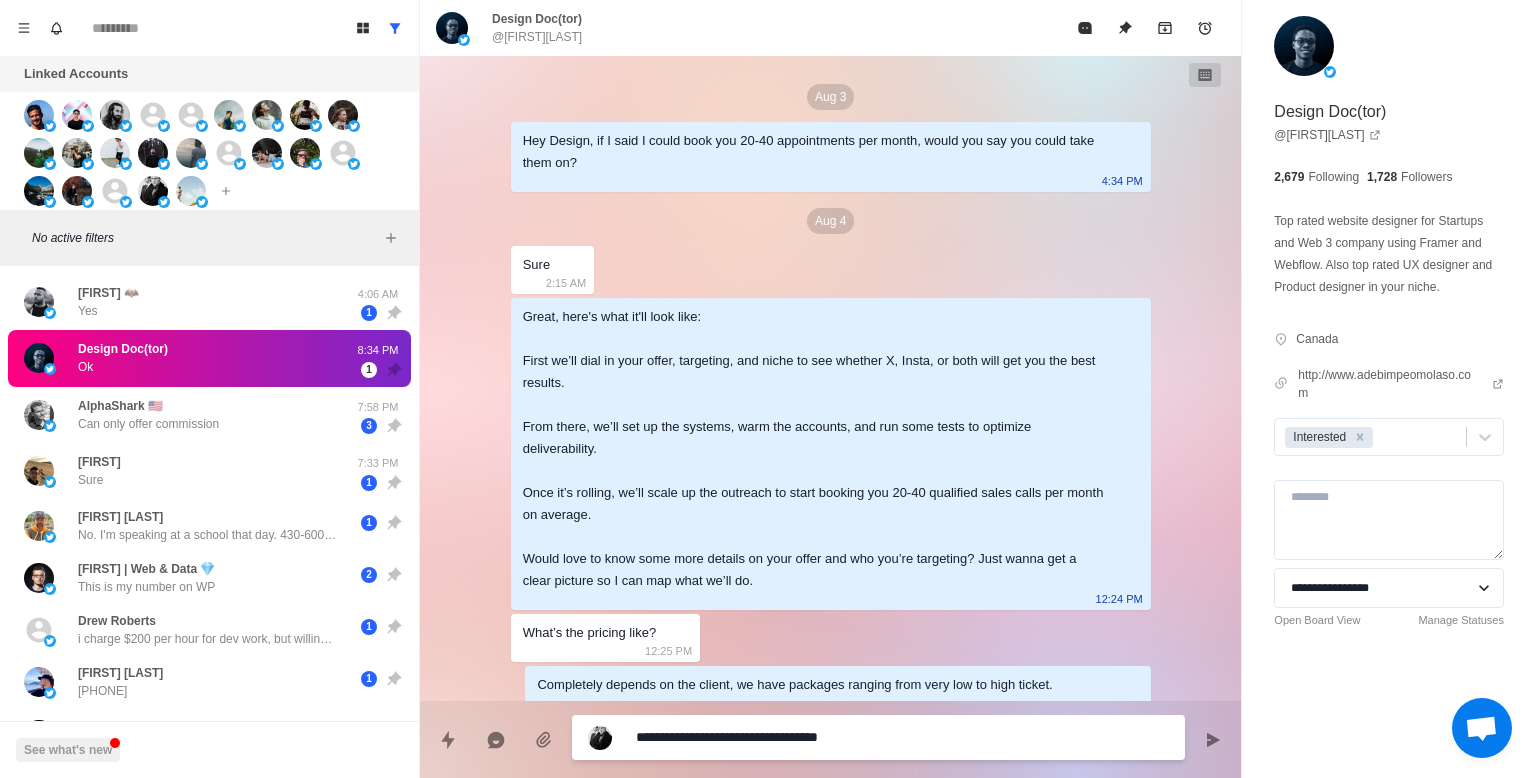 scroll, scrollTop: 579, scrollLeft: 0, axis: vertical 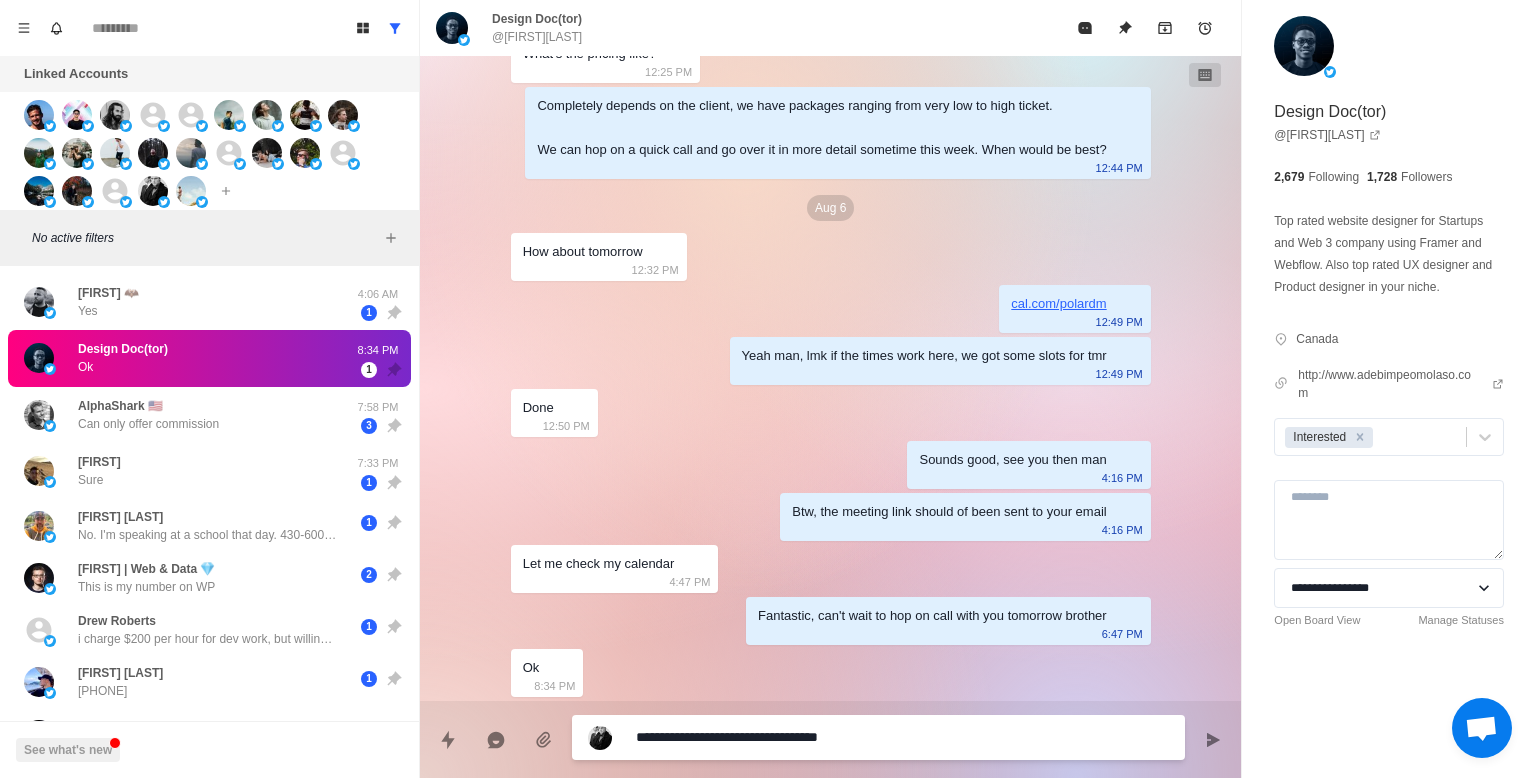 type 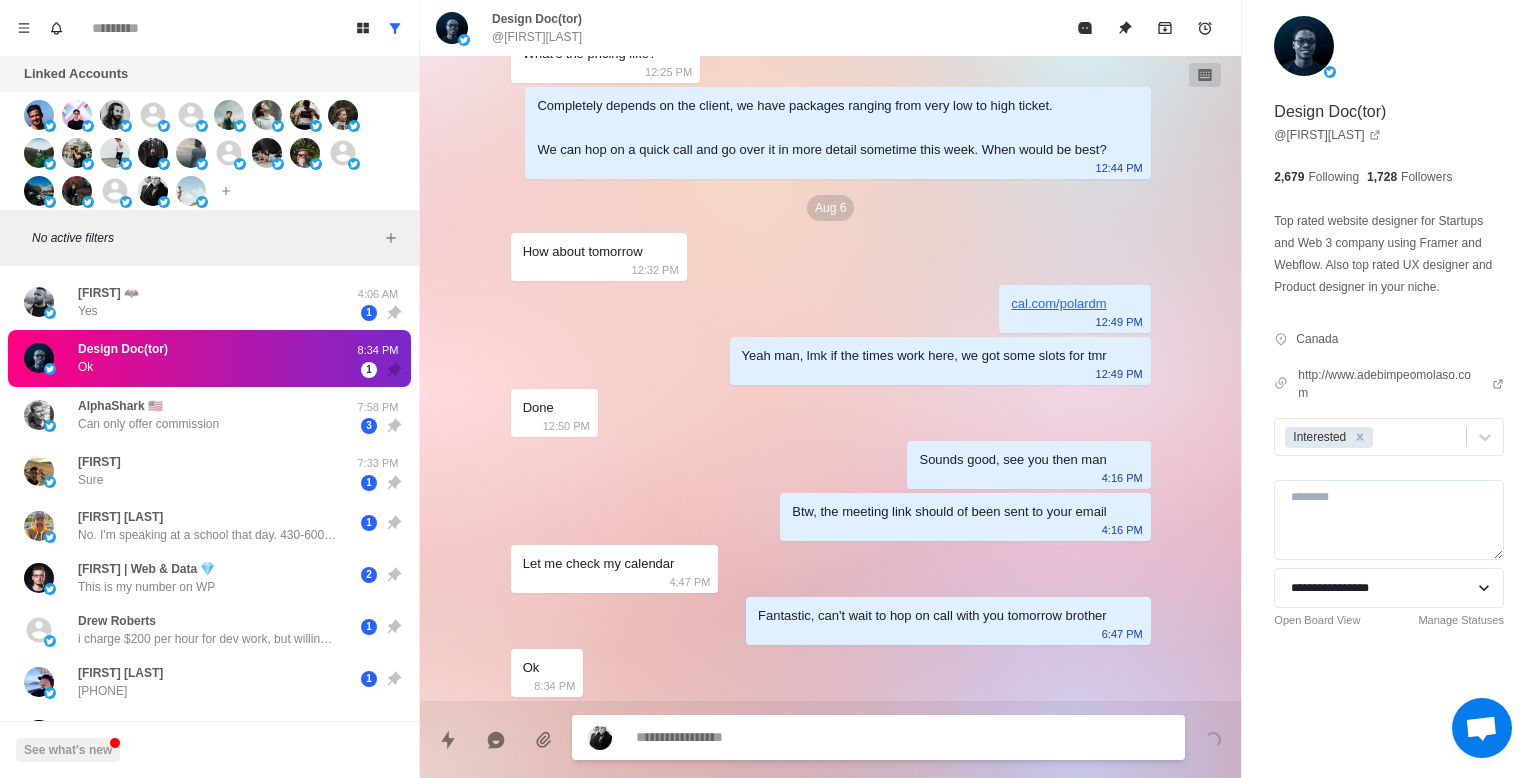 scroll, scrollTop: 681, scrollLeft: 0, axis: vertical 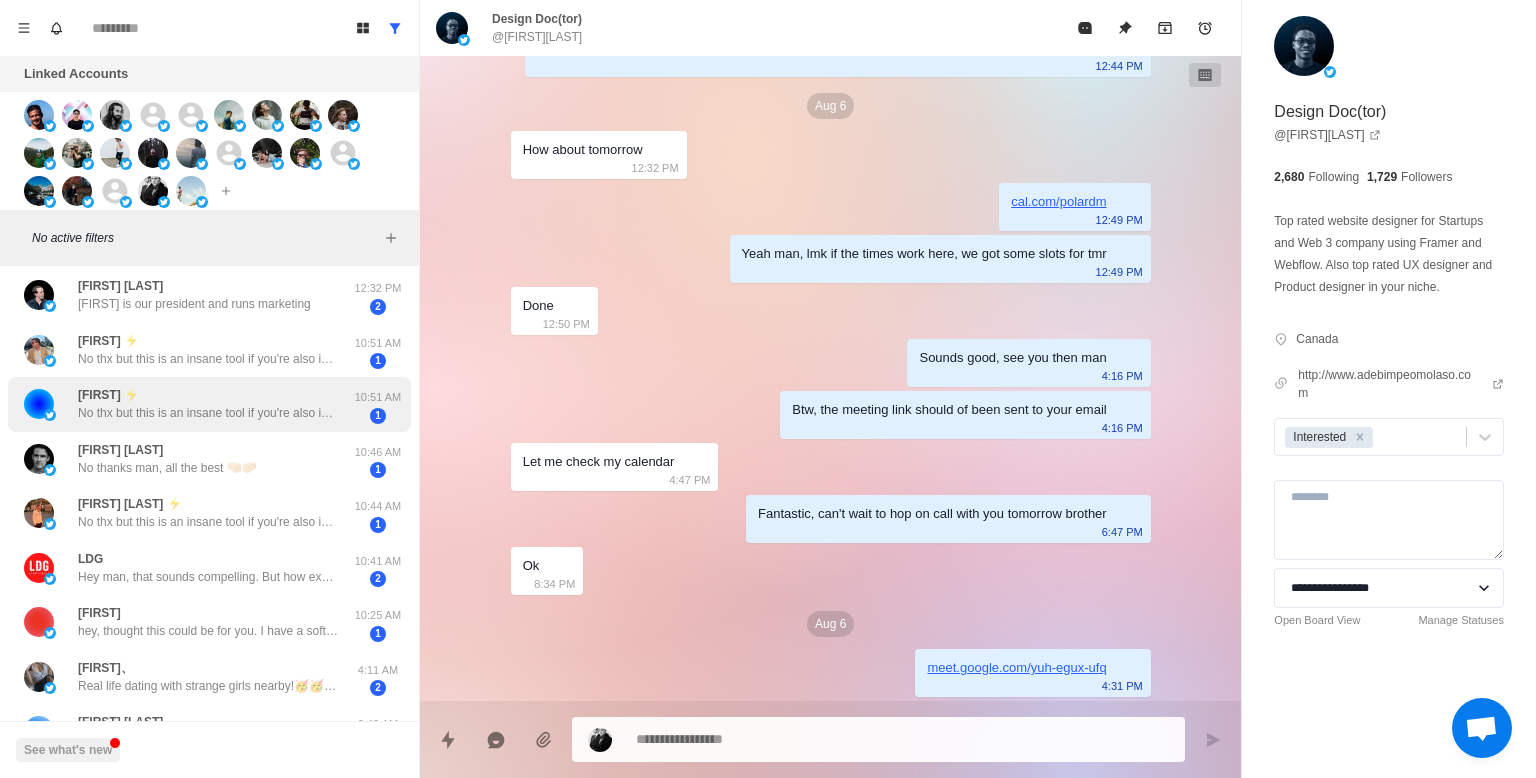 click on "No thx but this is an insane tool if you're also interested in scraping emails from your target audience on twitter/x tweetscraper .io" at bounding box center [208, 413] 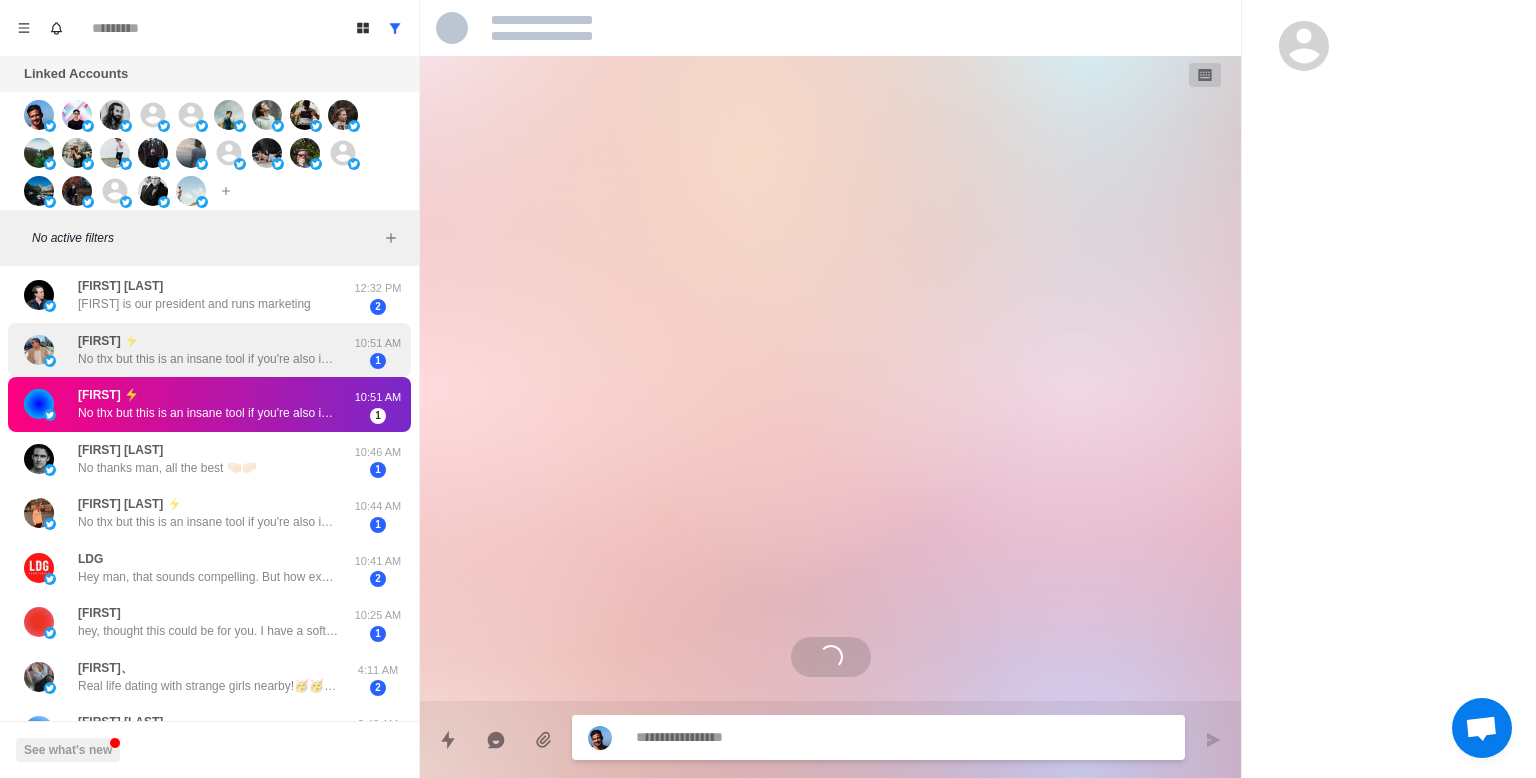 scroll, scrollTop: 0, scrollLeft: 0, axis: both 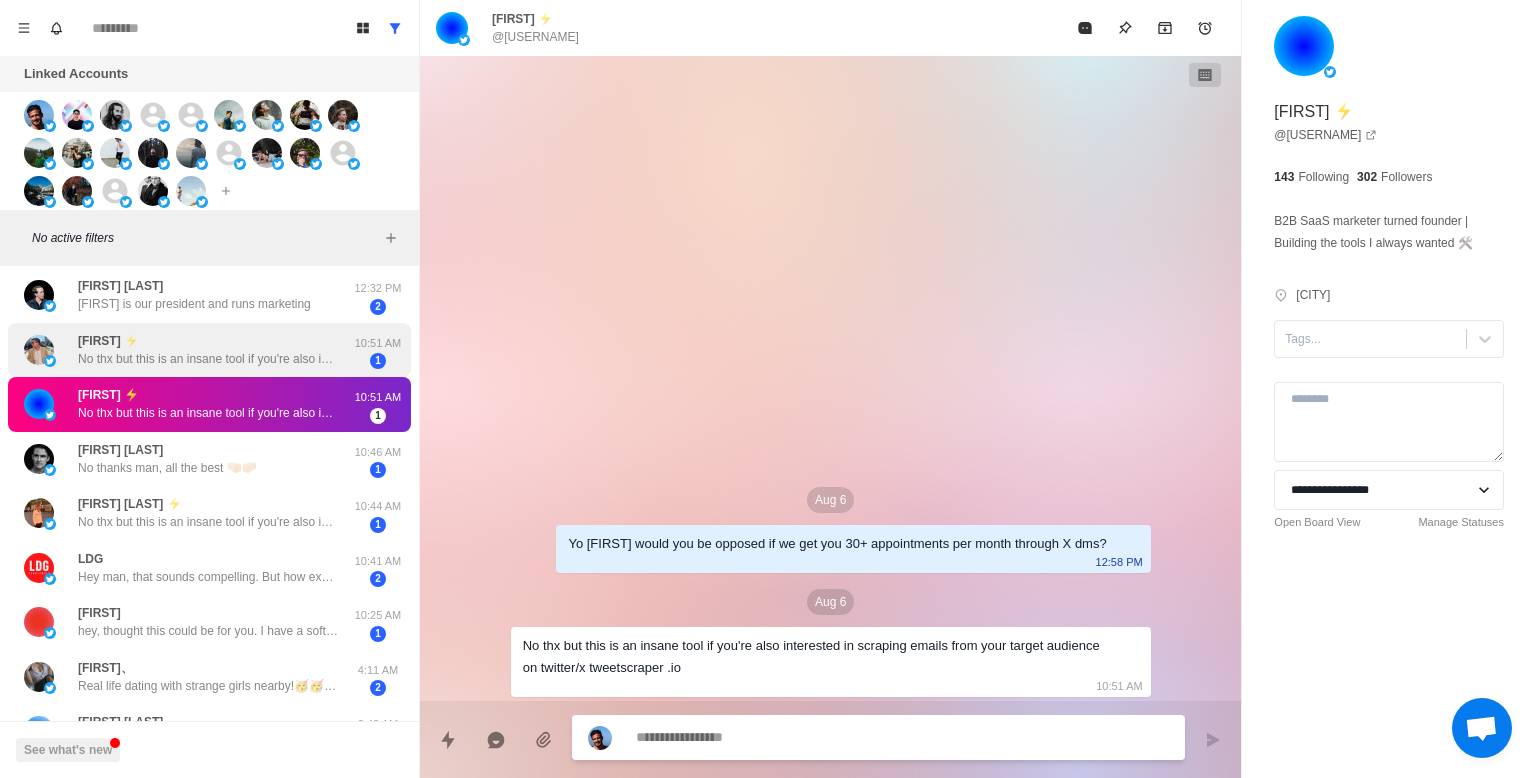 click on "No thx but this is an insane tool if you're also interested in scraping emails from your target audience on twitter/x tweetscraper .io" at bounding box center [208, 359] 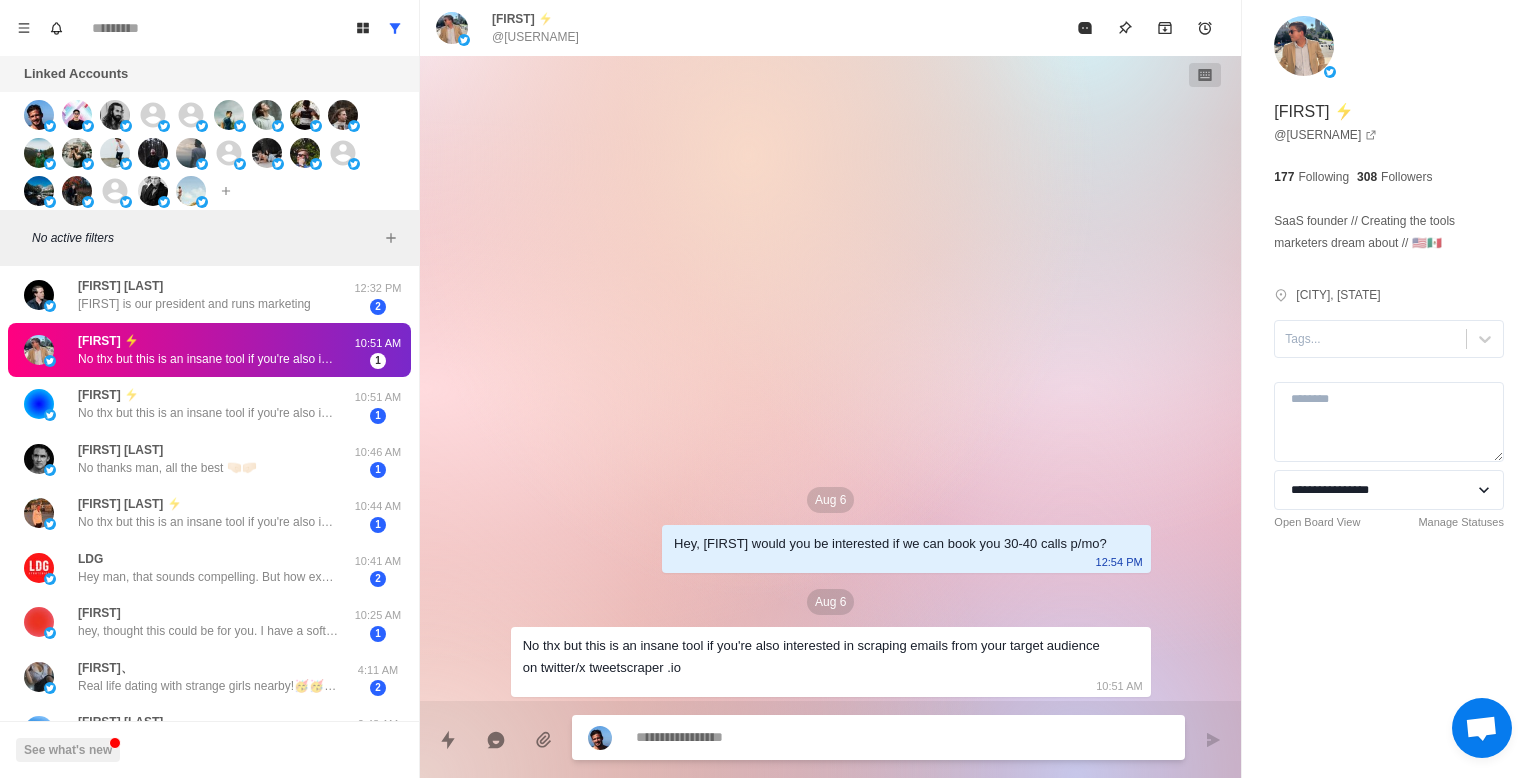 click on "No thx but this is an insane tool if you're also interested in scraping emails from your target audience on twitter/x tweetscraper .io" at bounding box center [208, 359] 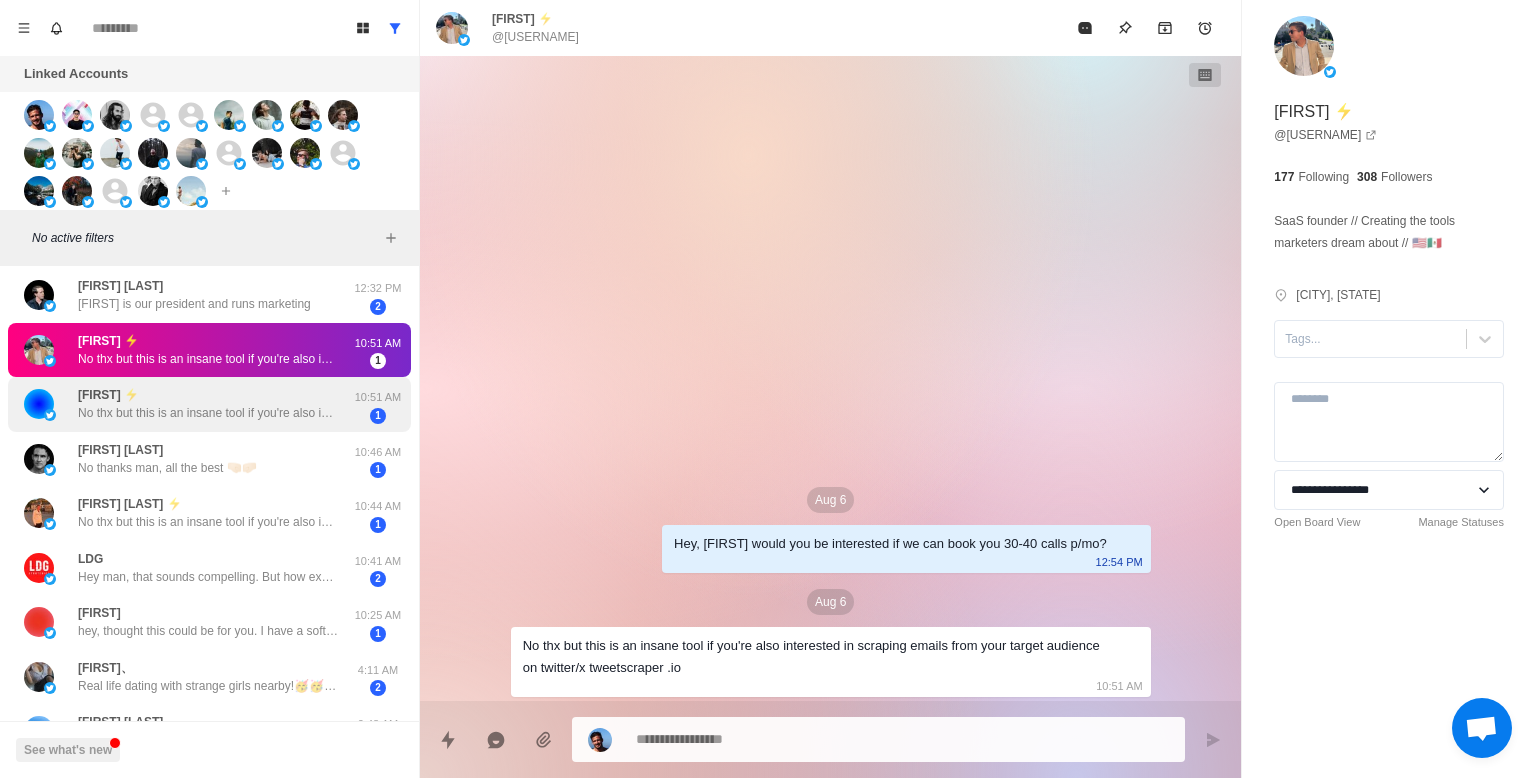 click on "Julius ⚡️ No thx but this is an insane tool if you're also interested in scraping emails from your target audience on twitter/x tweetscraper .io 10:51 AM 1" at bounding box center [209, 404] 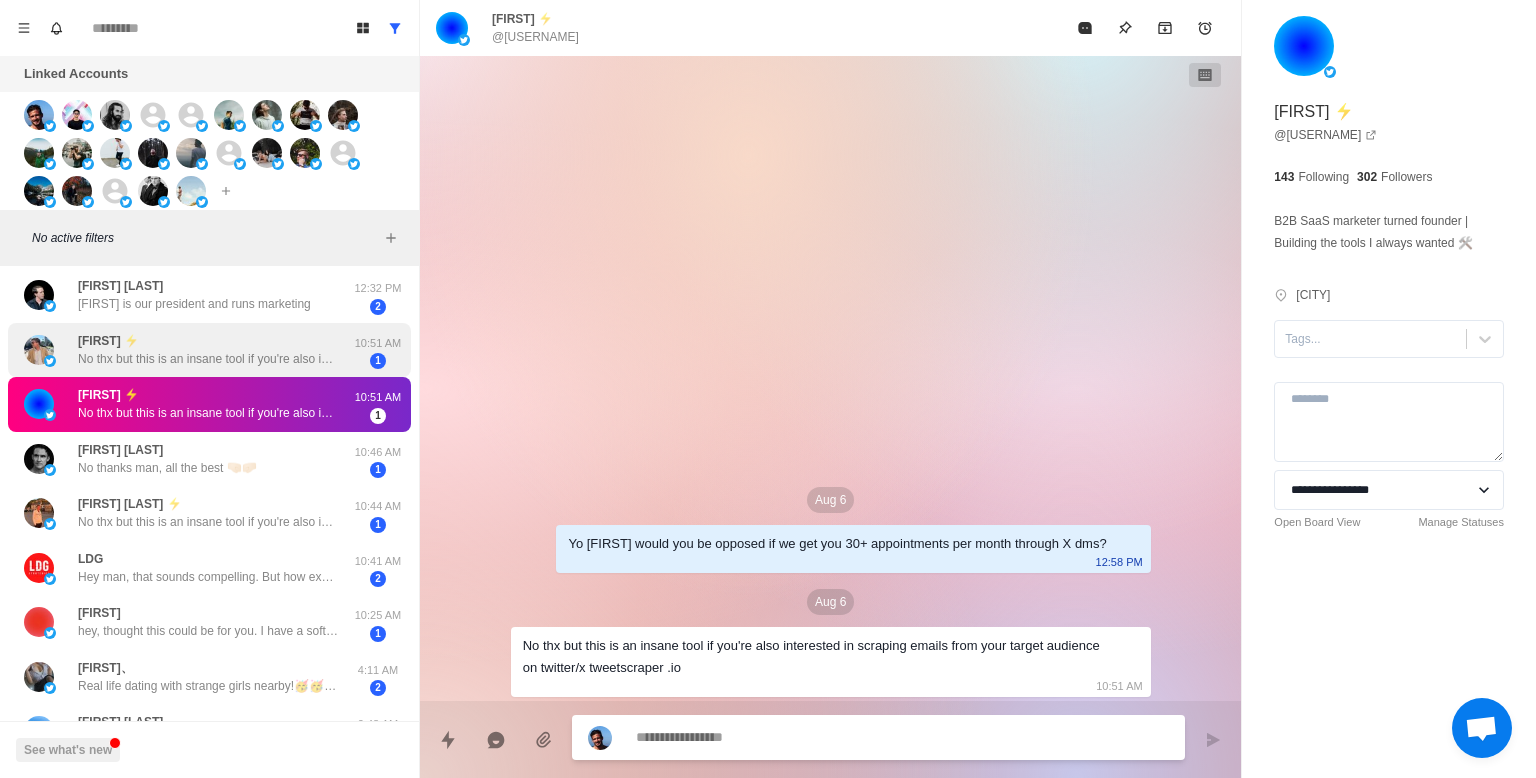 click on "Alex ⚡️ No thx but this is an insane tool if you're also interested in scraping emails from your target audience on twitter/x tweetscraper .io 10:51 AM 1" at bounding box center (209, 350) 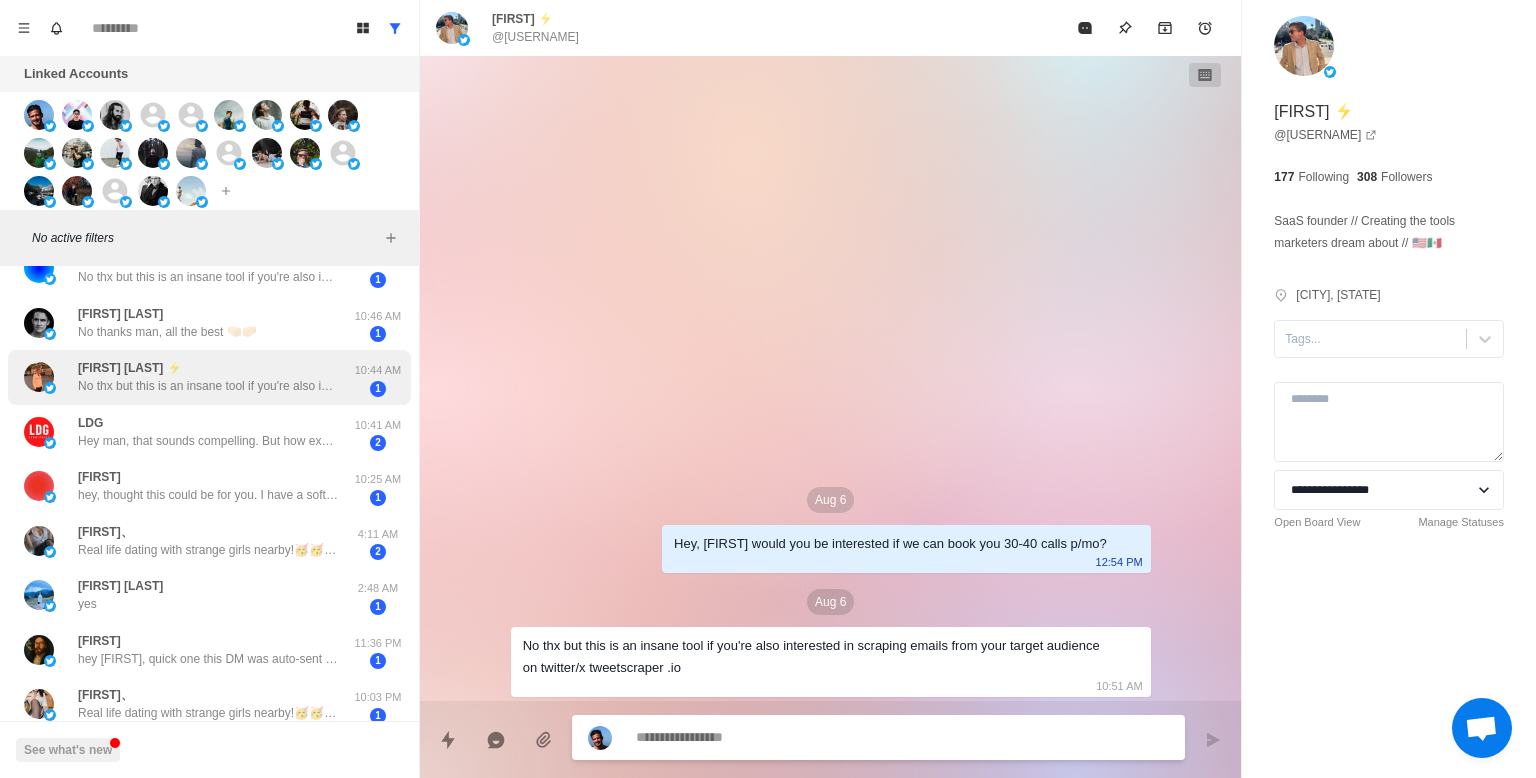 scroll, scrollTop: 724, scrollLeft: 0, axis: vertical 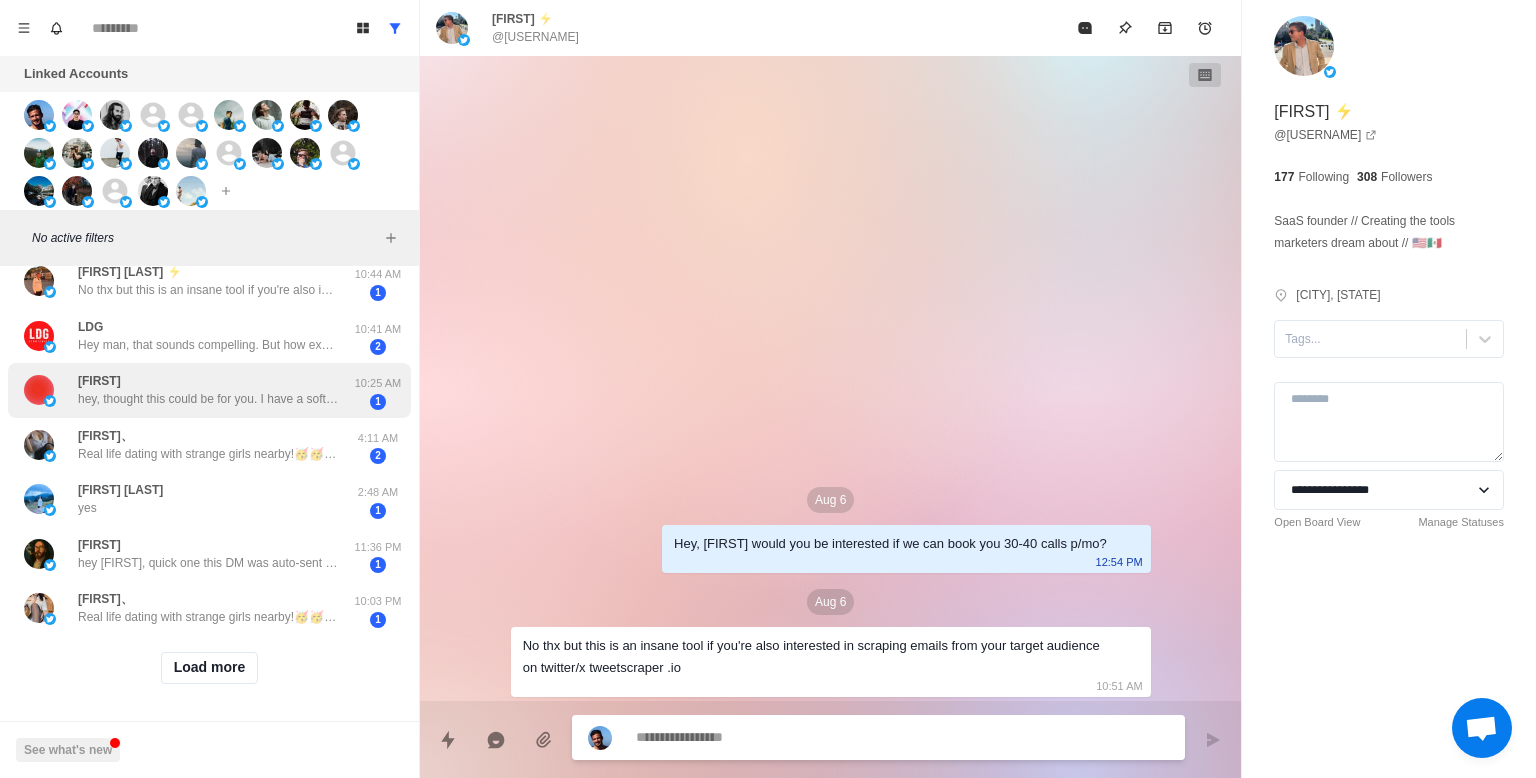 click on "hey, thought this could be for you. I have a software that lets you get in contact with thousands of potential clients/customers on twitter/x and it’s not through sending dms like this one (sorry lol, I just saw your profile and had to)
cool if I share more info?" at bounding box center [208, 399] 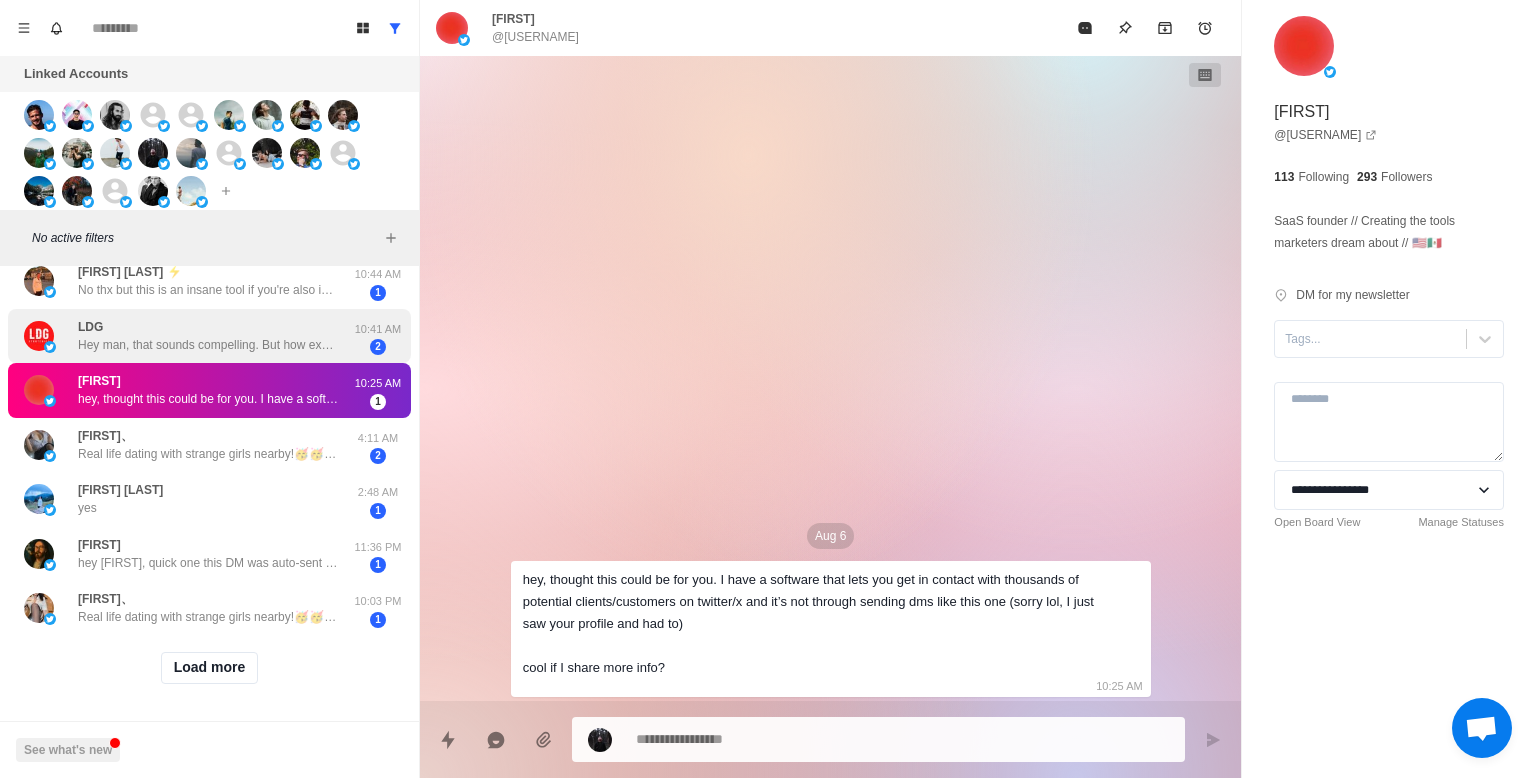 click on "LDG Hey man, that sounds compelling. But how exactly do you plan to accomplish that ?" at bounding box center [188, 336] 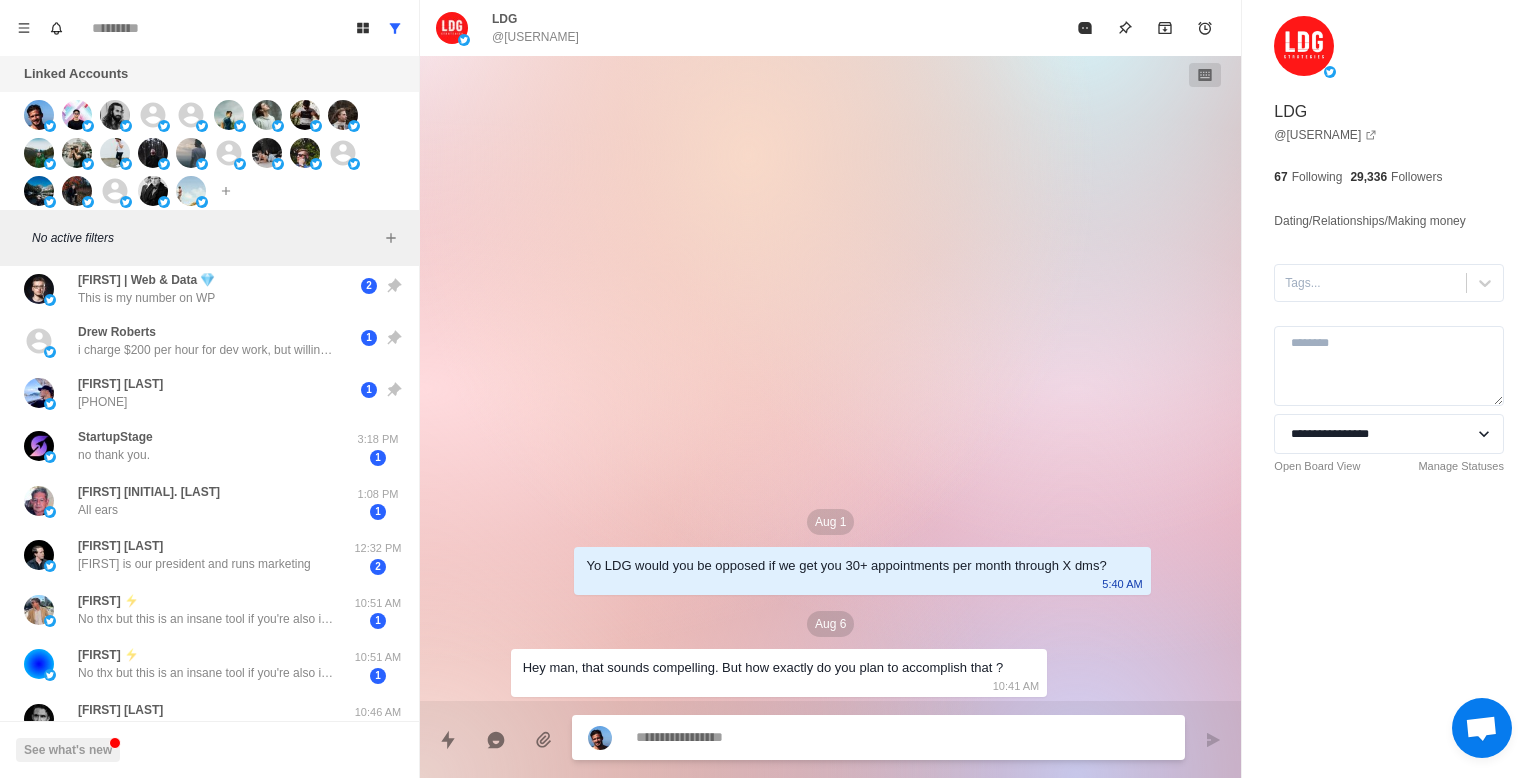 scroll, scrollTop: 0, scrollLeft: 0, axis: both 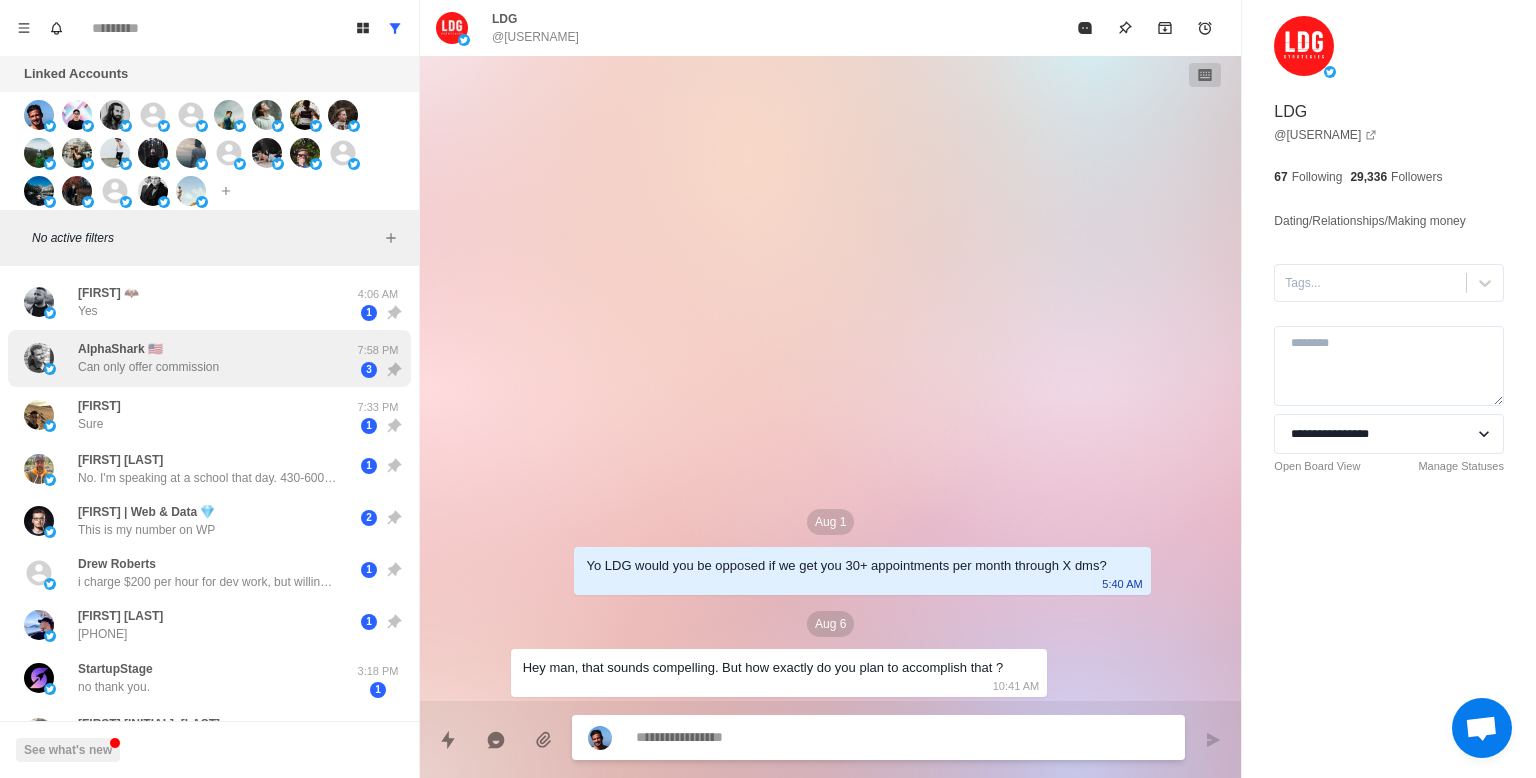 click on "[BRAND] Can only offer commission" at bounding box center (188, 358) 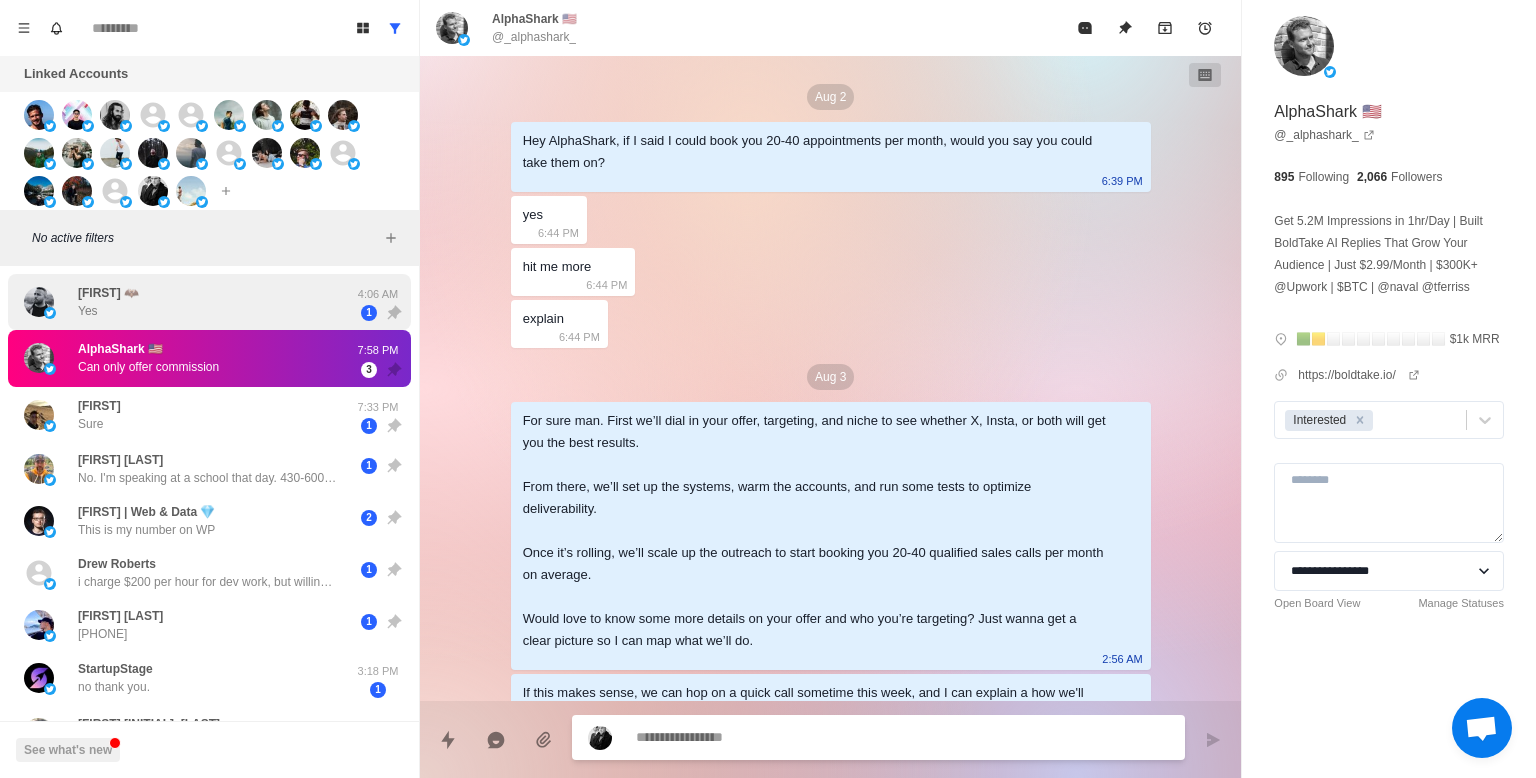 scroll, scrollTop: 1283, scrollLeft: 0, axis: vertical 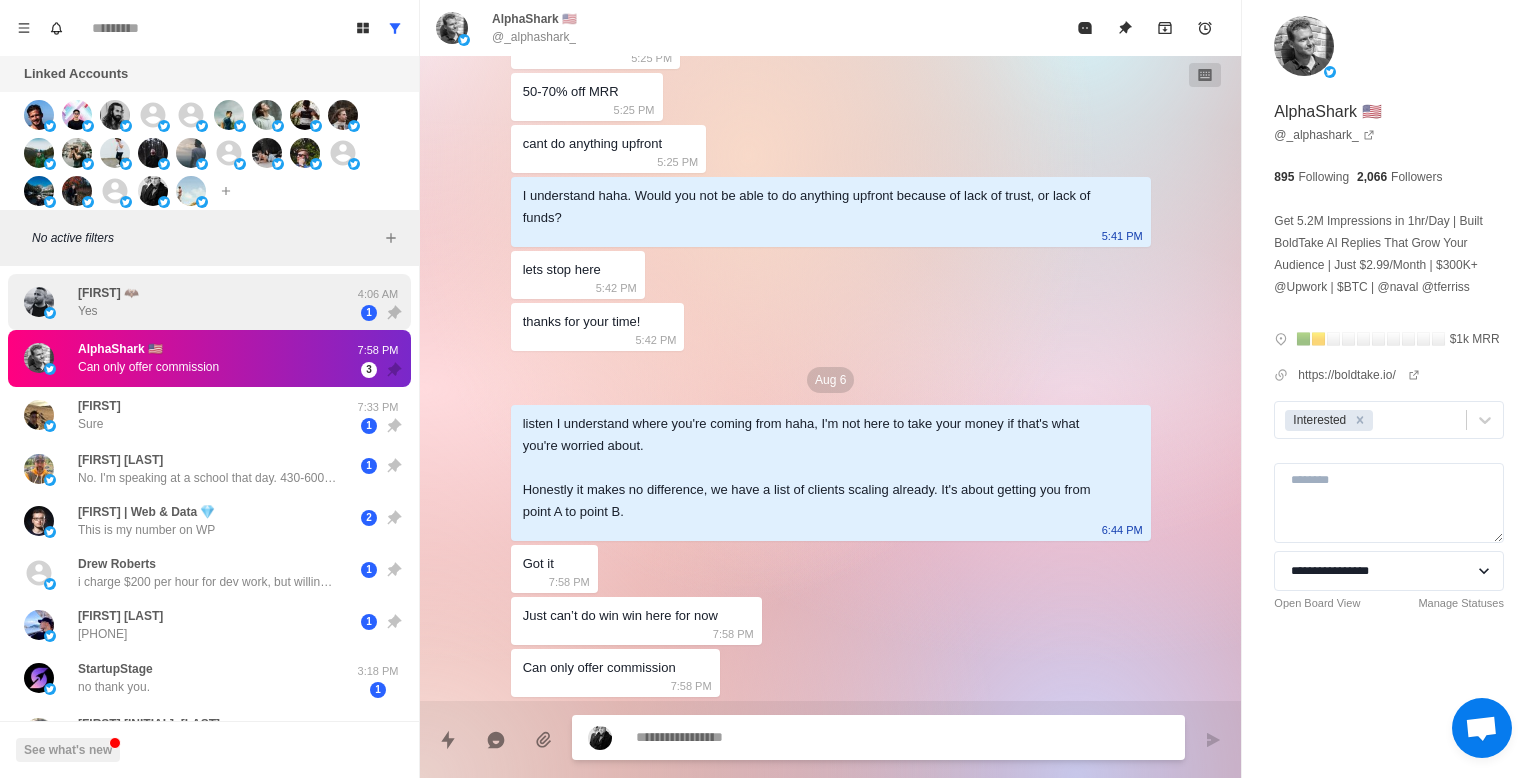 click on "[USERNAME] Yes" at bounding box center (188, 302) 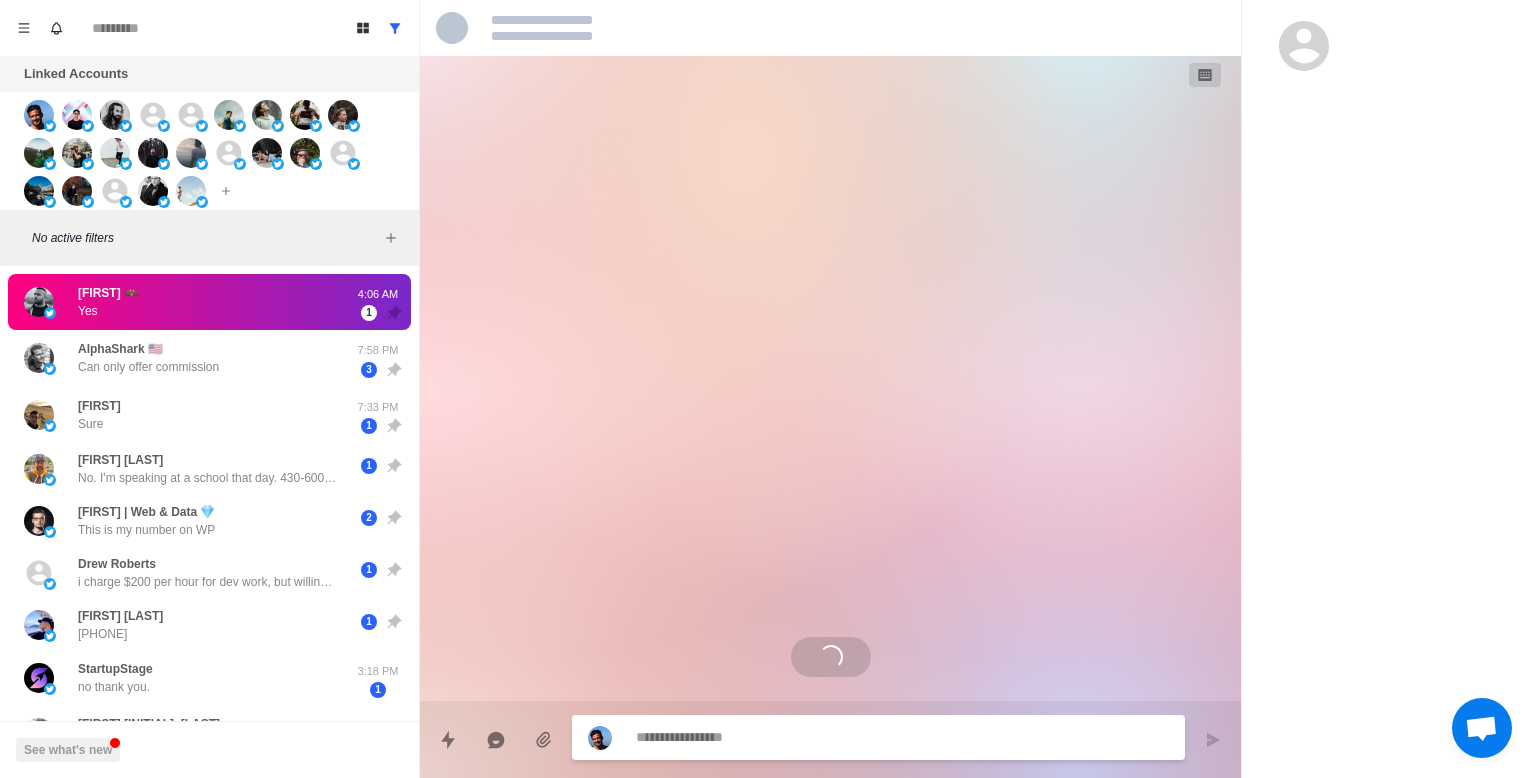 scroll, scrollTop: 0, scrollLeft: 0, axis: both 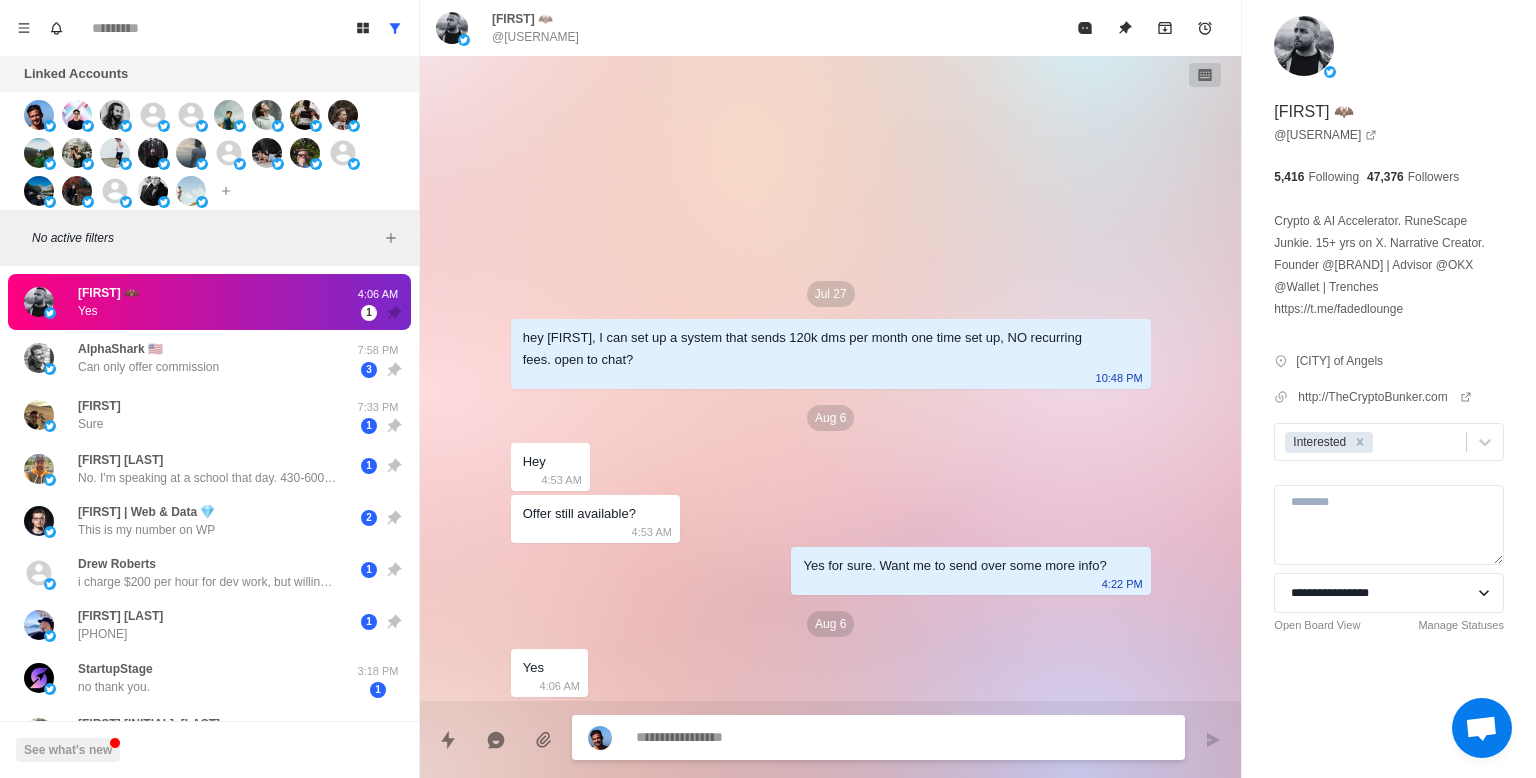 click on "Connect X account Connect Instagram account Additional account cost: +$48/year" at bounding box center [209, 151] 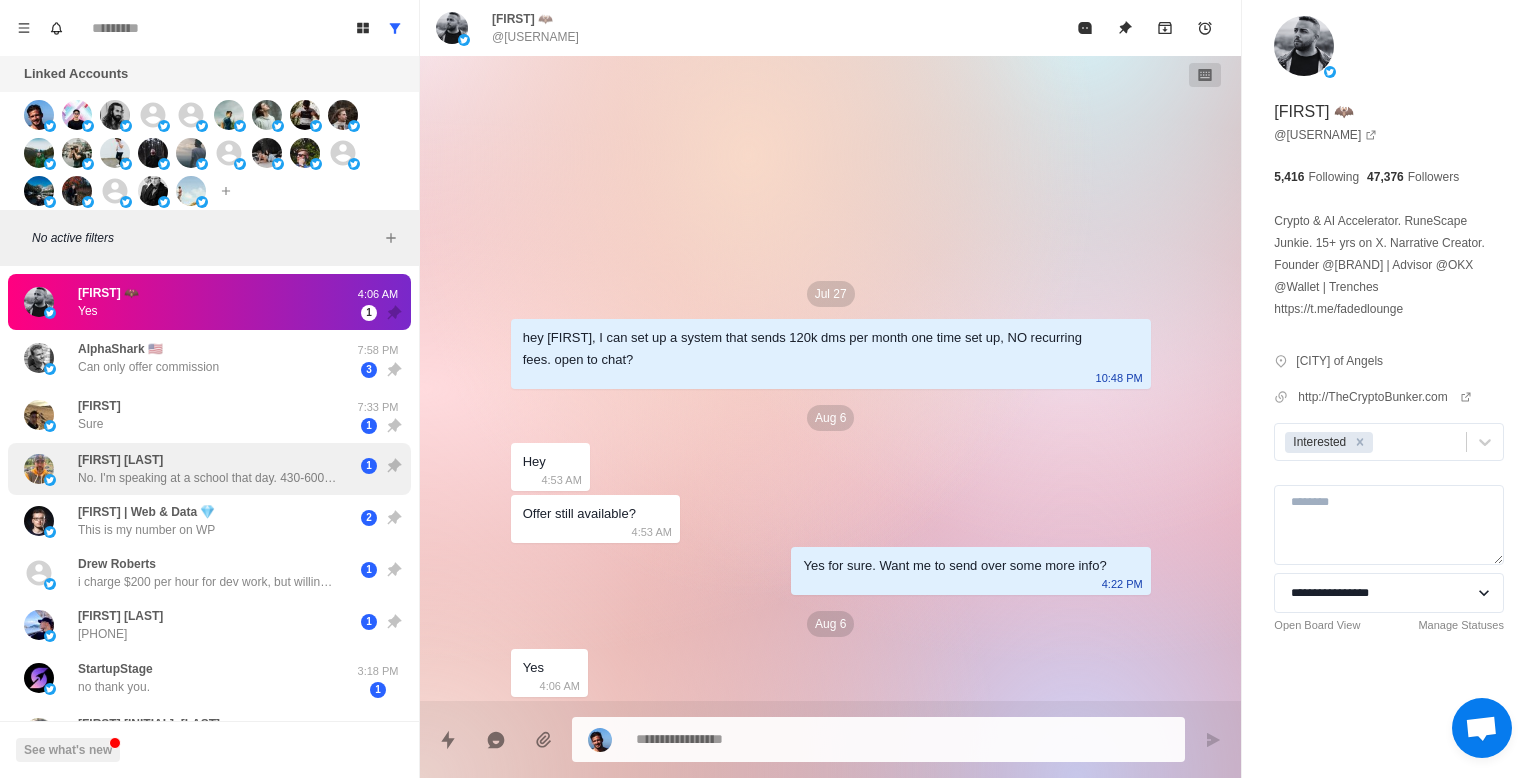 scroll, scrollTop: 164, scrollLeft: 0, axis: vertical 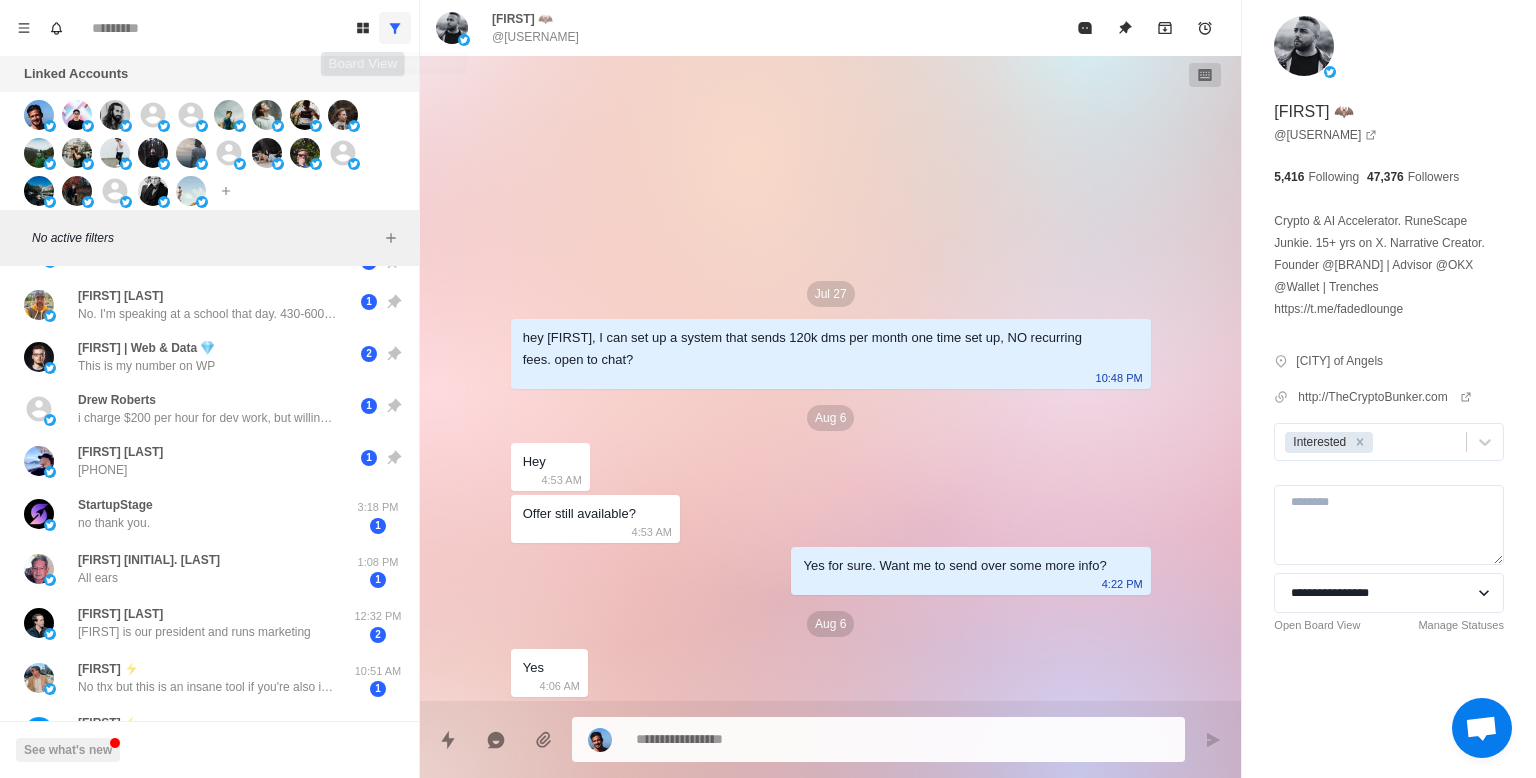 click at bounding box center [395, 28] 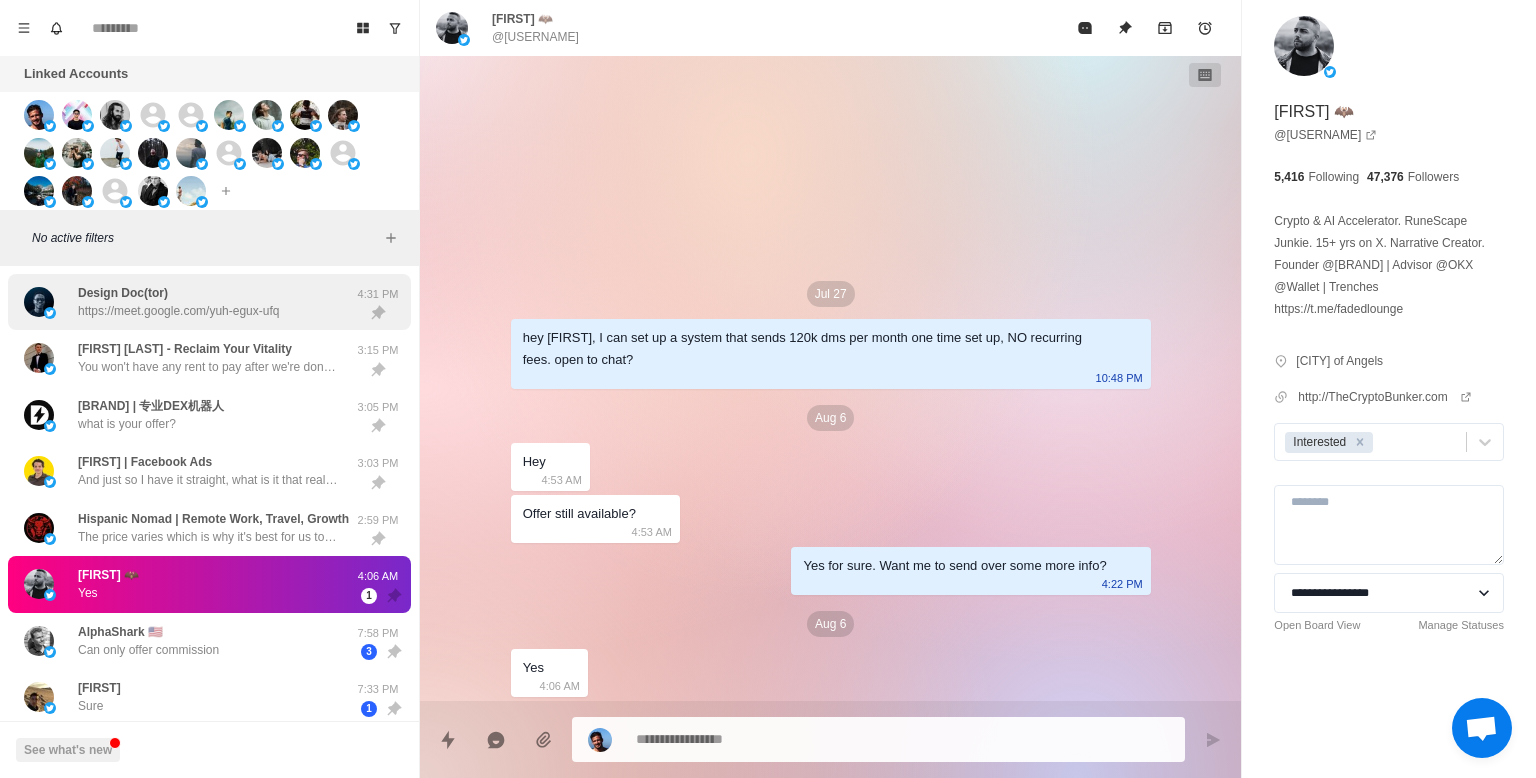 click on "https://meet.google.com/yuh-egux-ufq" at bounding box center [178, 311] 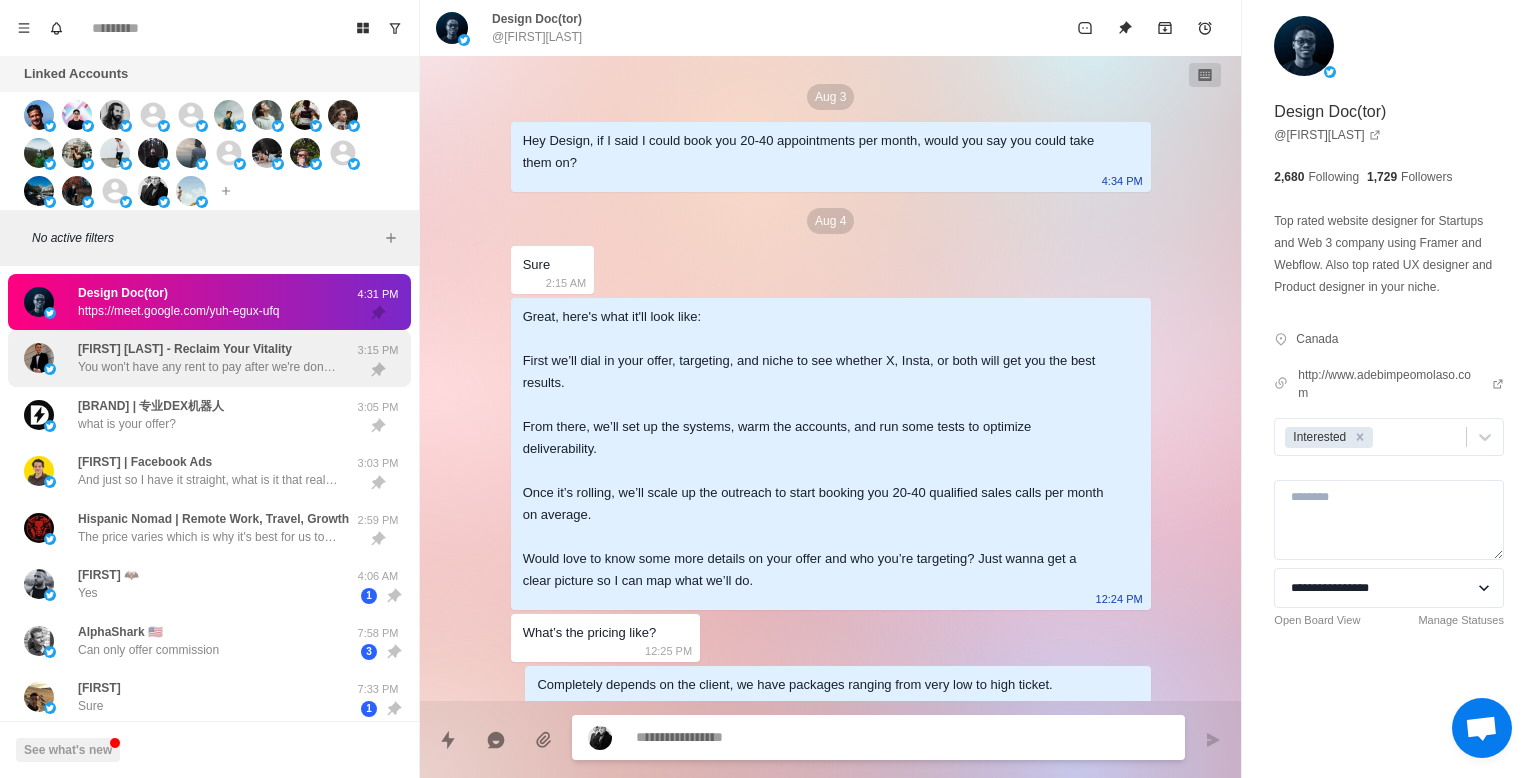 scroll, scrollTop: 681, scrollLeft: 0, axis: vertical 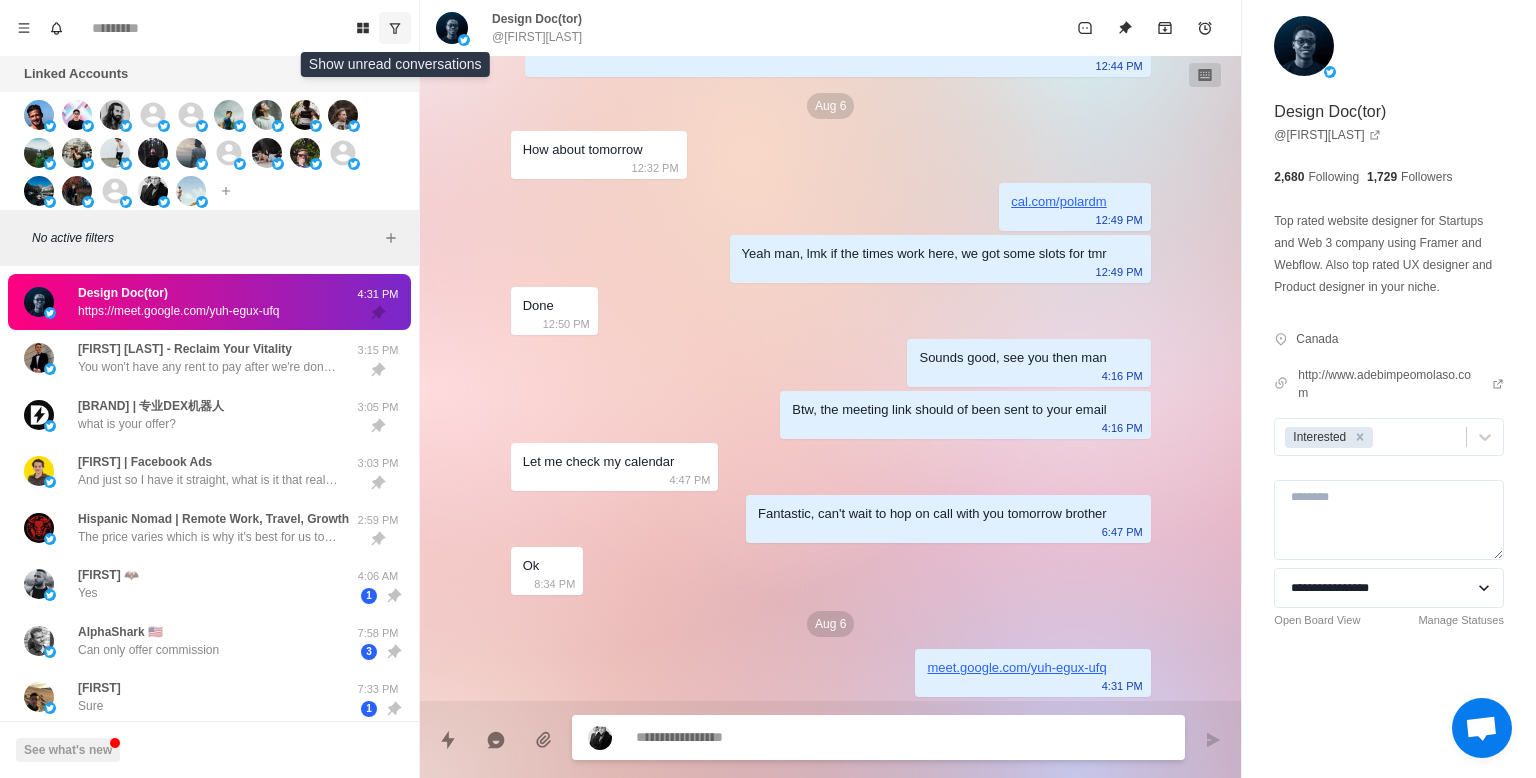 click at bounding box center (395, 28) 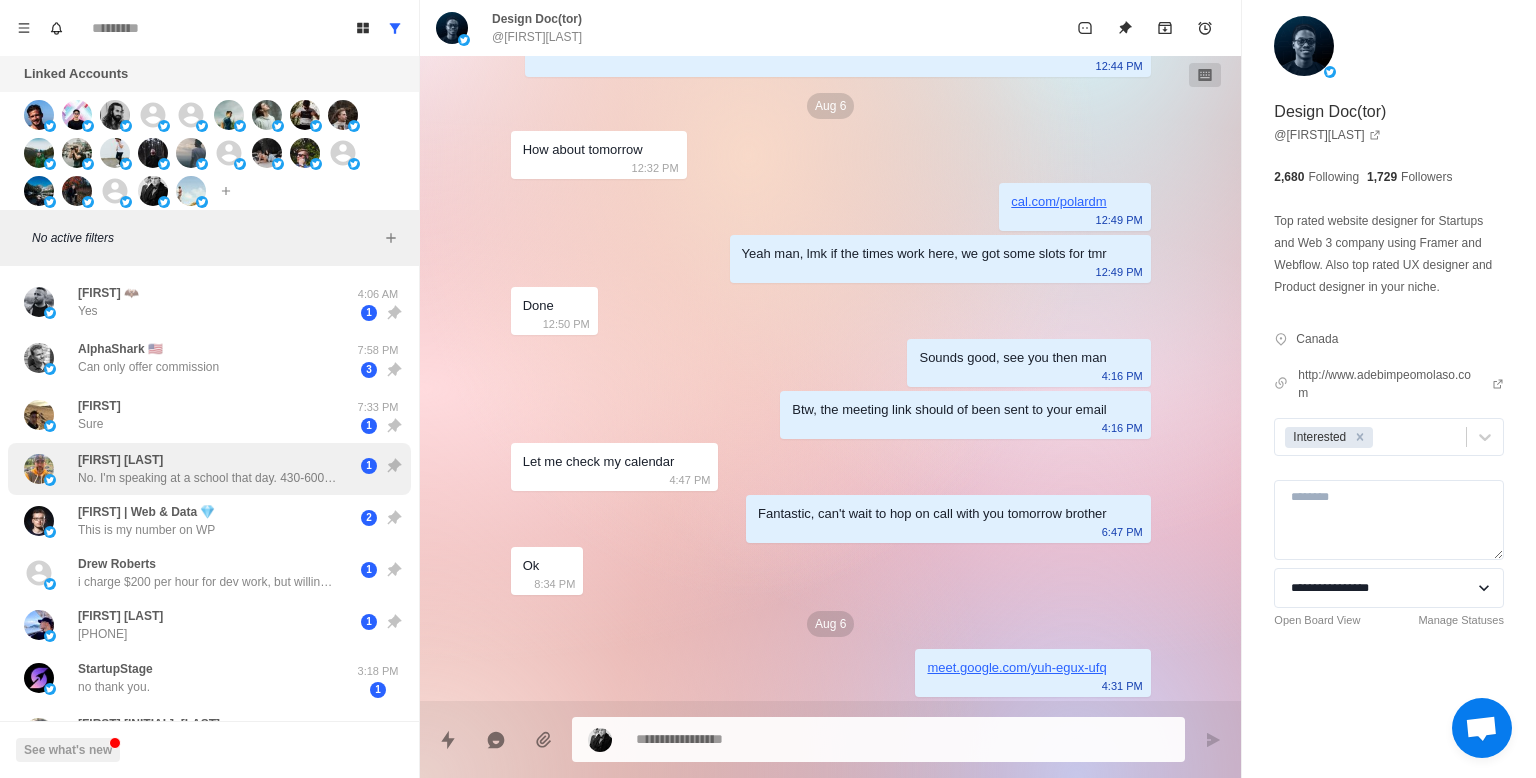 click on "No. I'm speaking at a school that day. 430-600 pm" at bounding box center (208, 478) 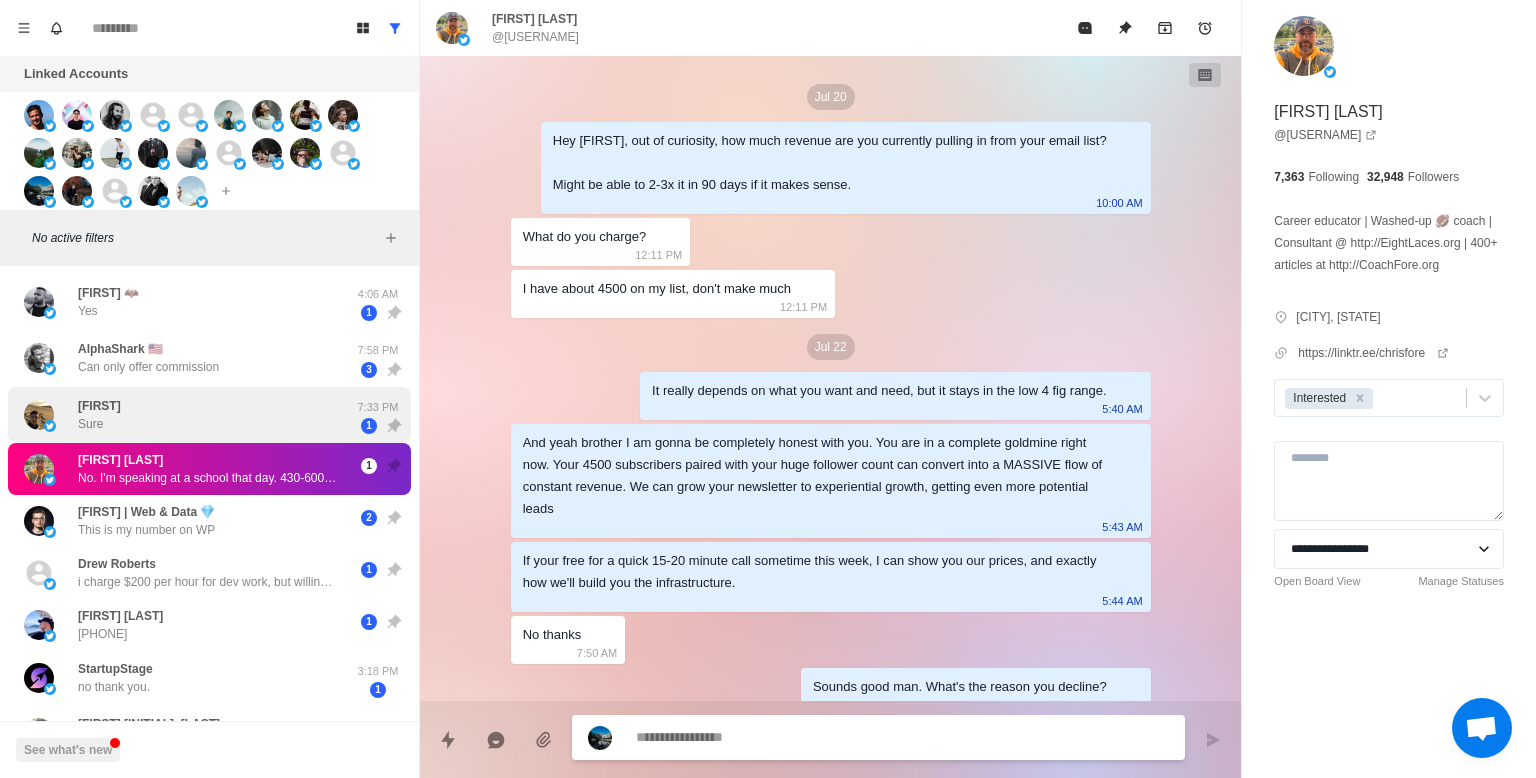 scroll, scrollTop: 1285, scrollLeft: 0, axis: vertical 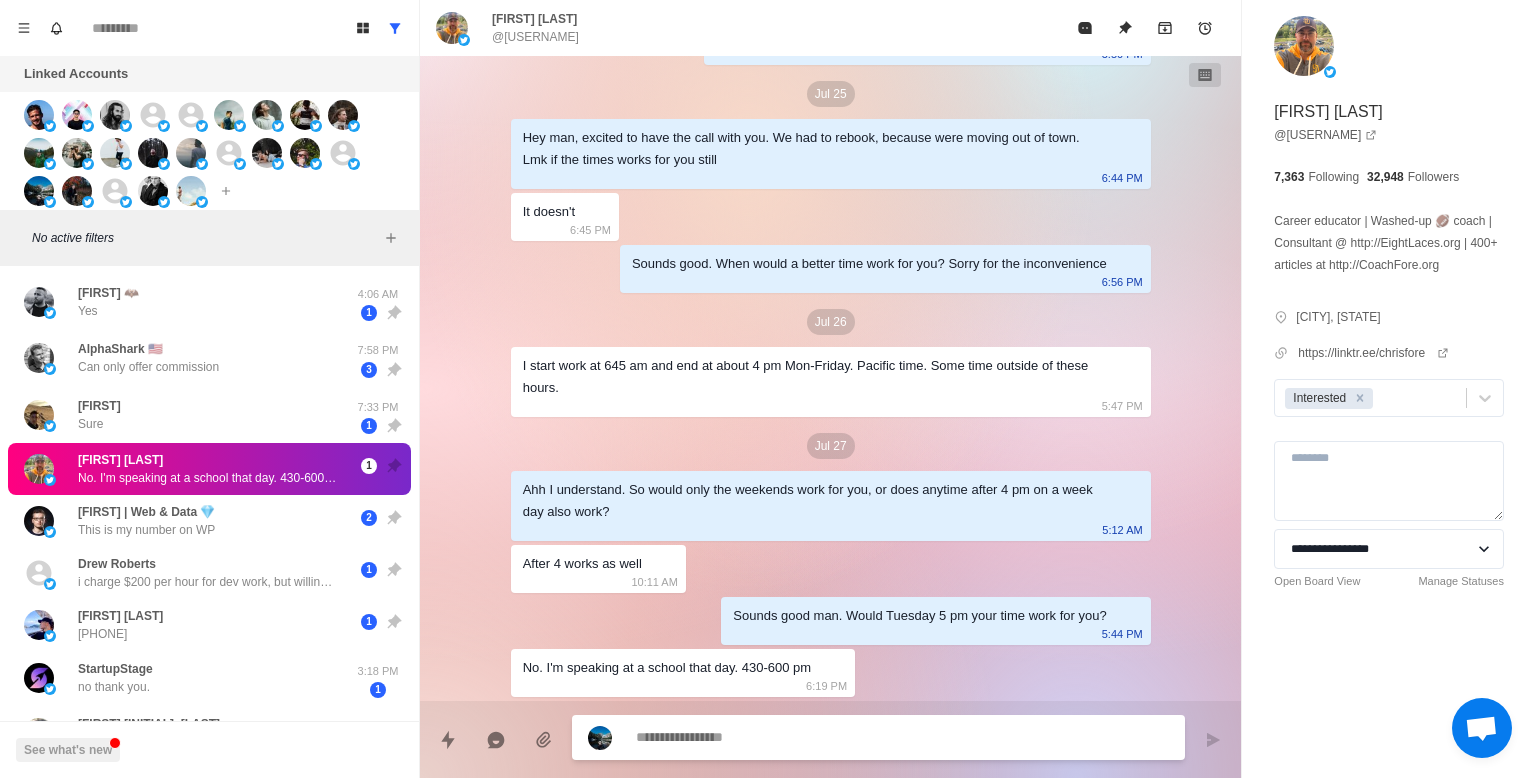 click at bounding box center [1304, 46] 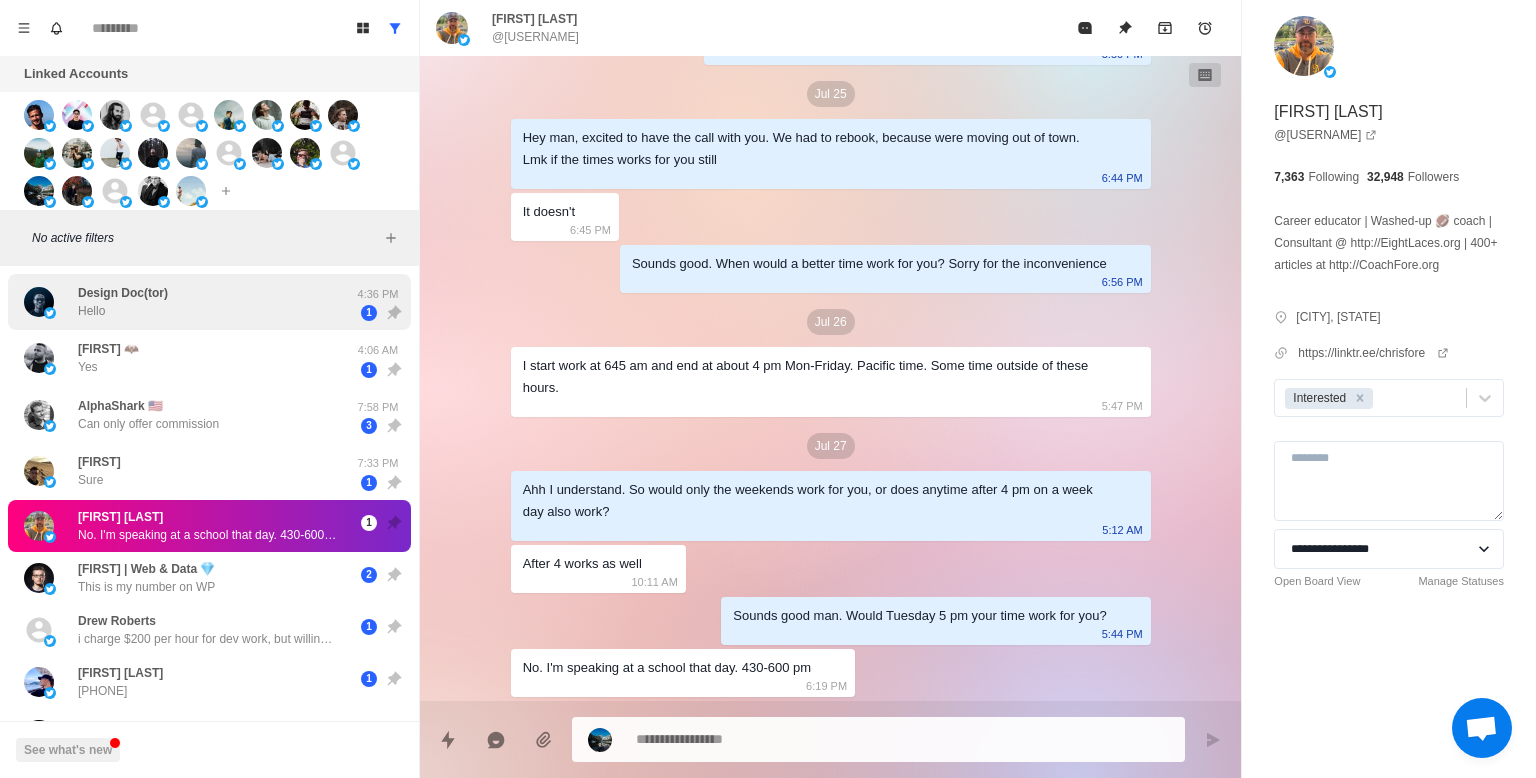 click on "Design Doc(tor) Hello" at bounding box center (188, 302) 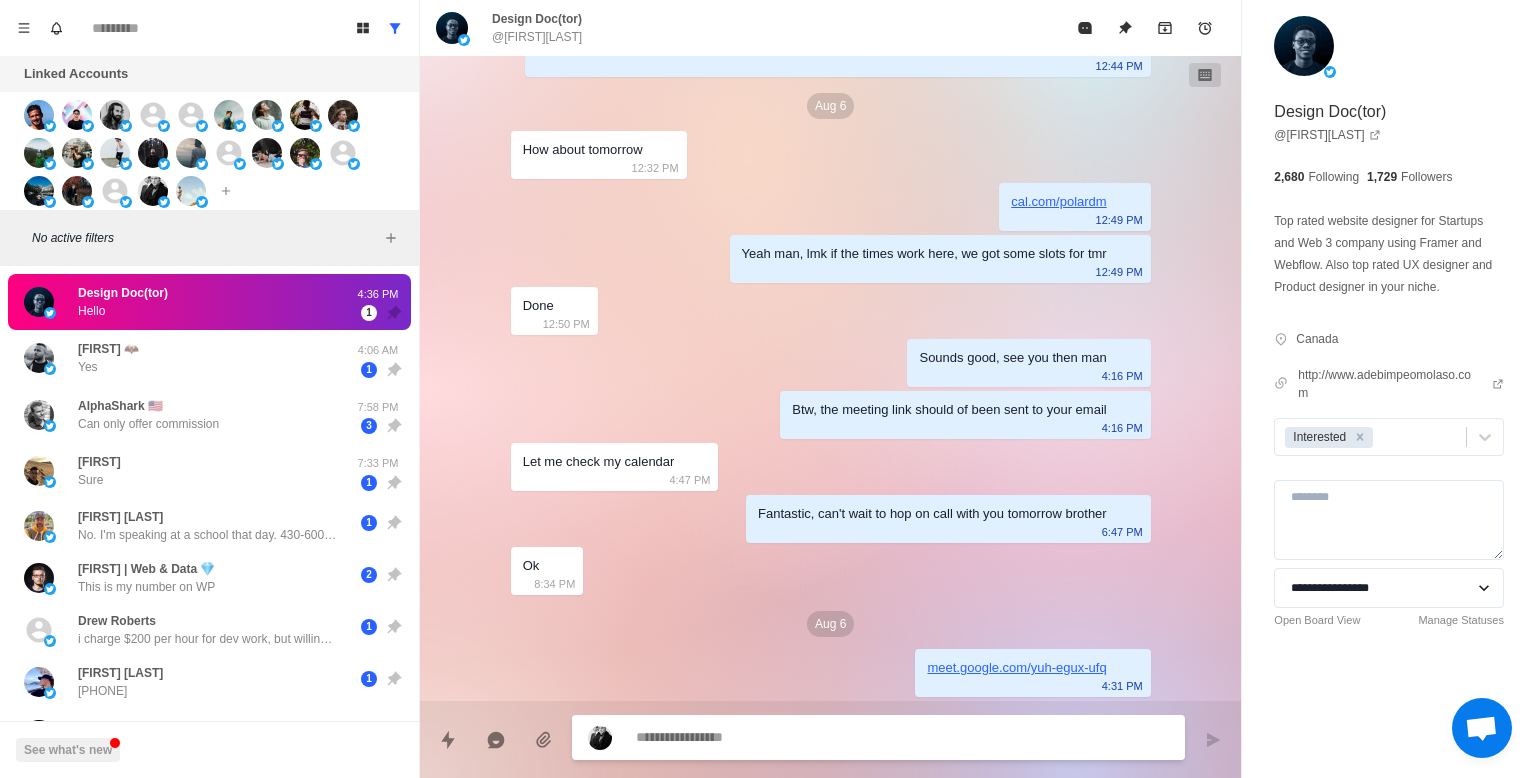 scroll, scrollTop: 733, scrollLeft: 0, axis: vertical 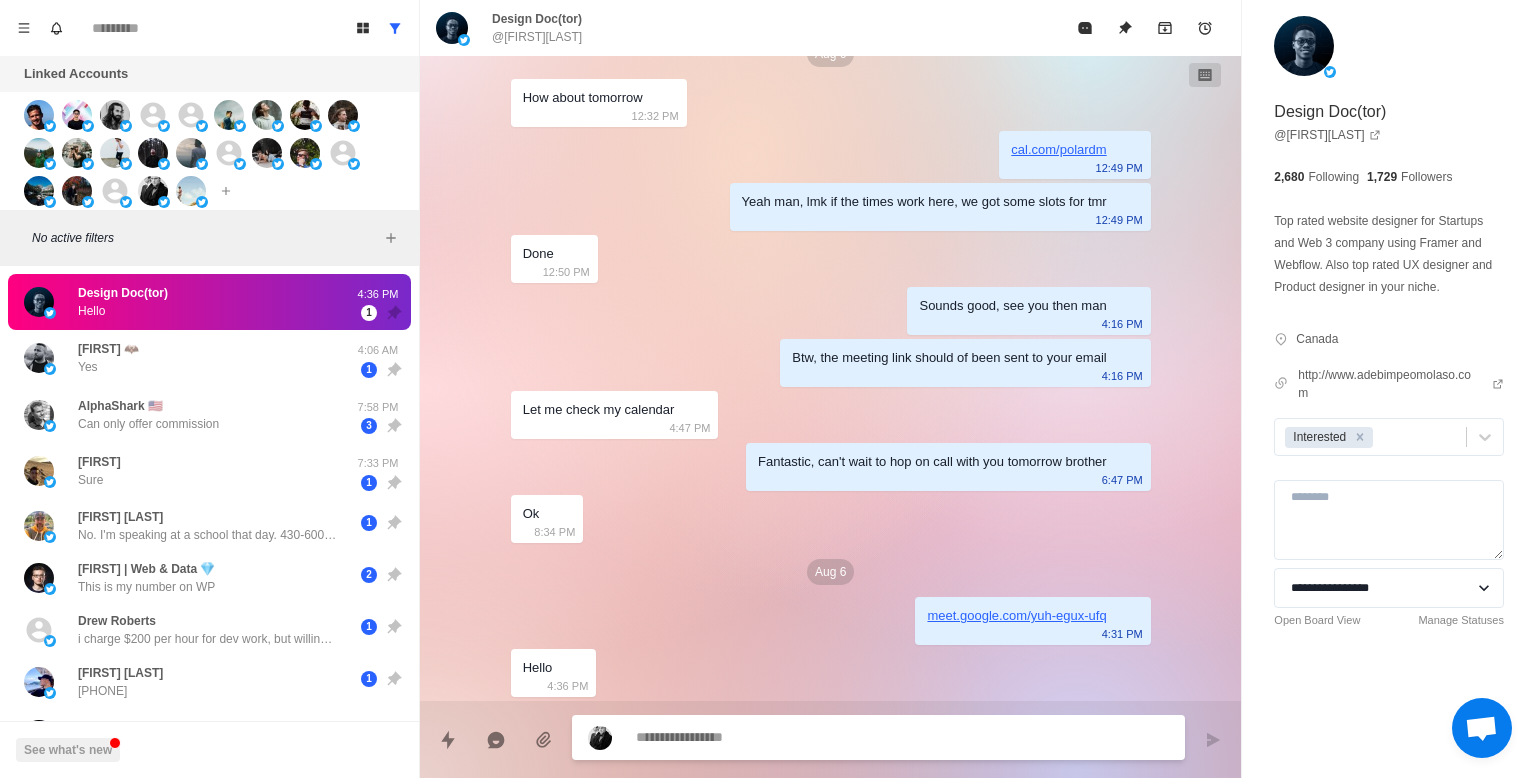 click at bounding box center [902, 737] 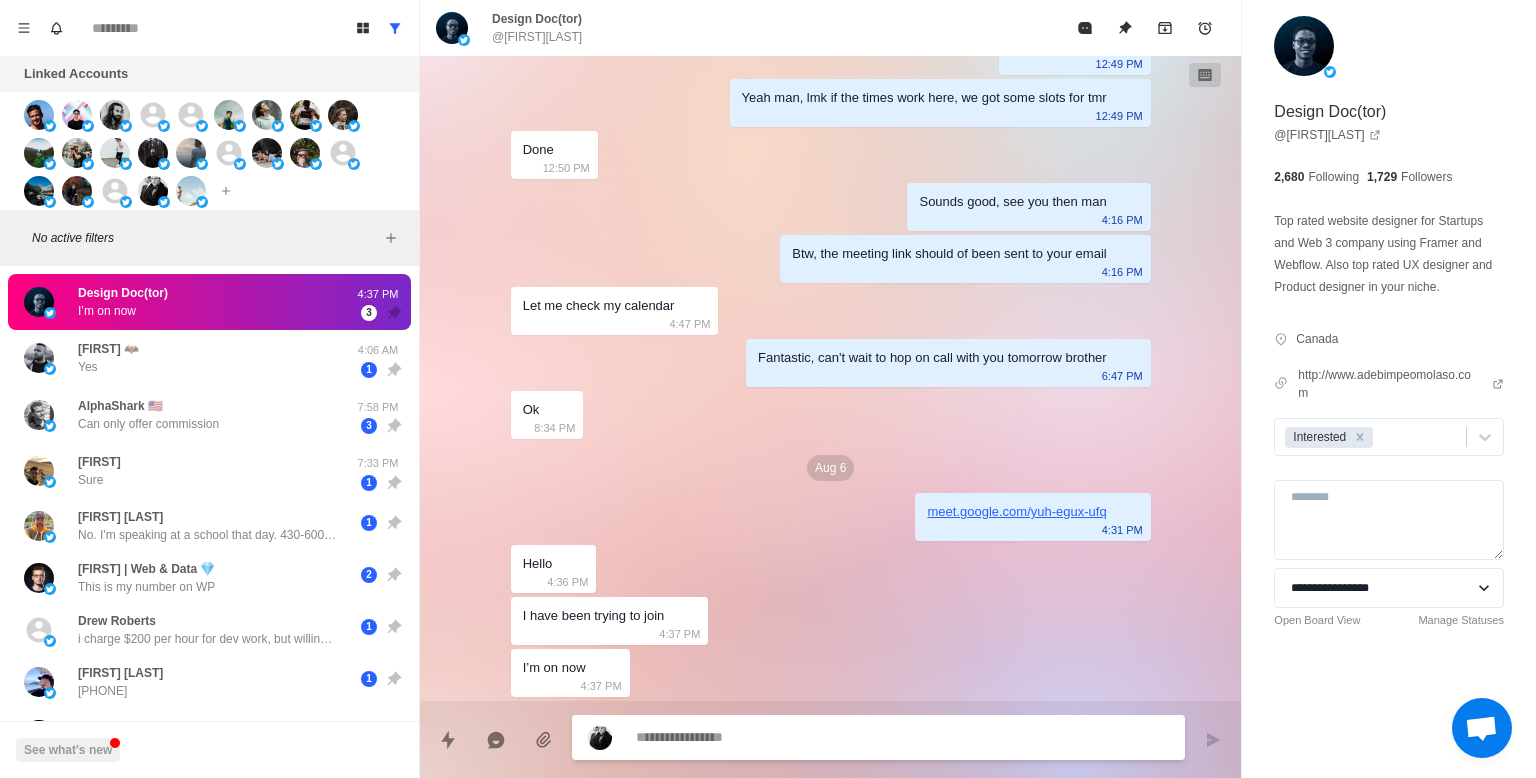 click at bounding box center [902, 737] 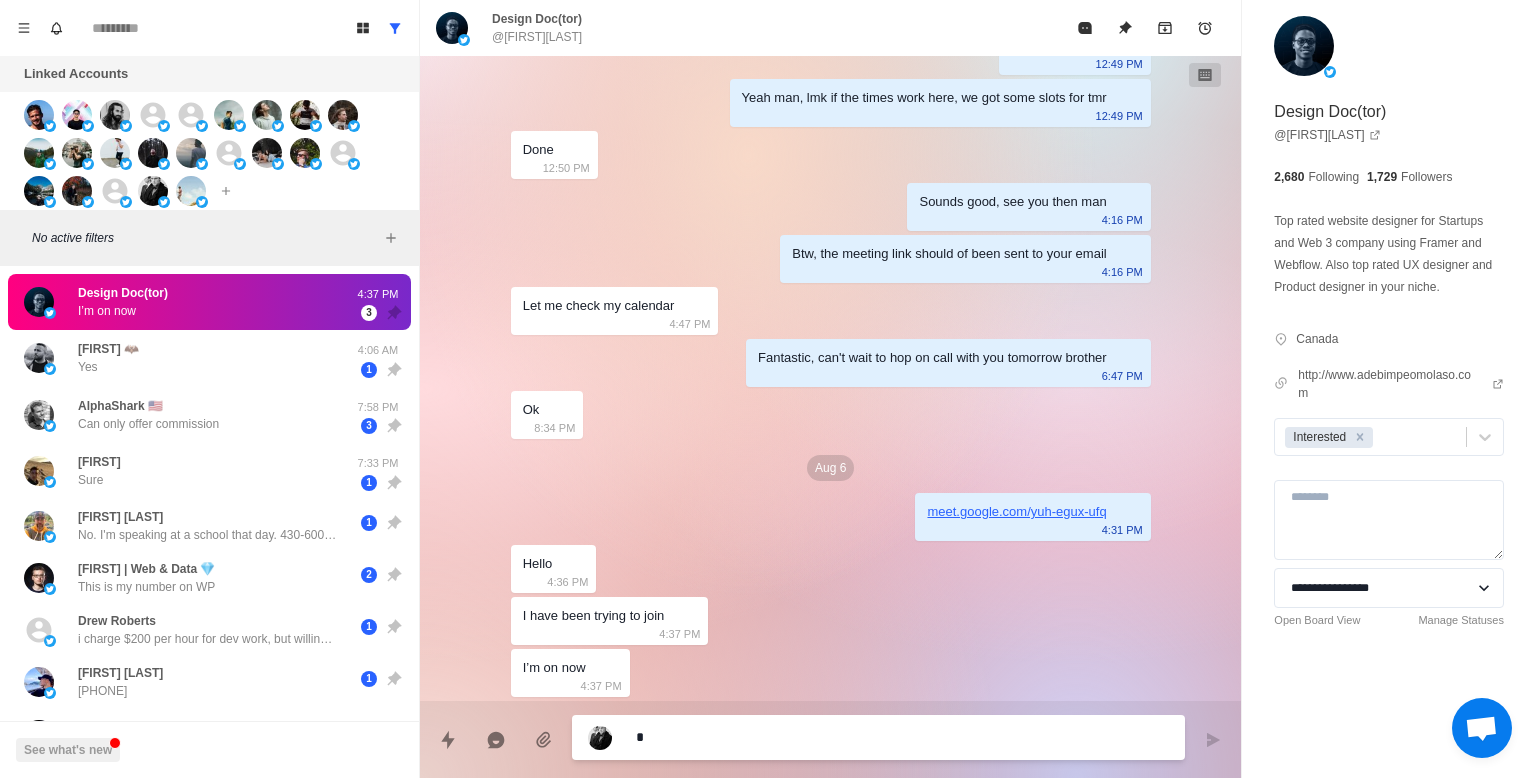 type on "*" 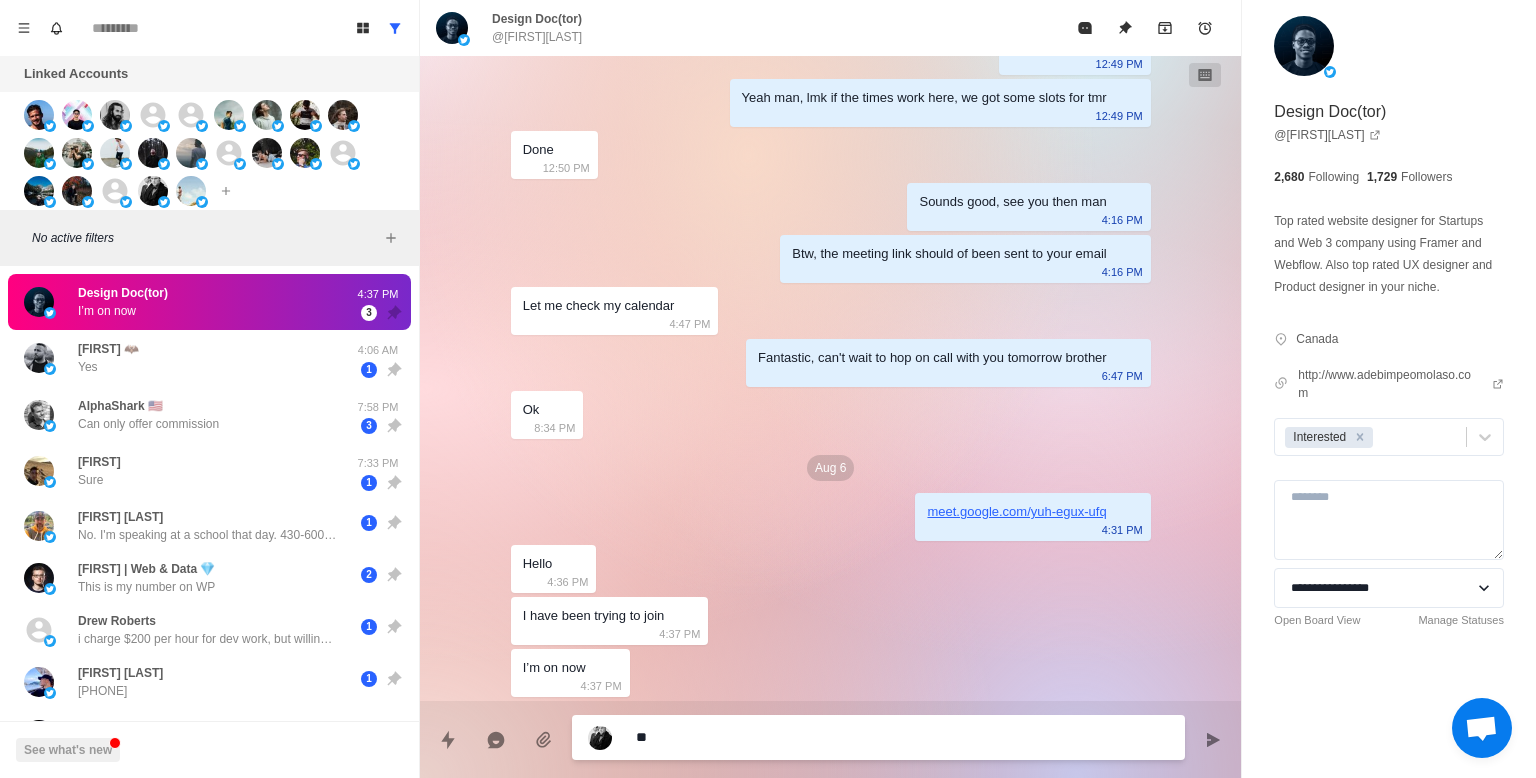 type on "*" 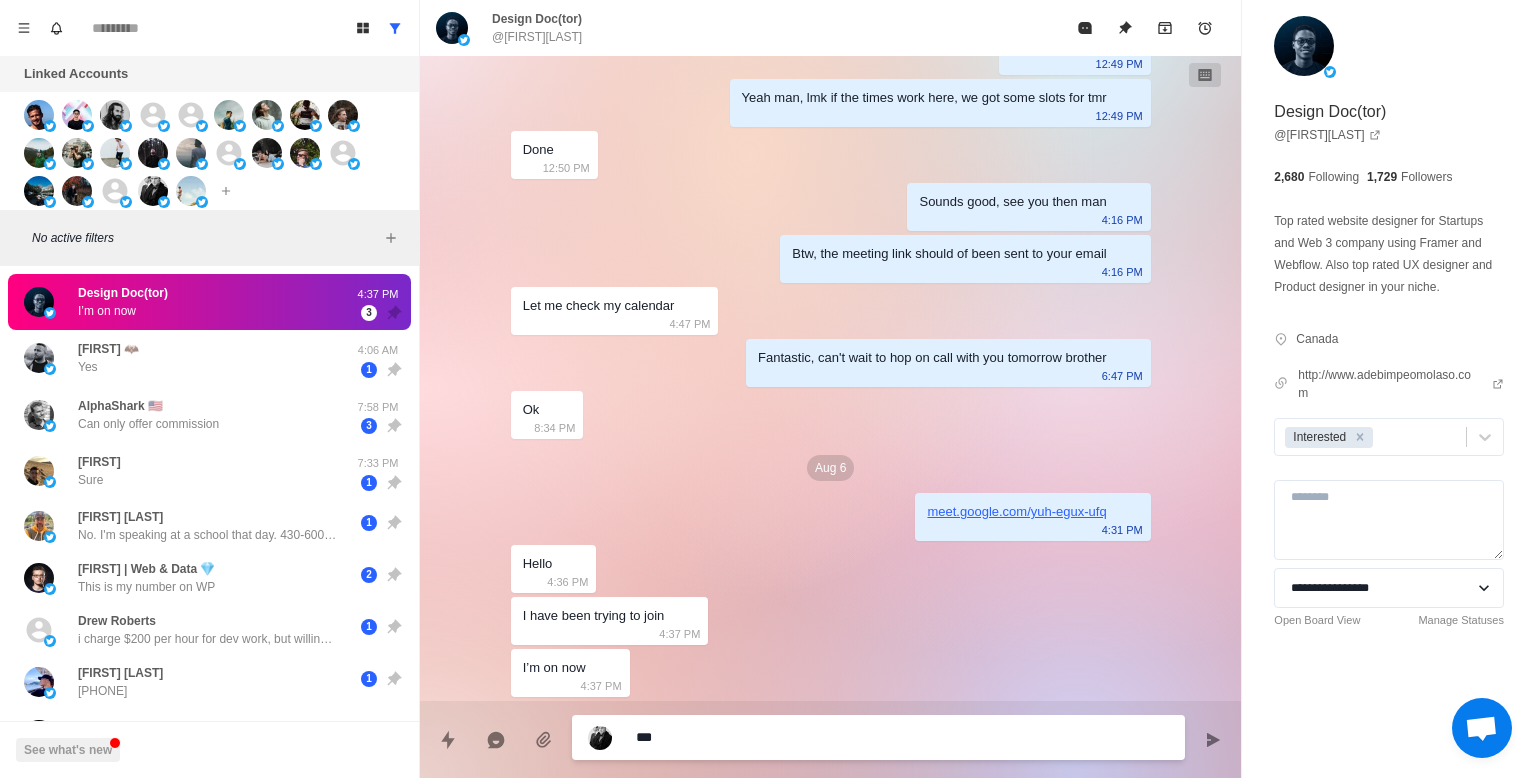 type on "*" 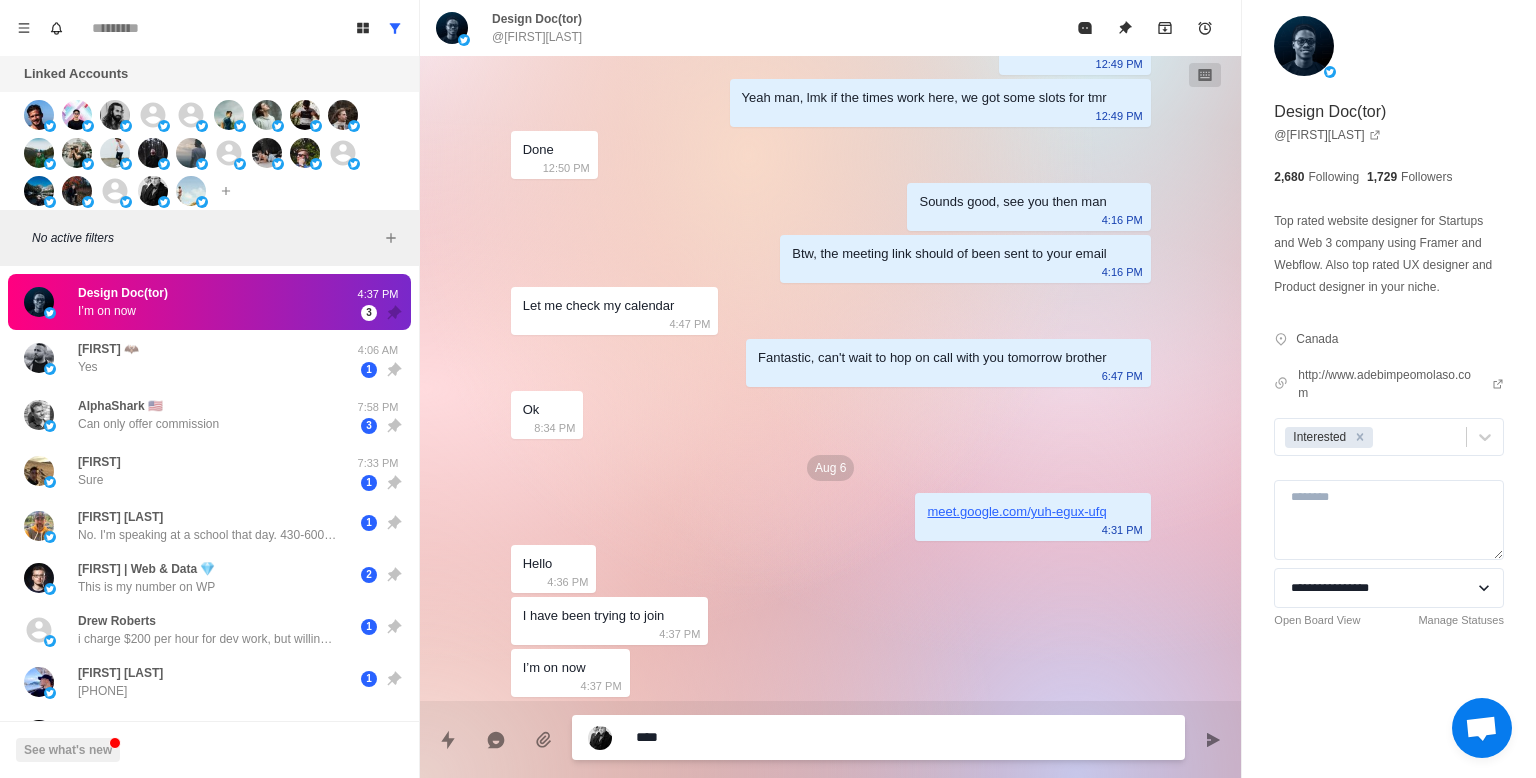 type on "*" 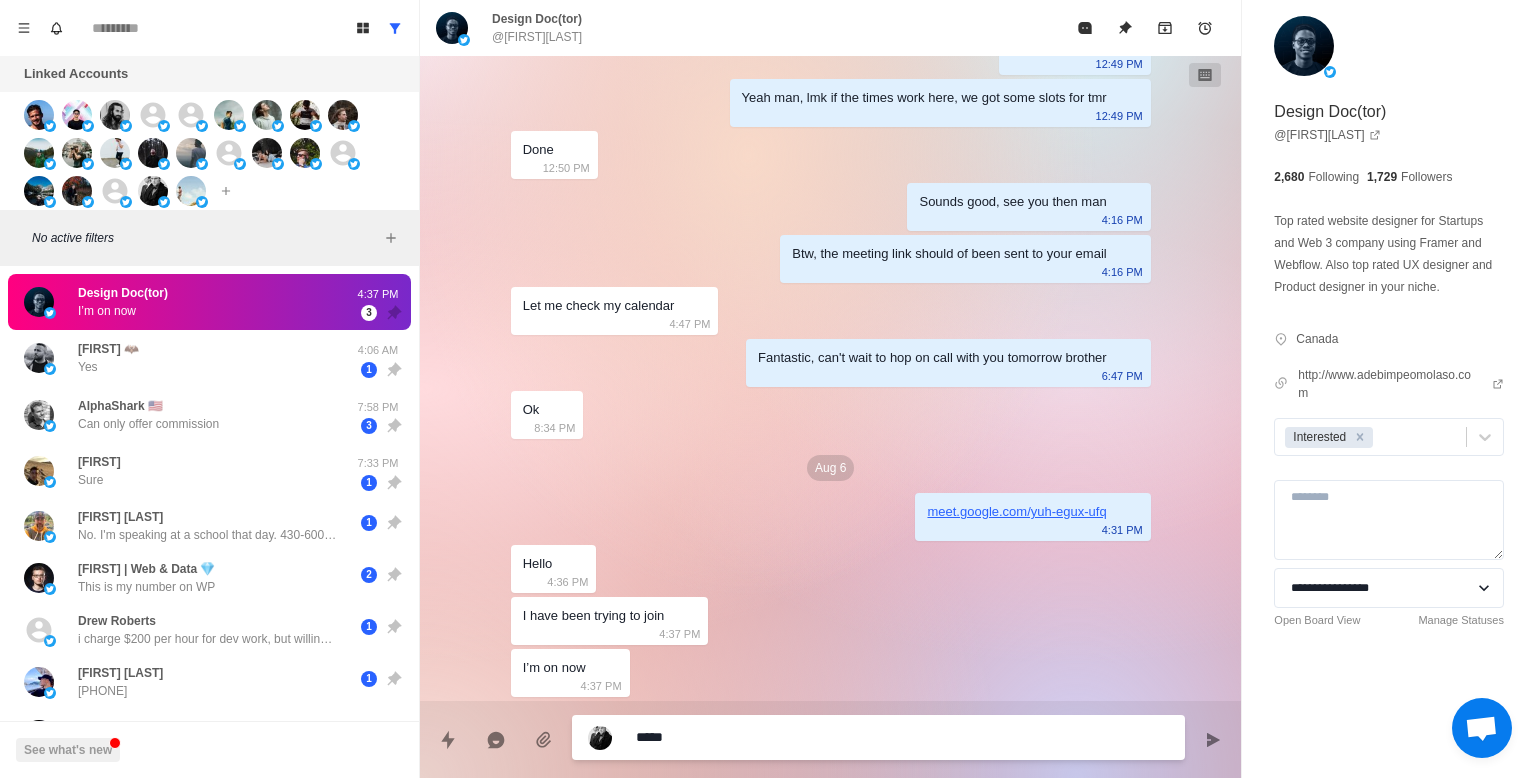 type on "*" 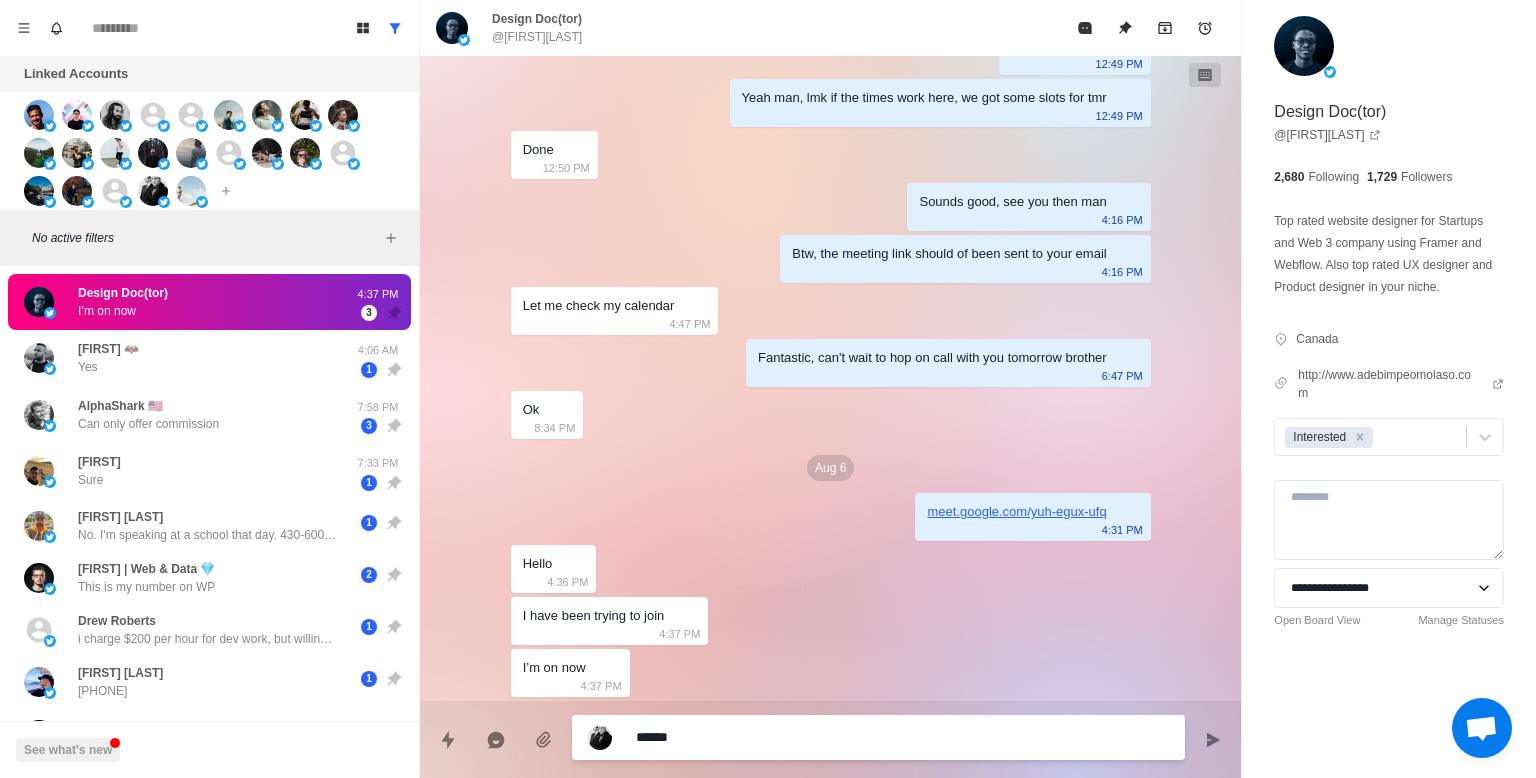 type on "*" 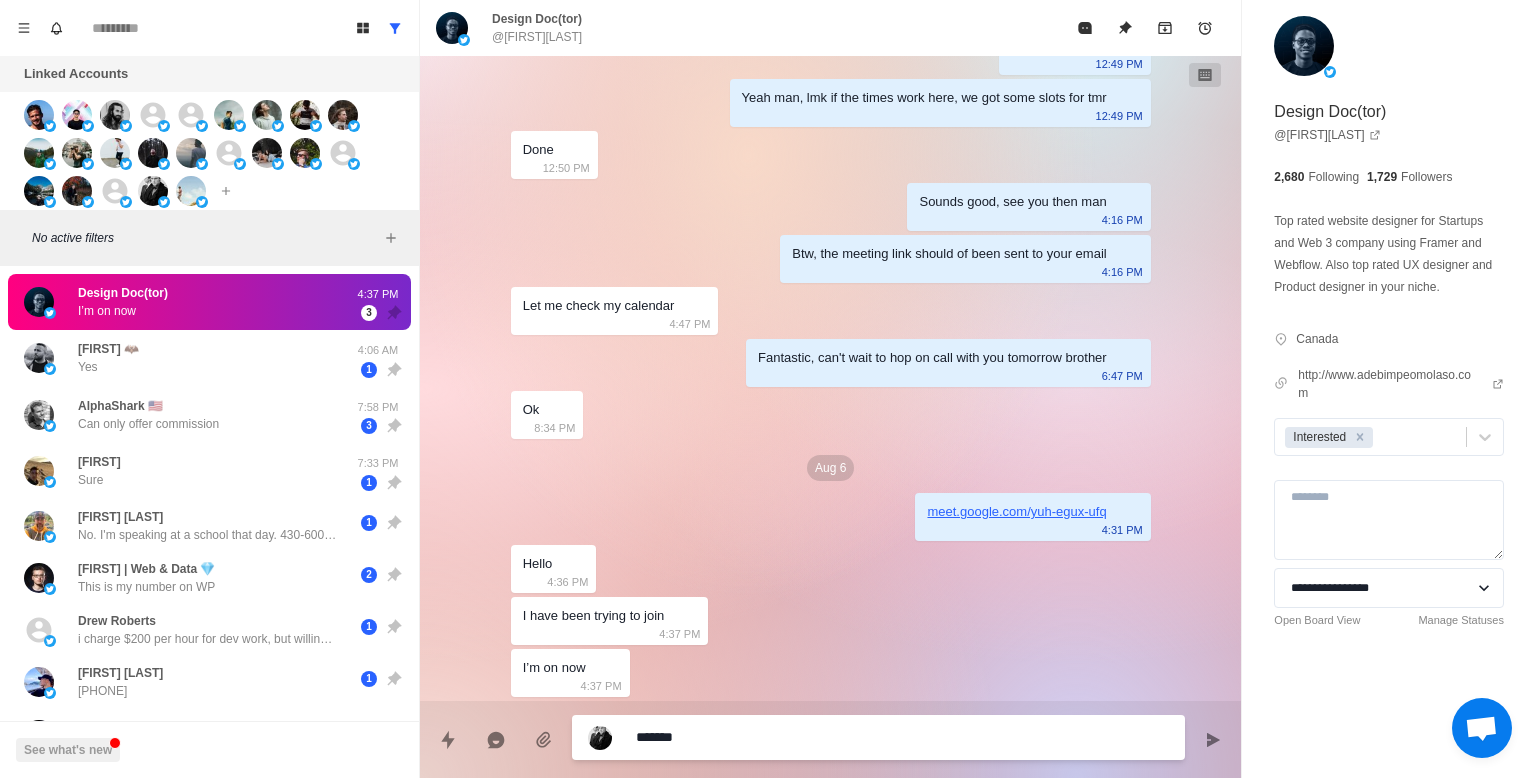 type on "*" 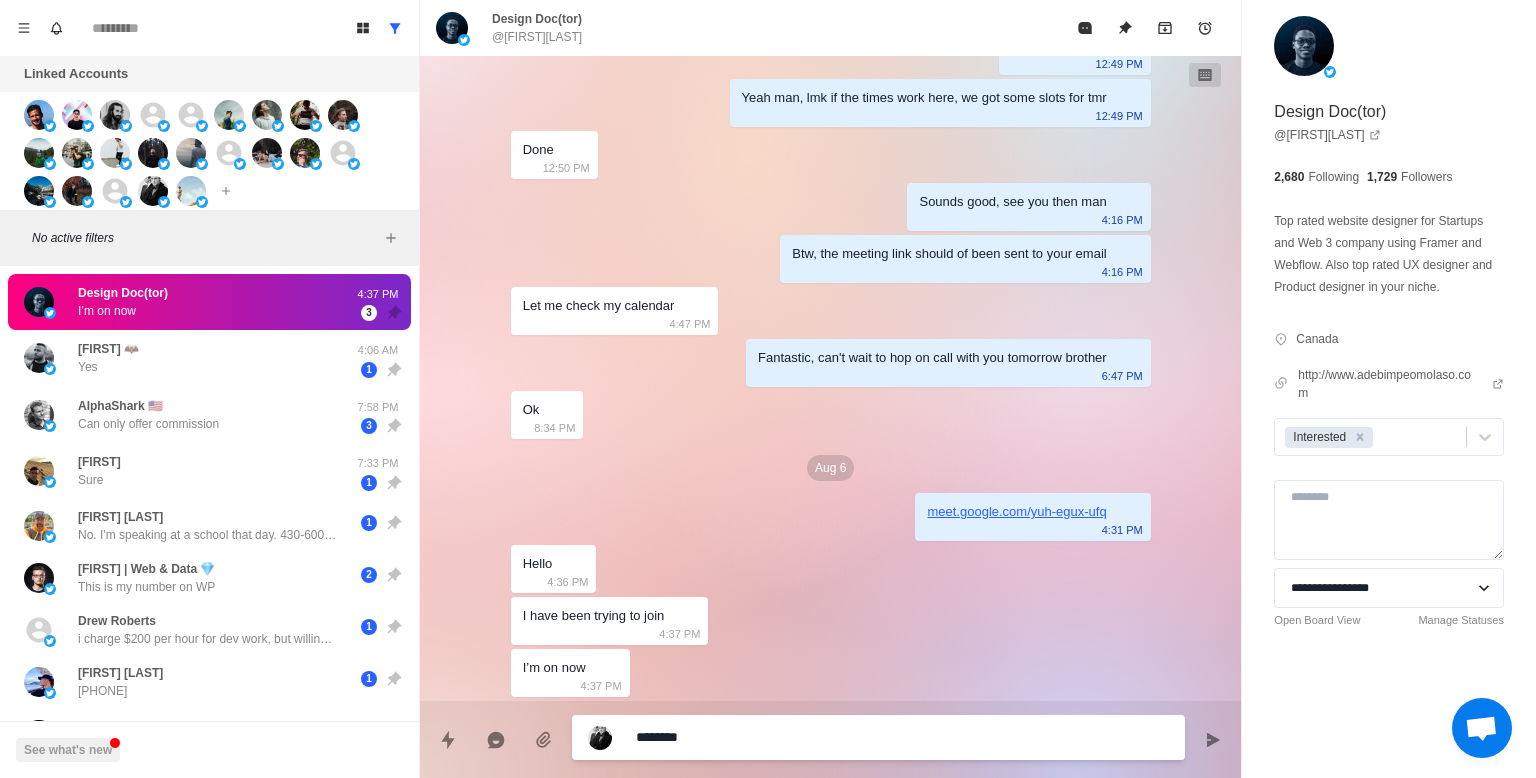 type on "*" 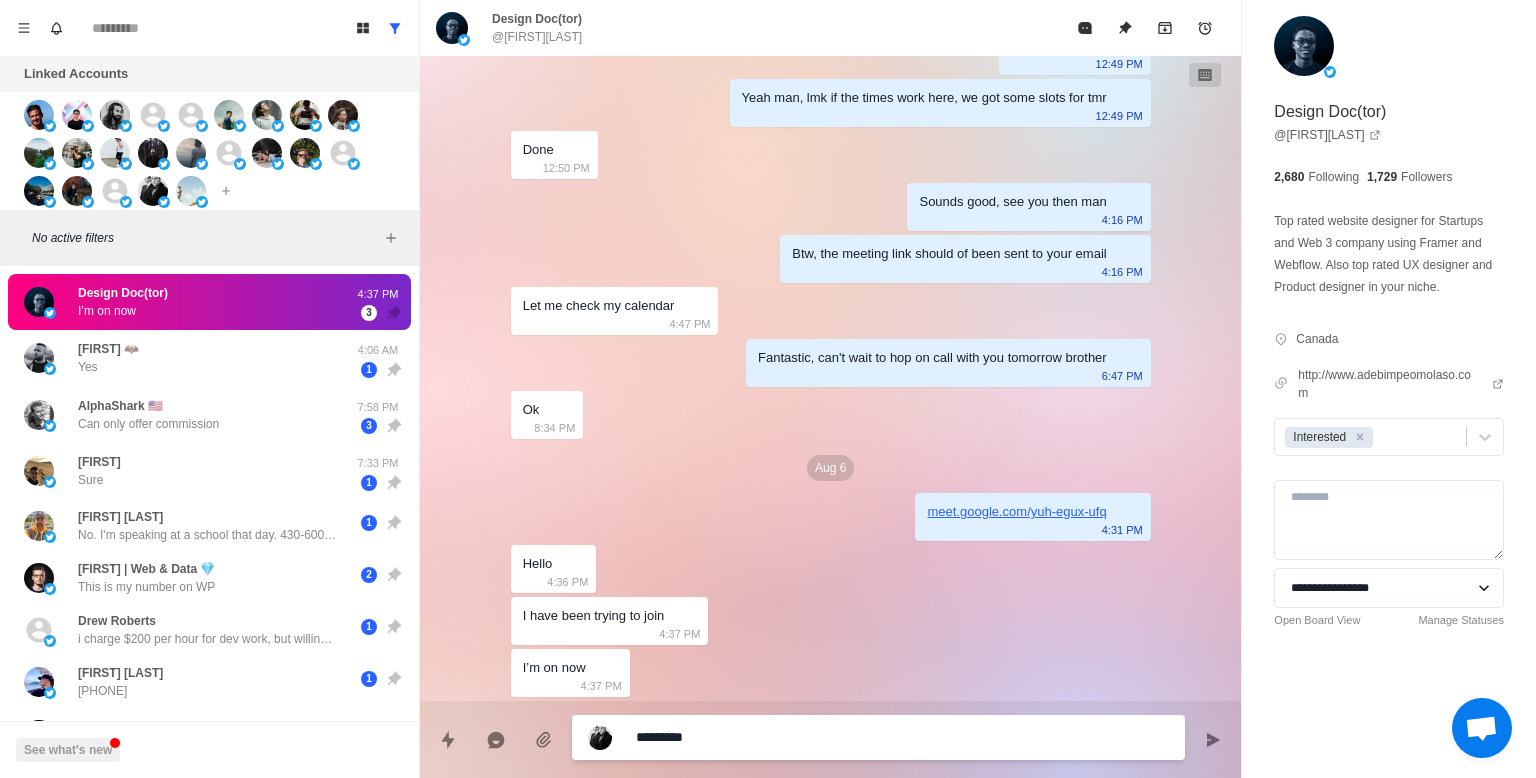 type on "*" 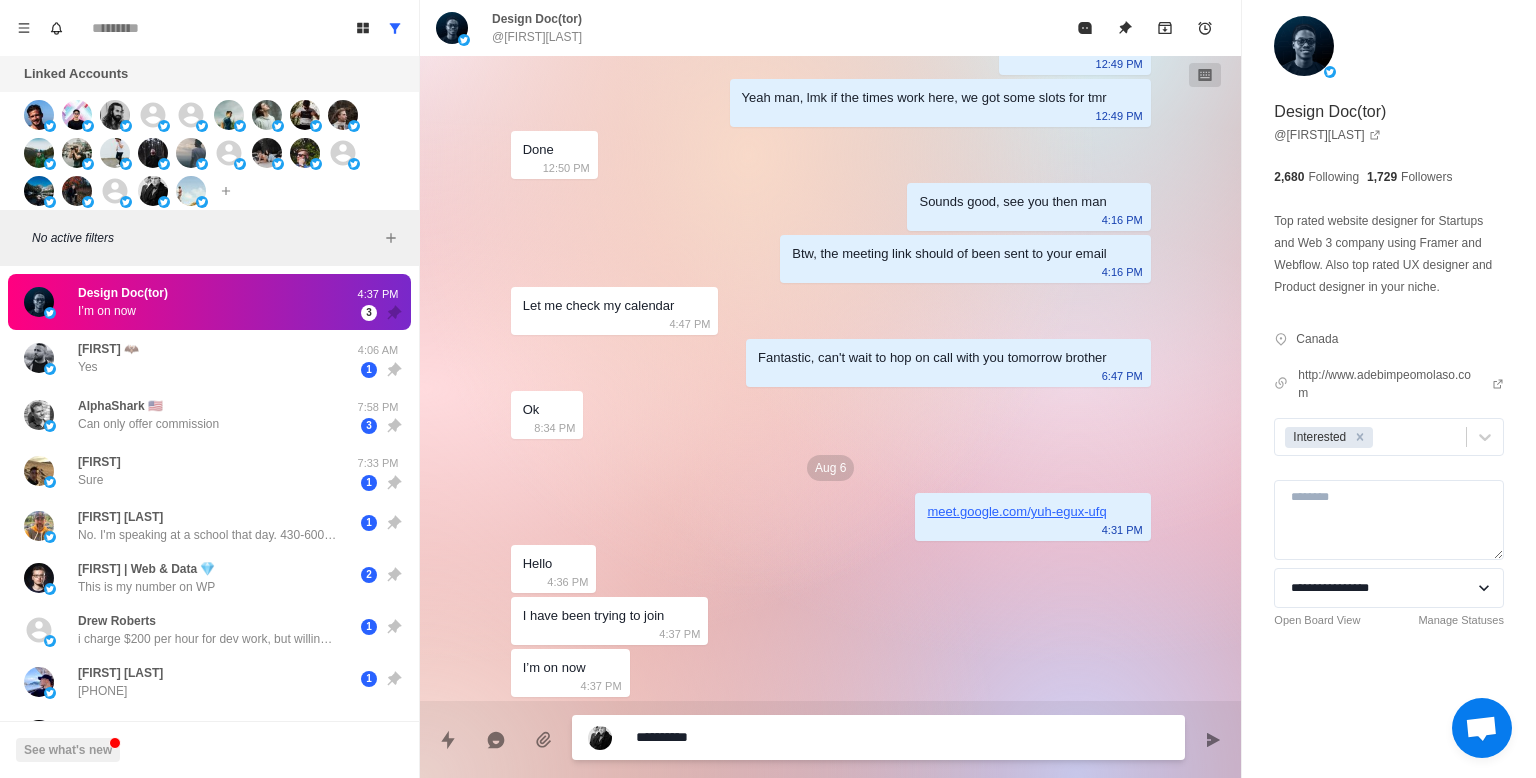type on "*" 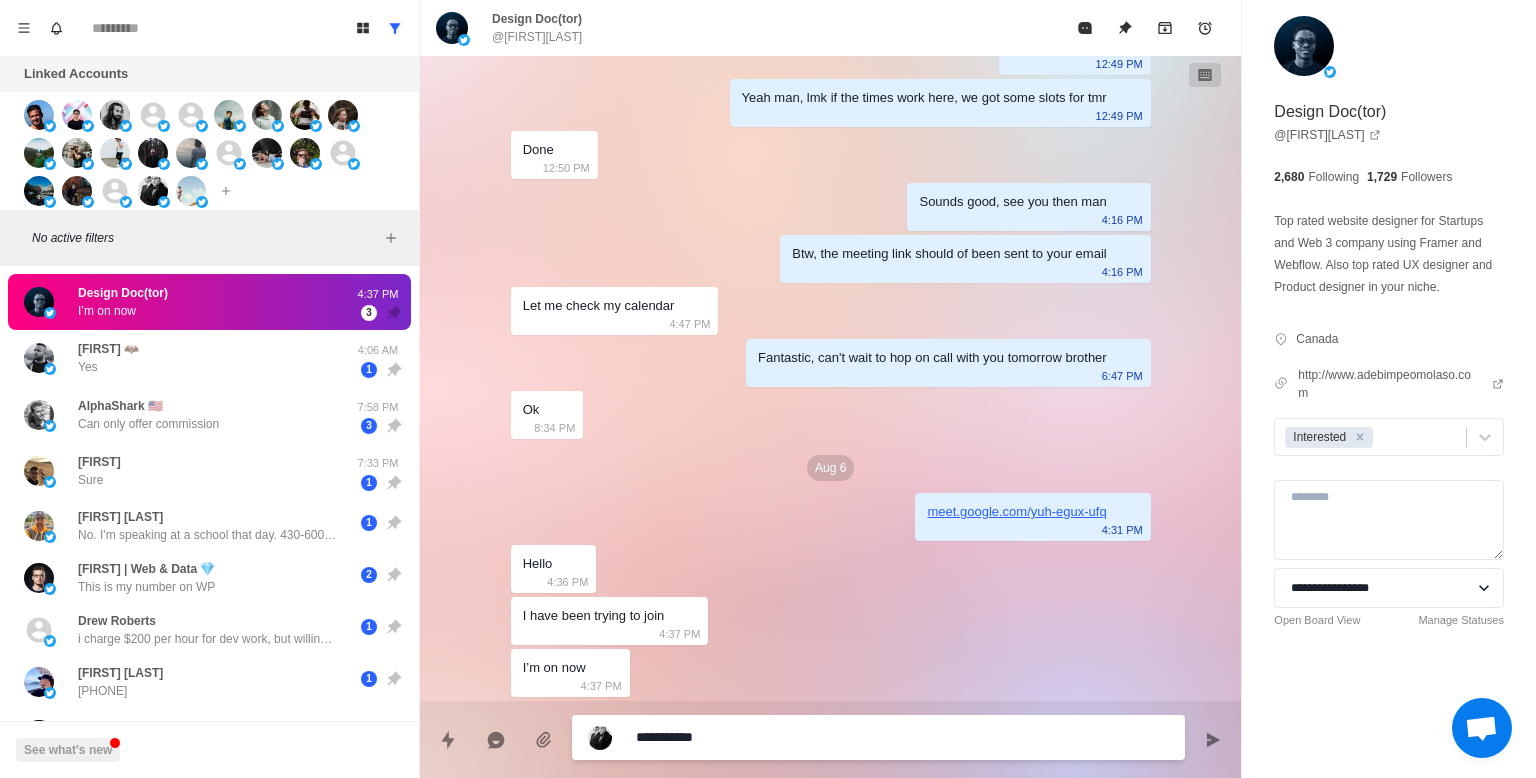 scroll, scrollTop: 889, scrollLeft: 0, axis: vertical 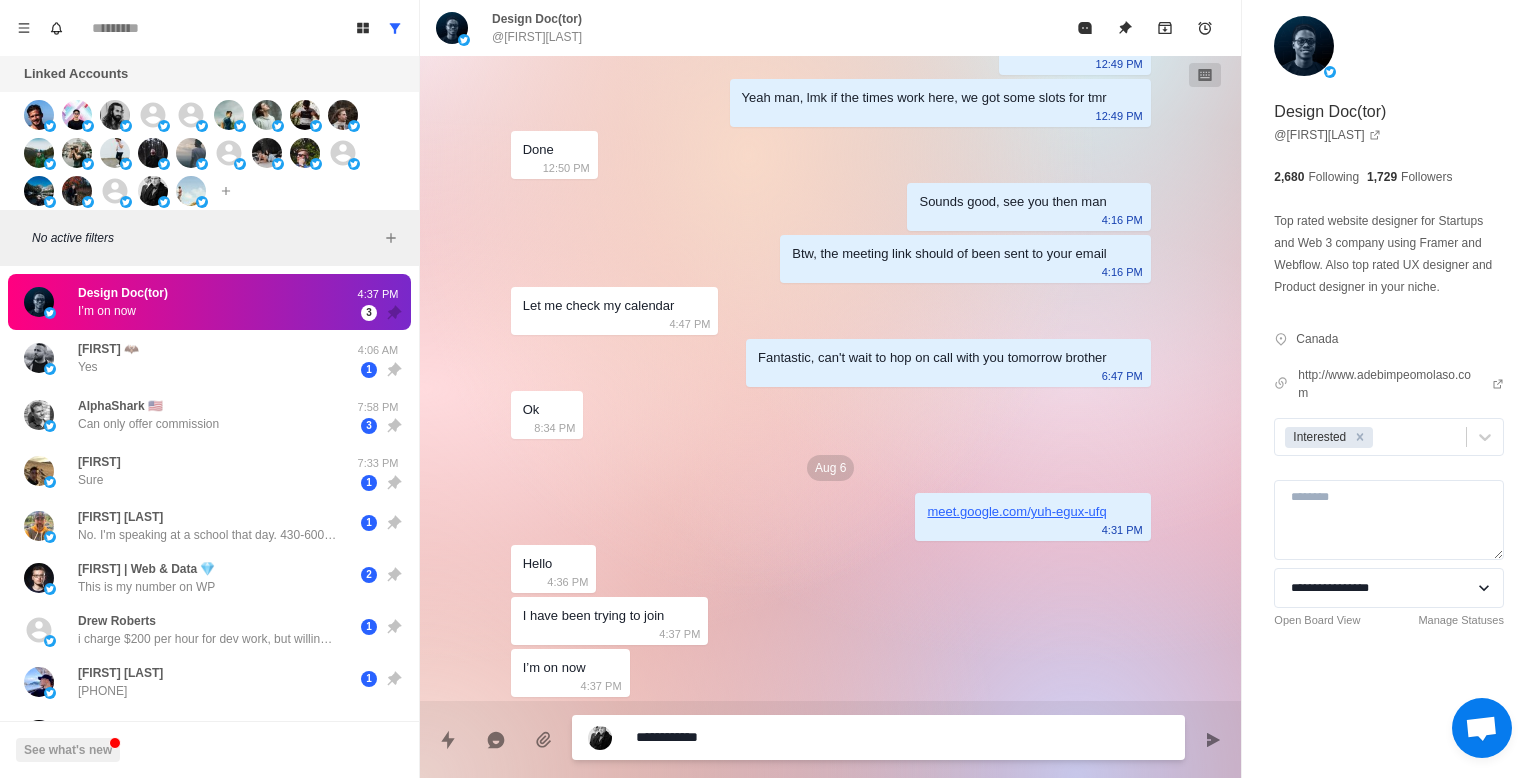 type on "*" 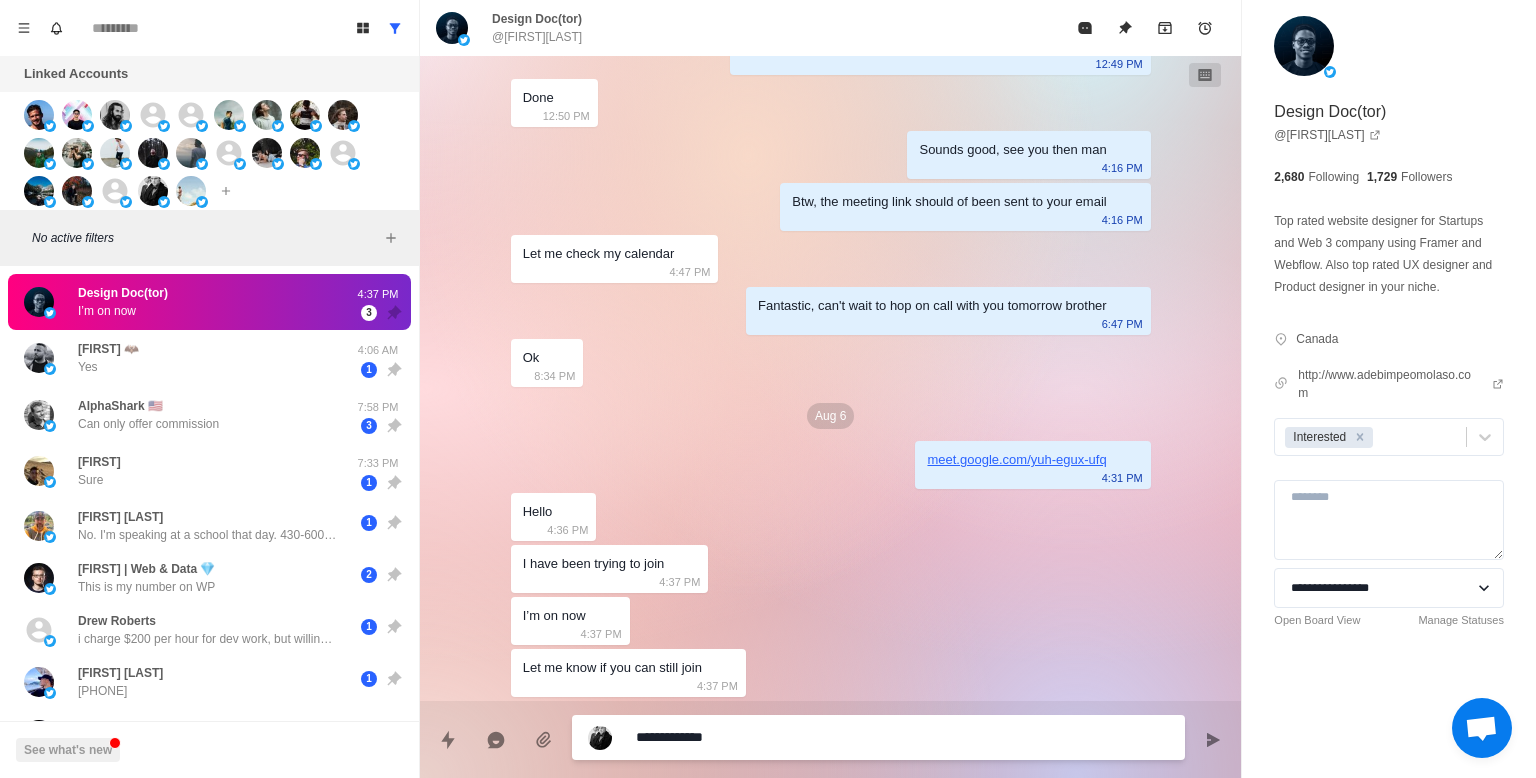 type on "*" 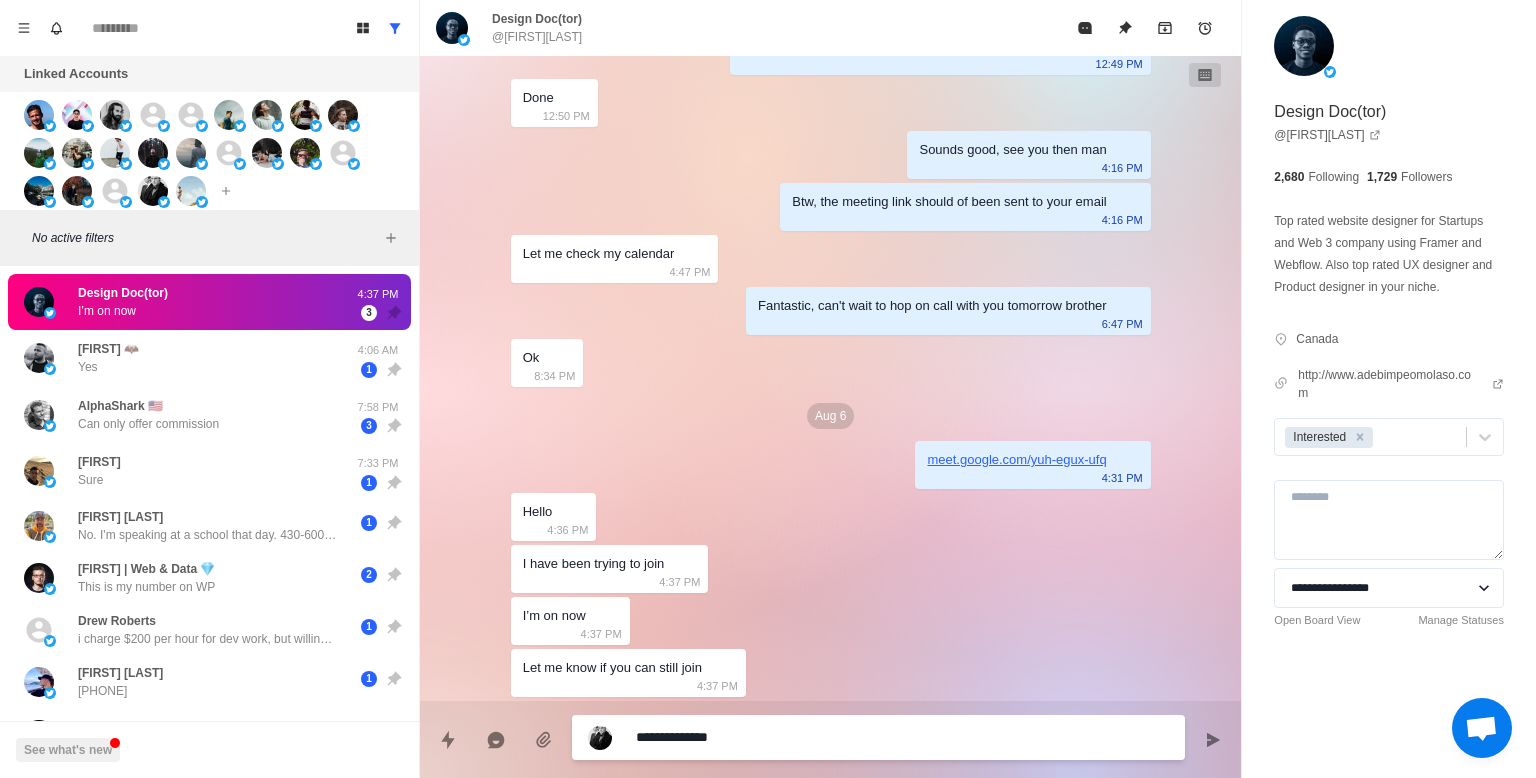 type on "*" 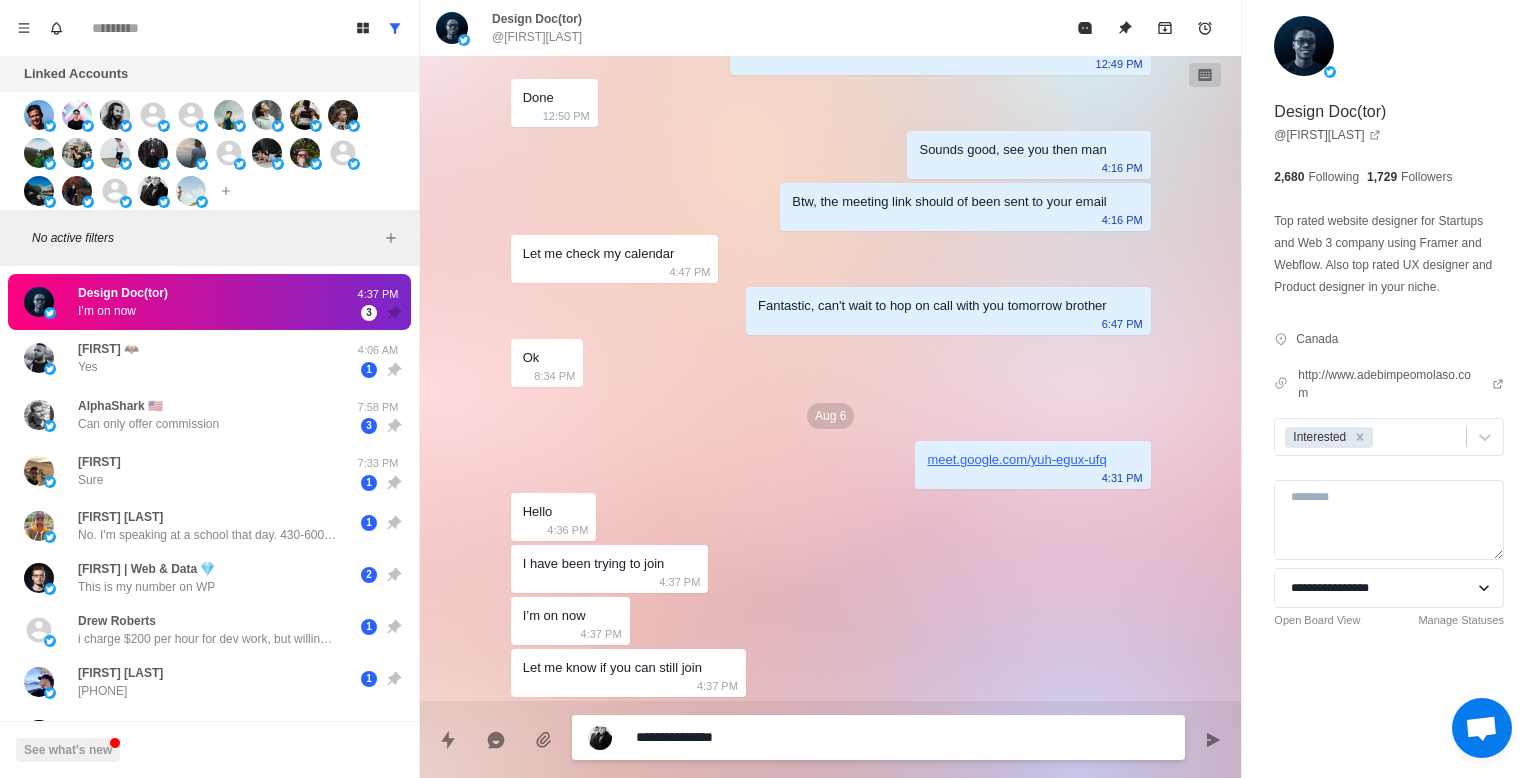 type on "*" 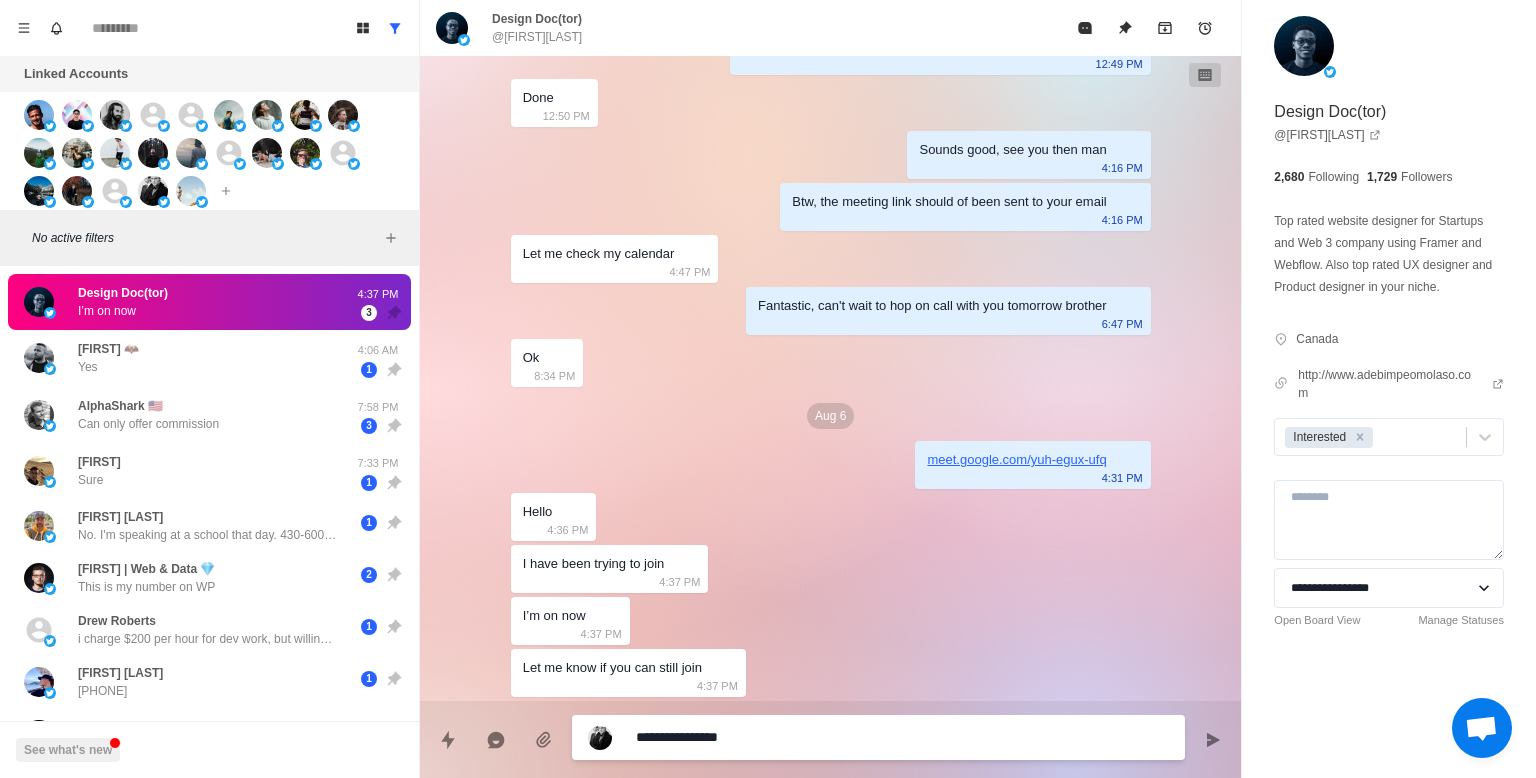 type on "**********" 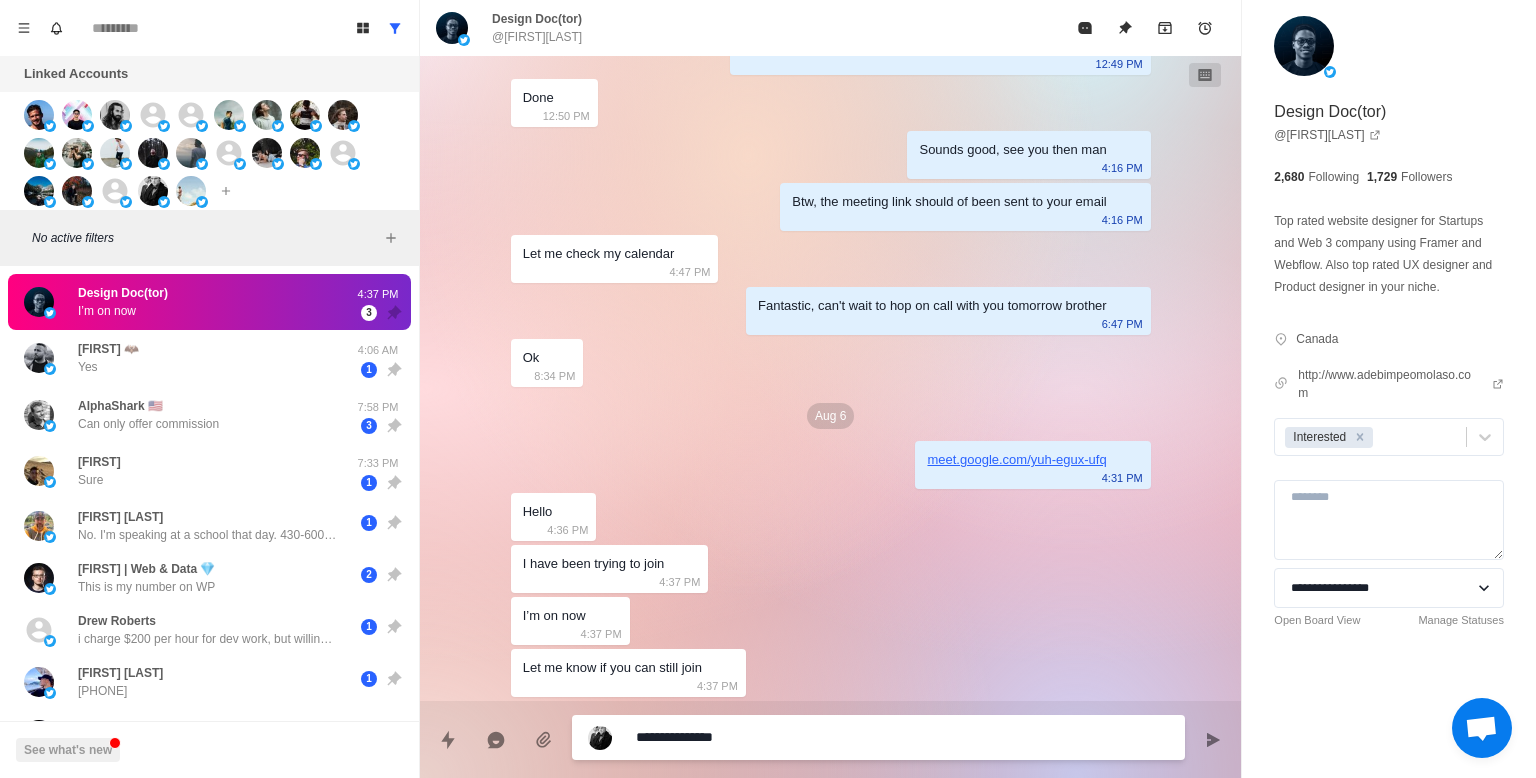 type on "*" 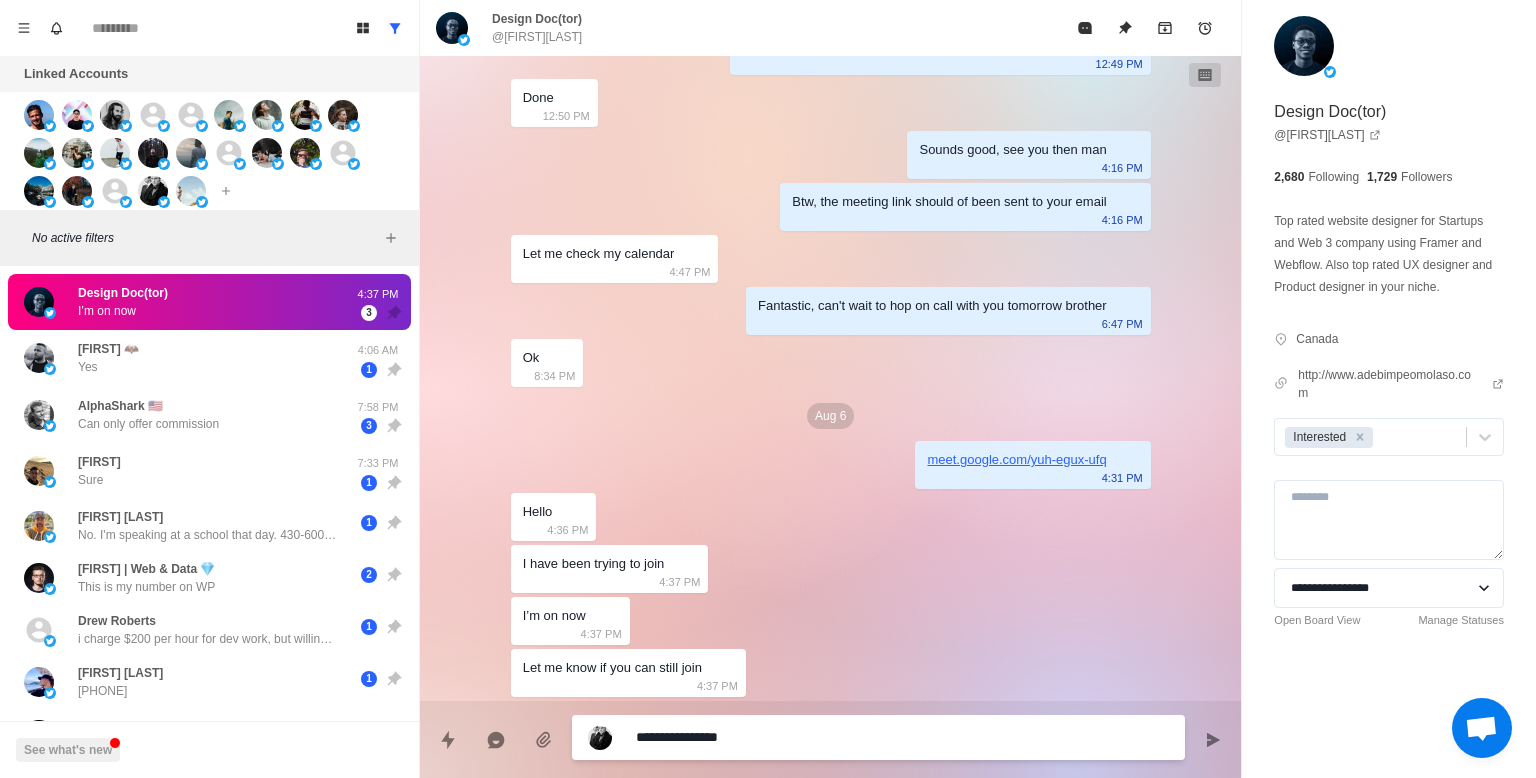 type on "*" 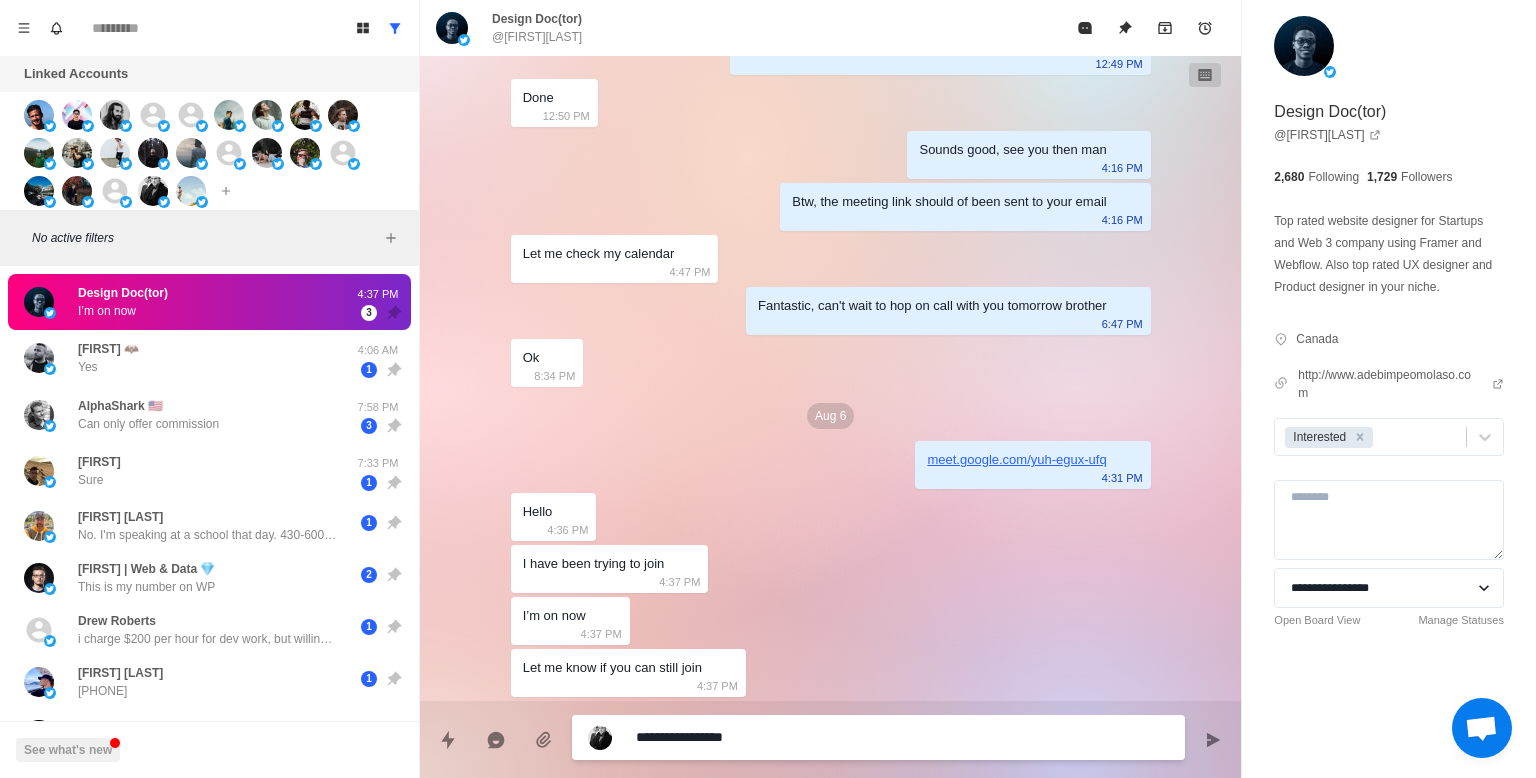 type on "*" 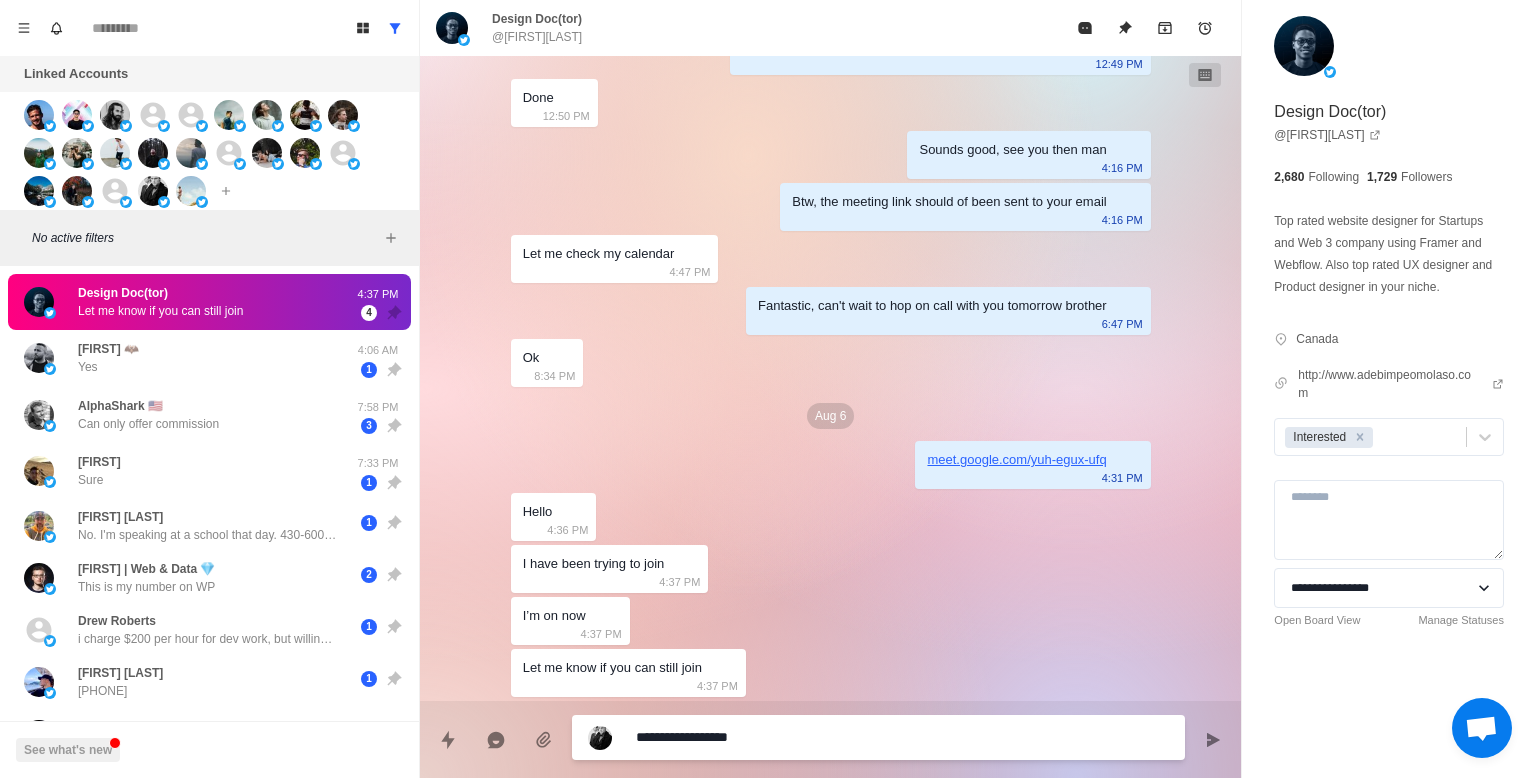 type on "*" 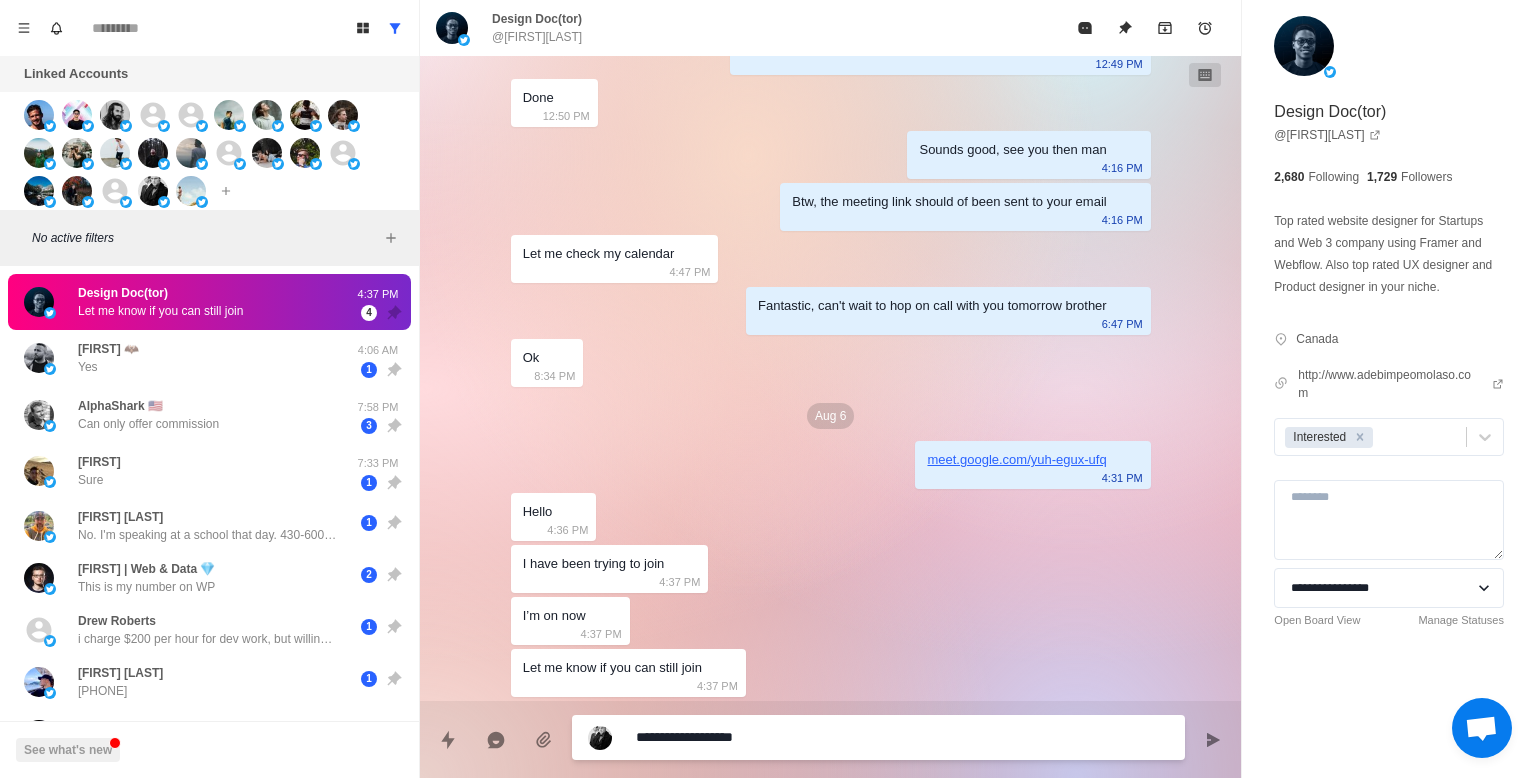 type on "*" 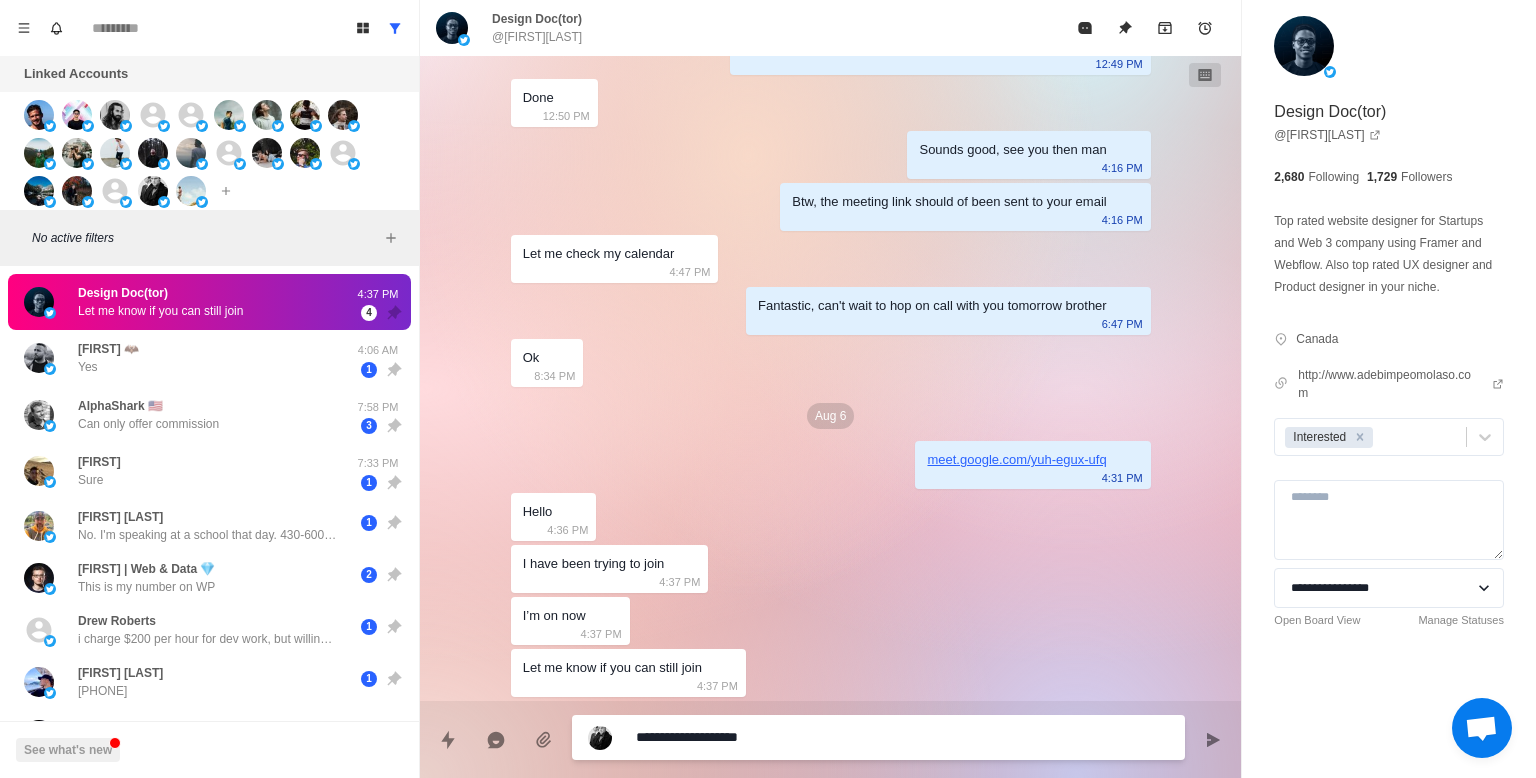 type on "*" 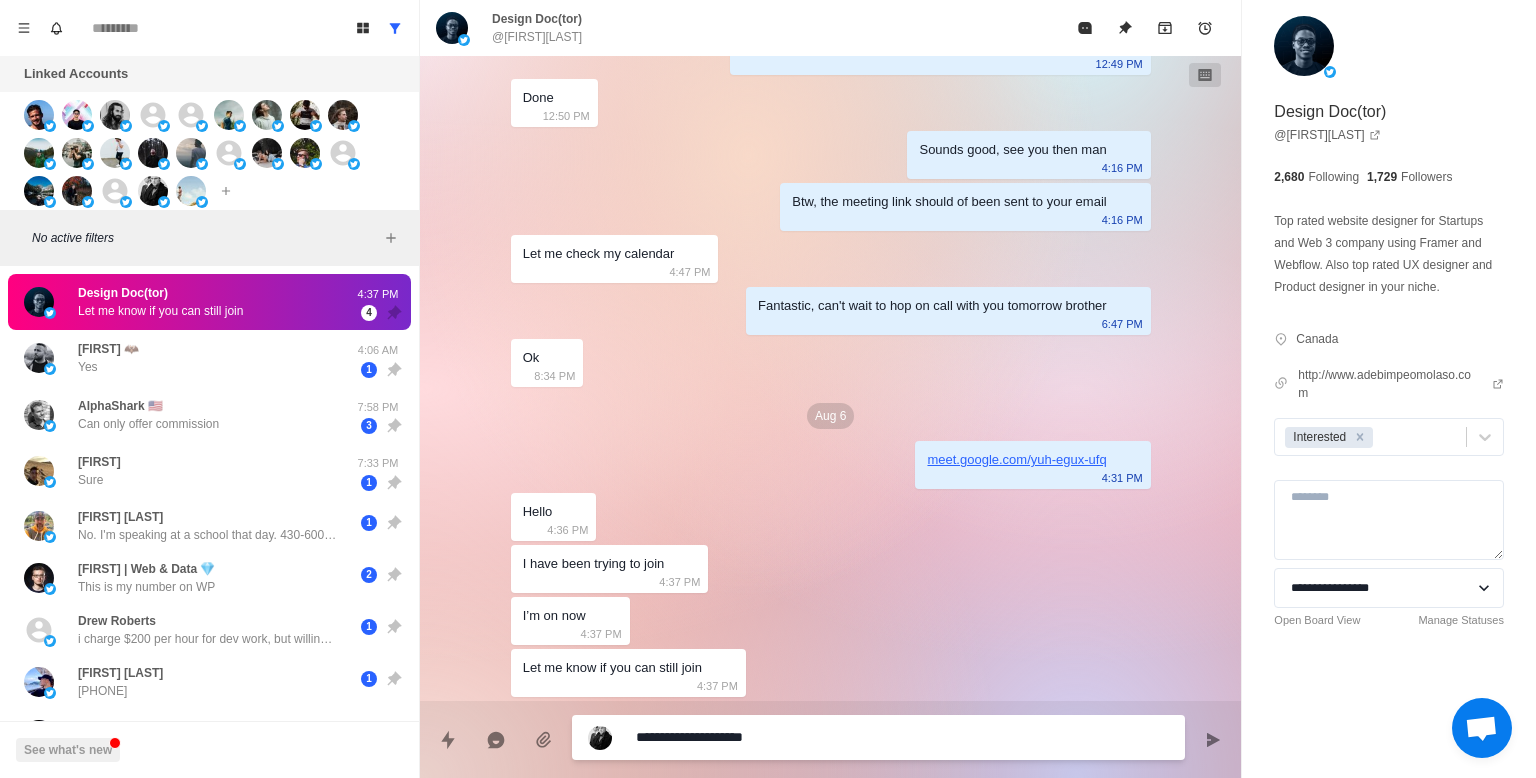 type on "*" 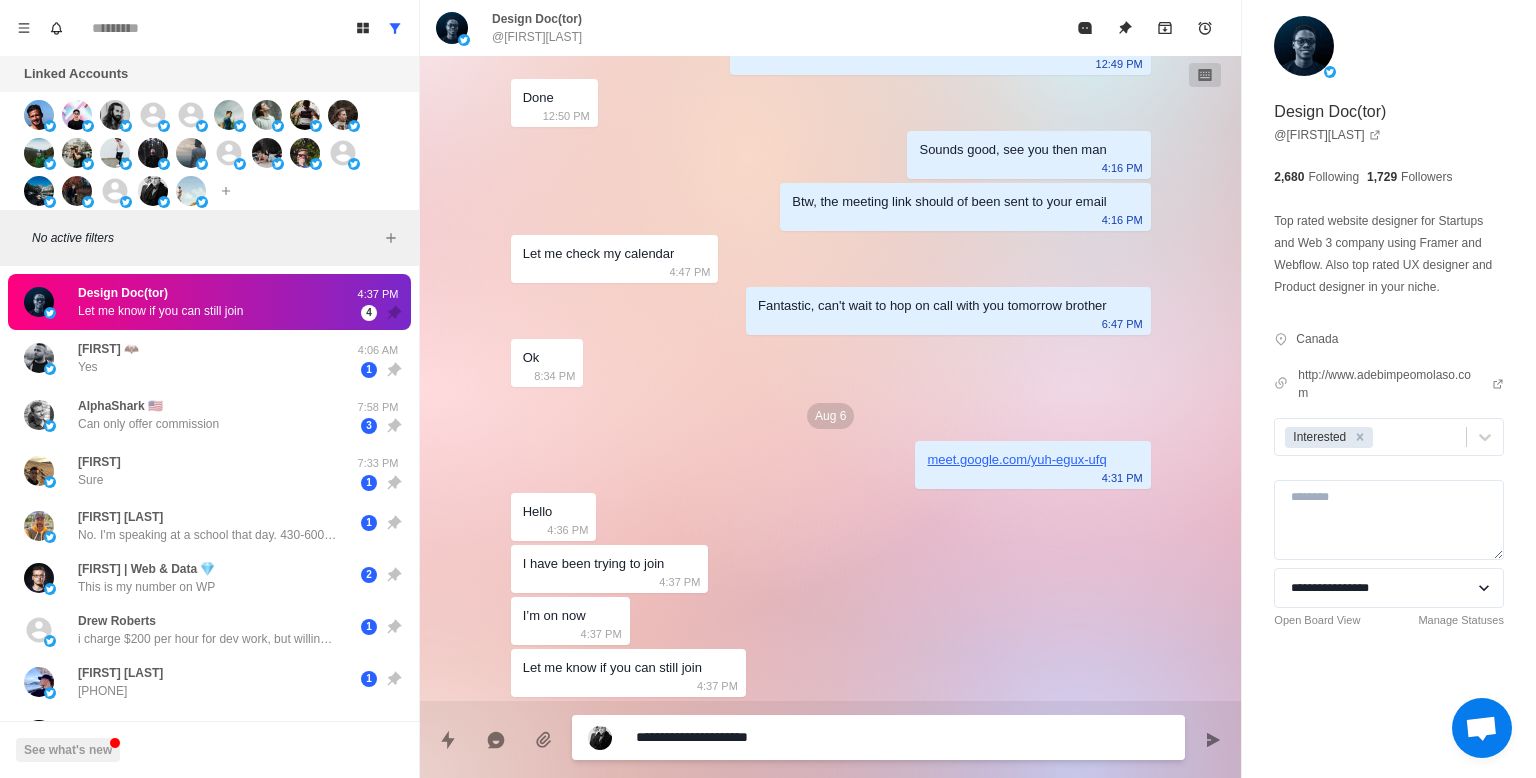 type on "*" 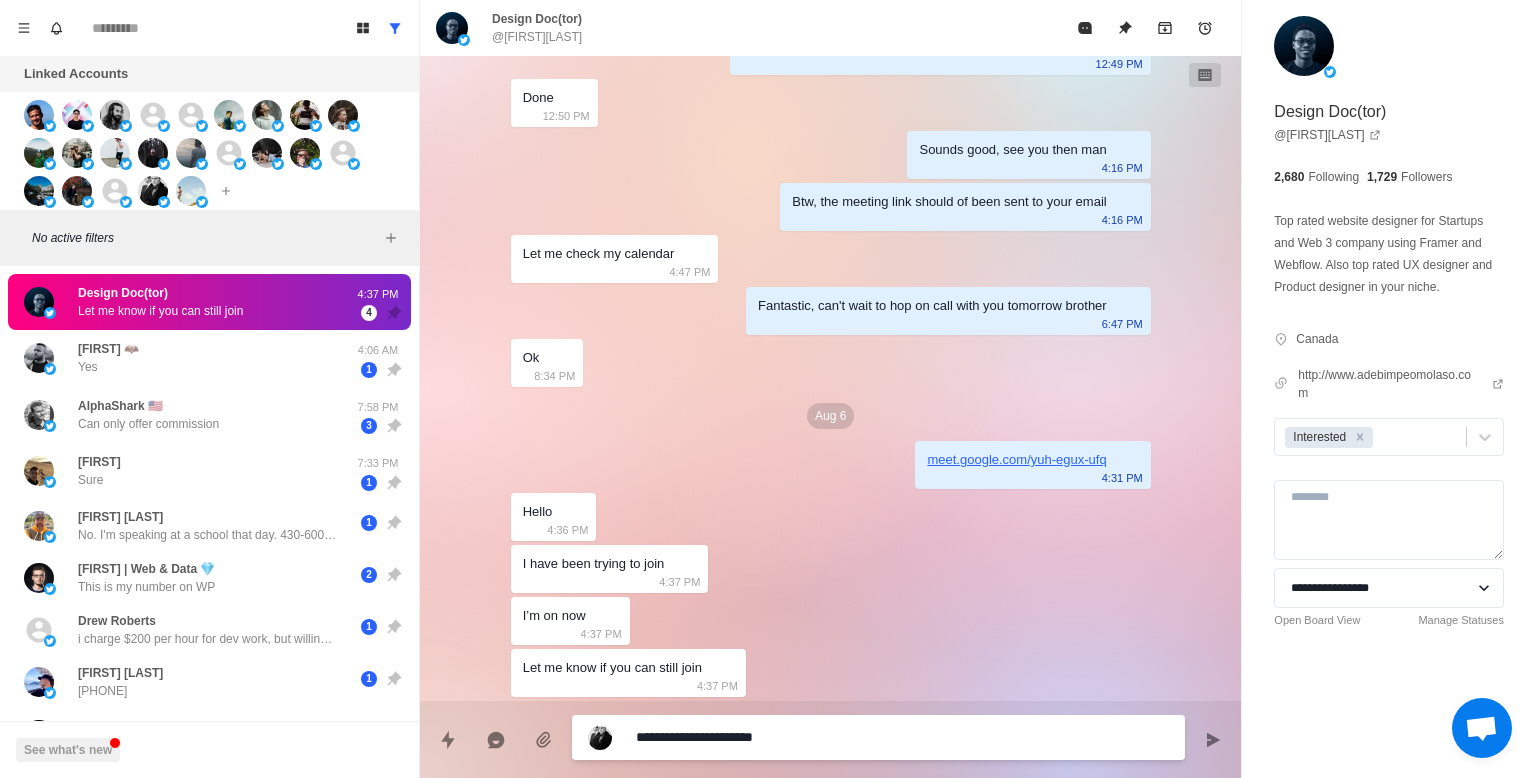 type on "*" 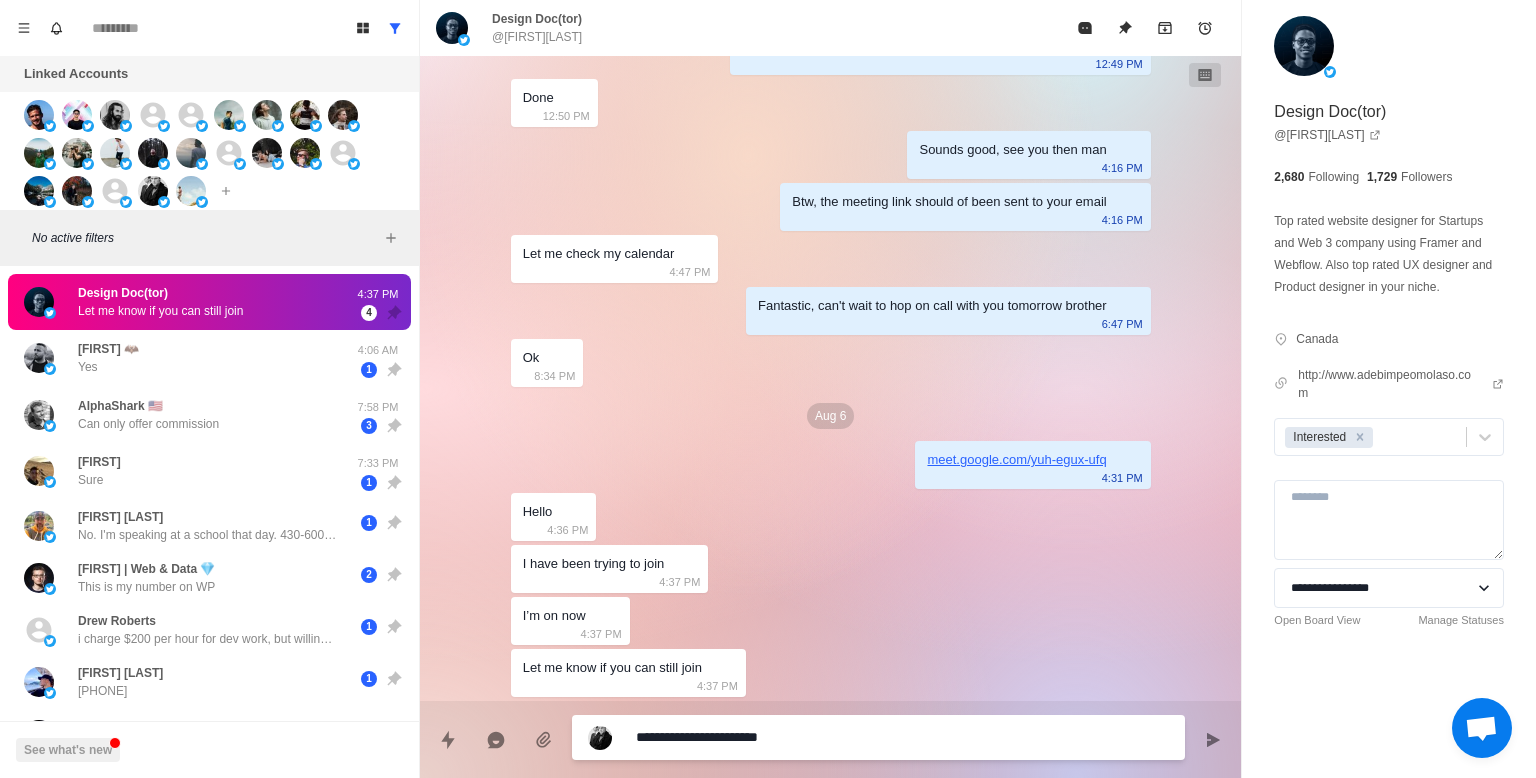 type on "*" 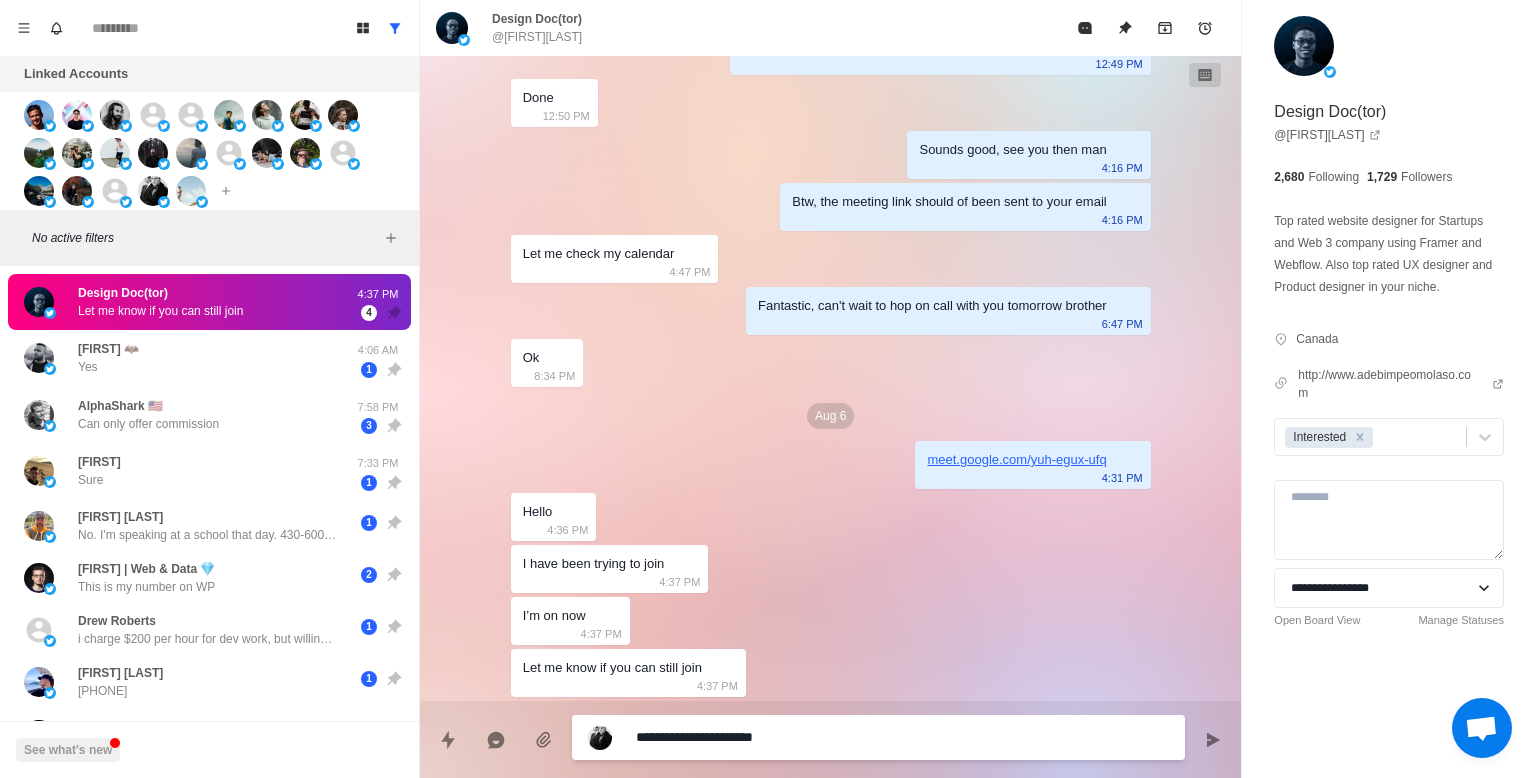 type on "*" 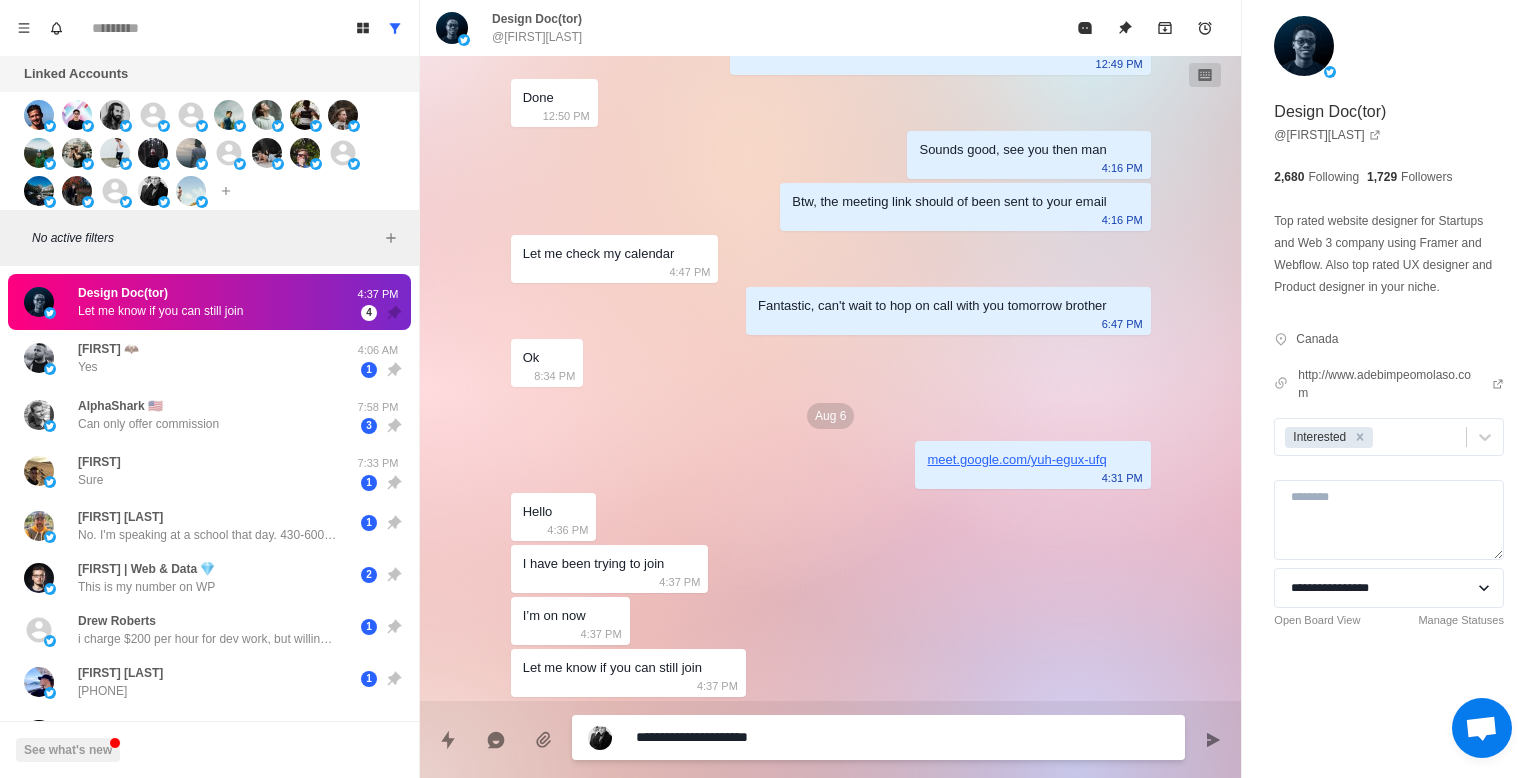 type on "*" 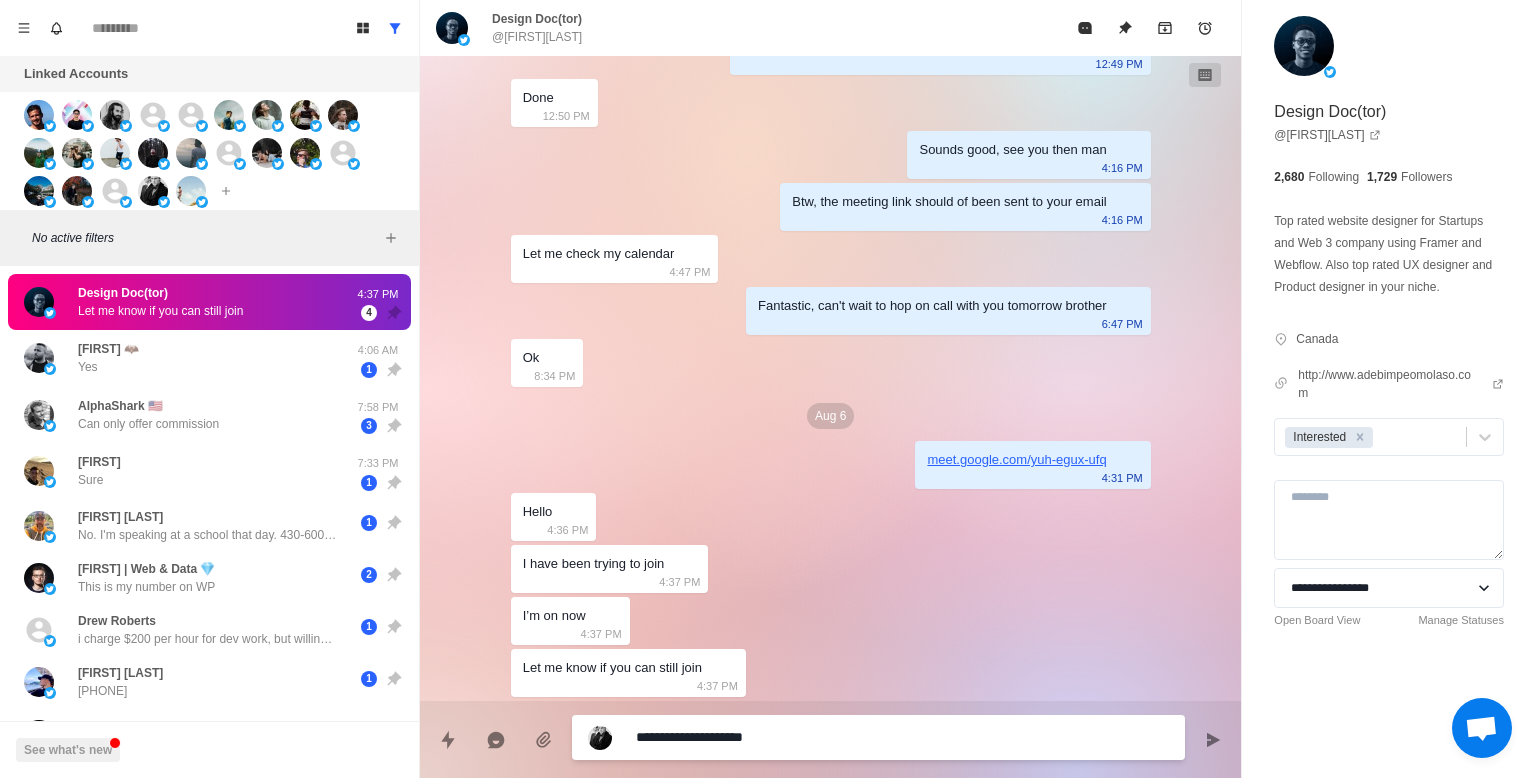 type on "*" 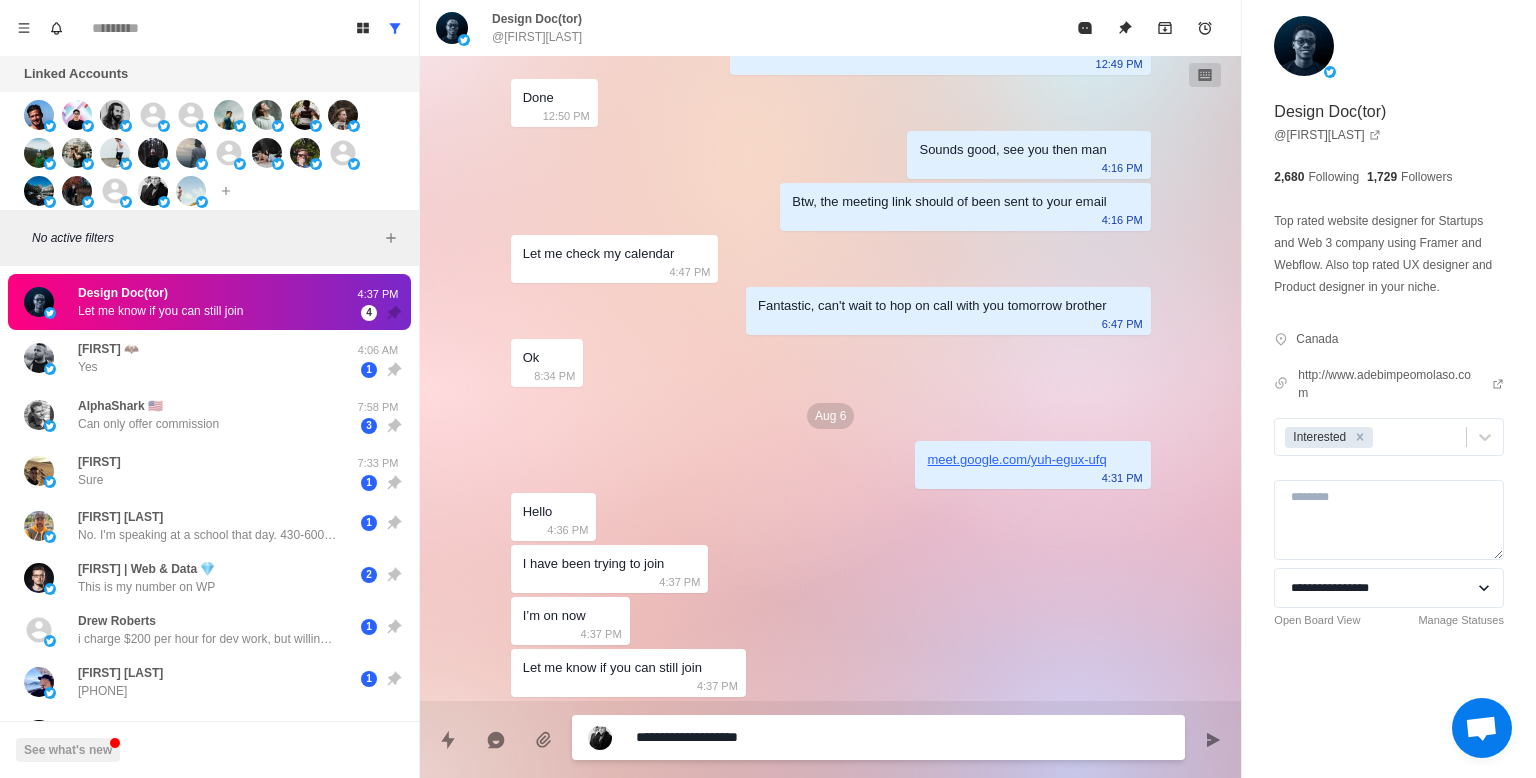type on "*" 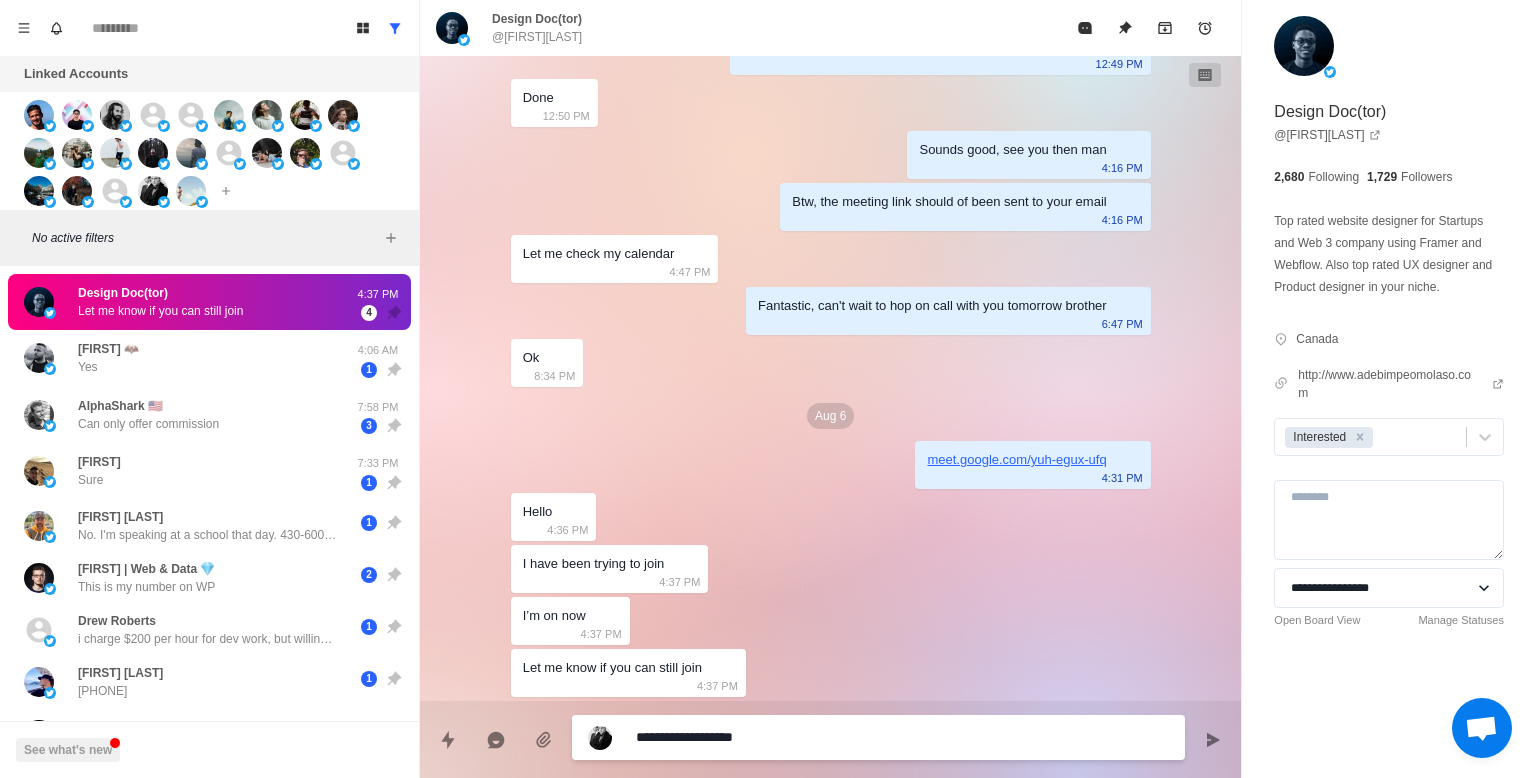 type on "*" 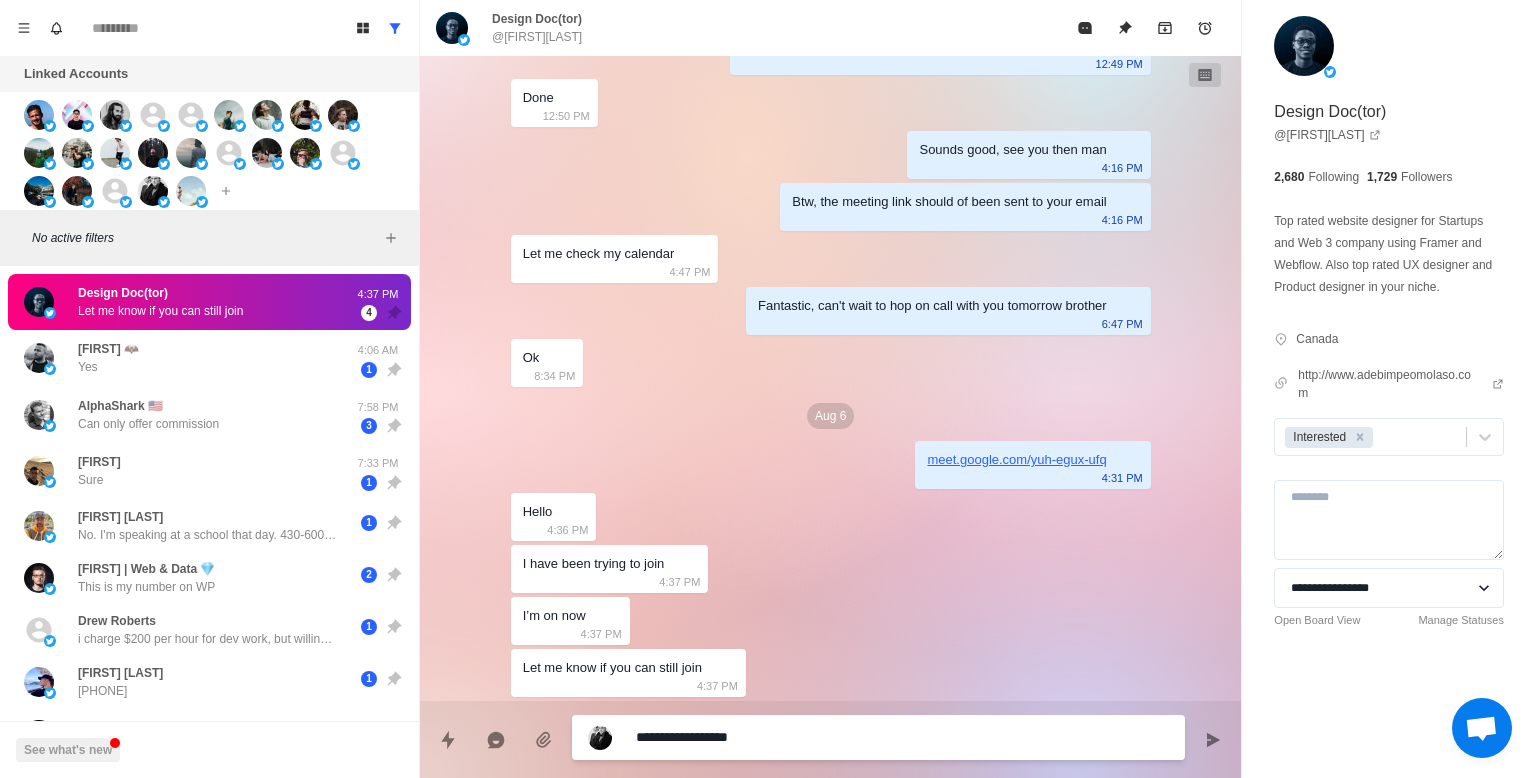 type on "*" 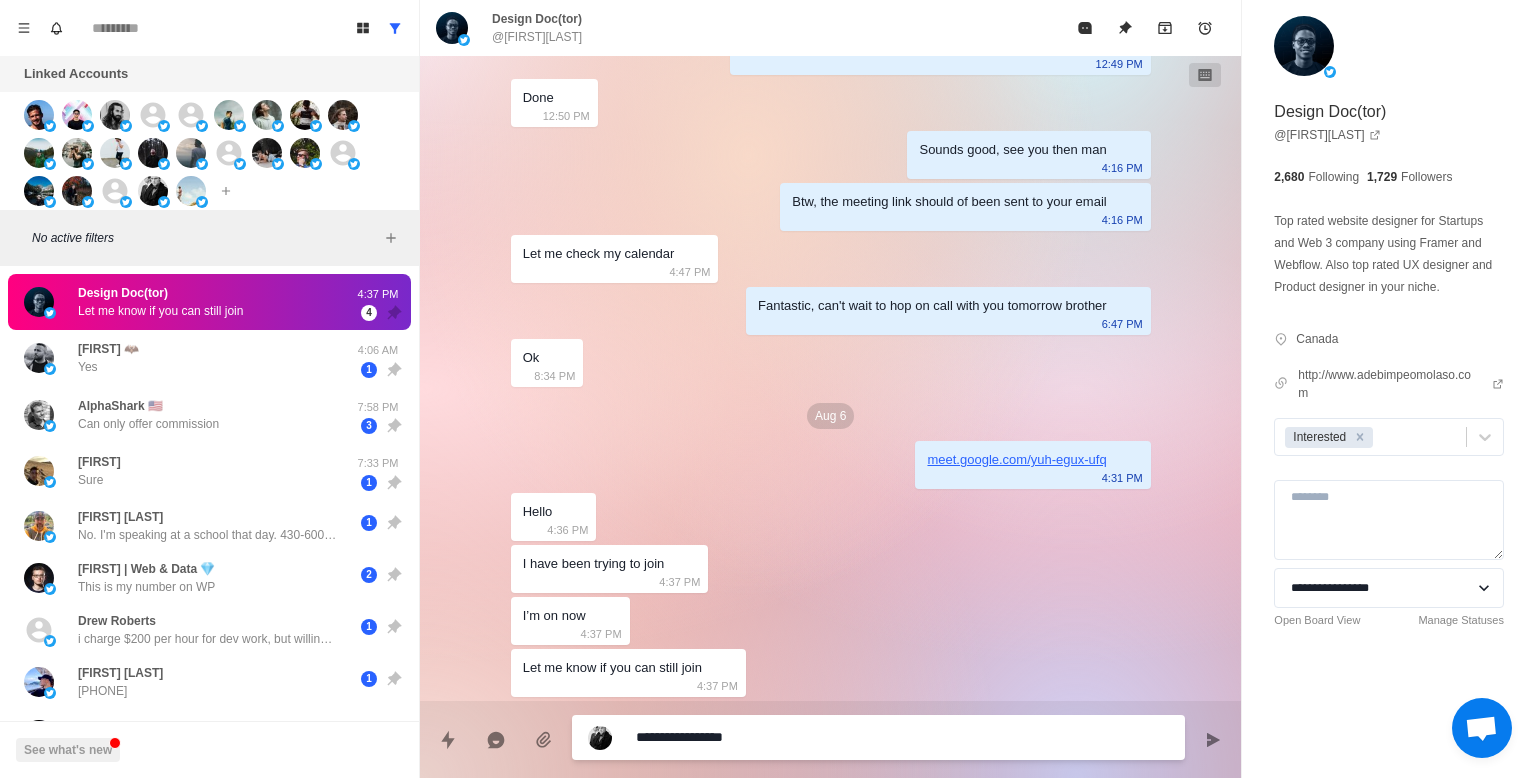 type on "**********" 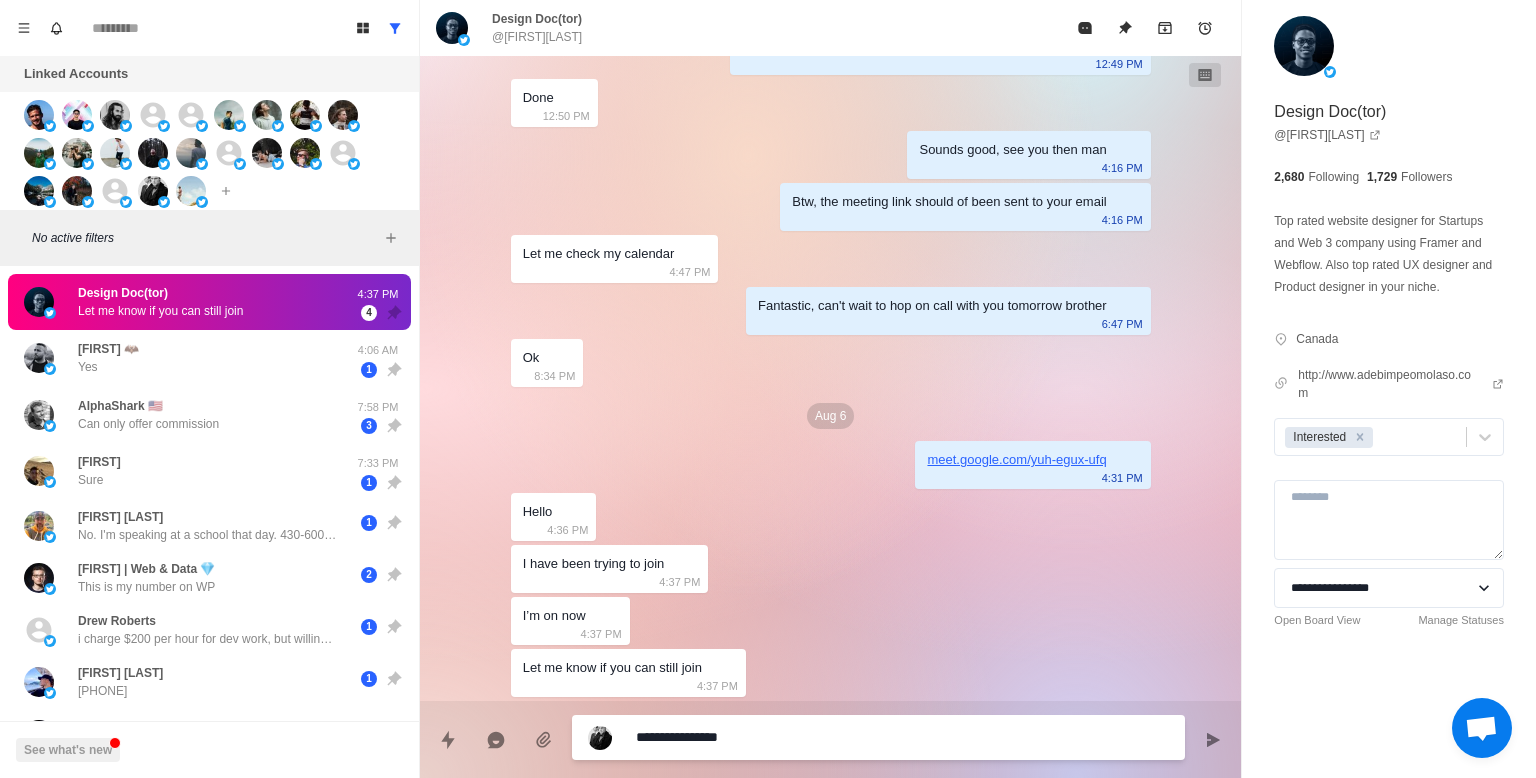 type on "*" 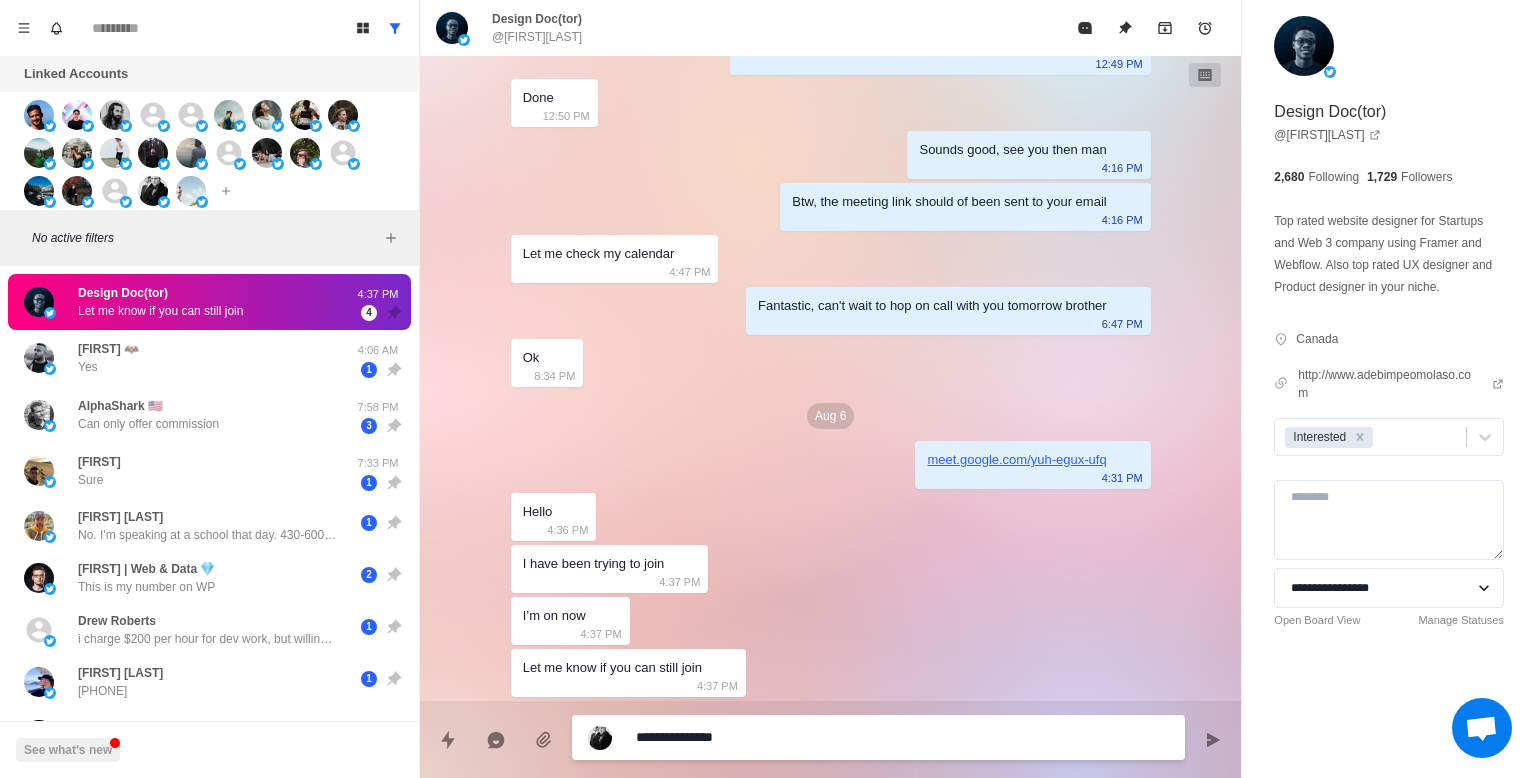 type on "*" 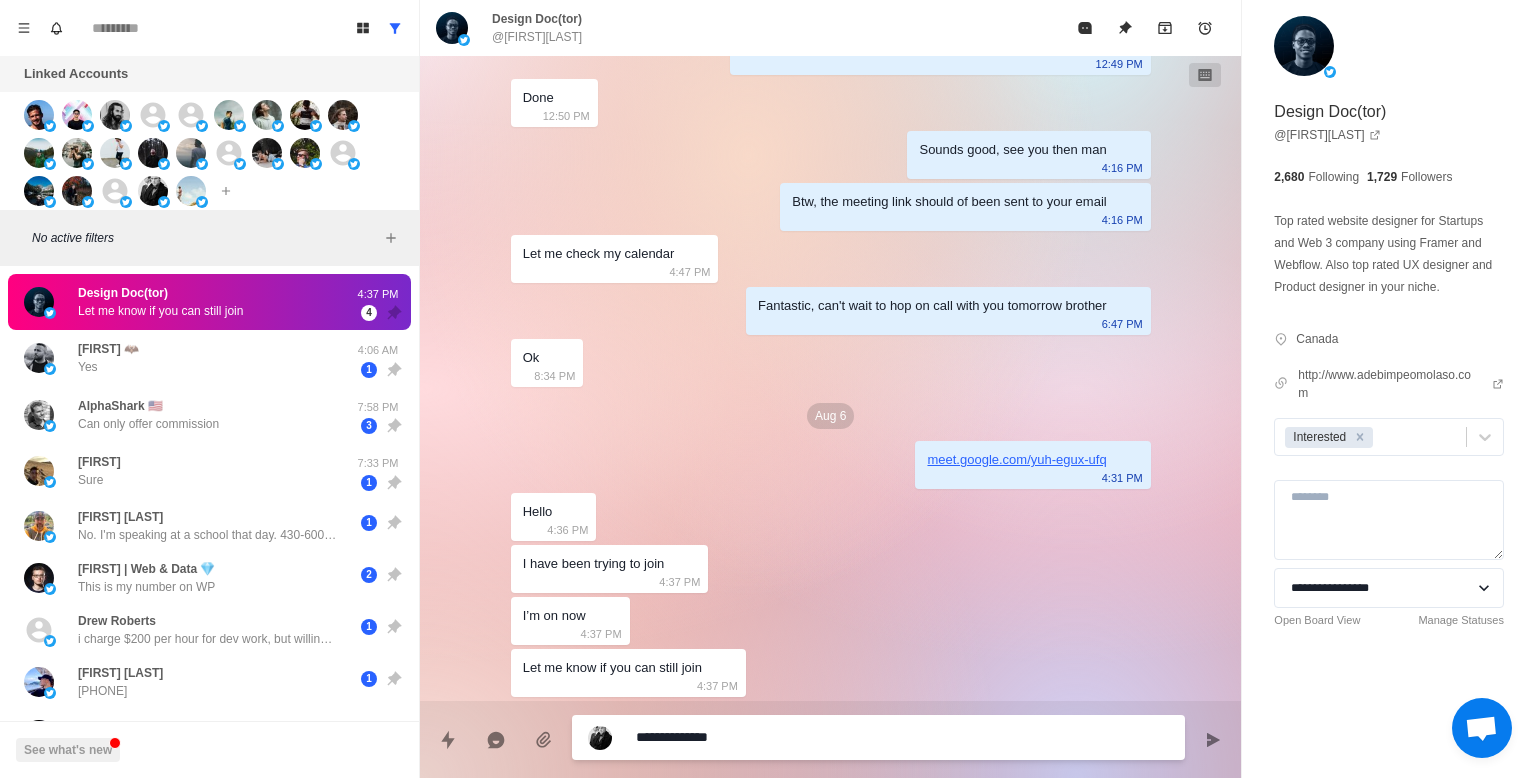 type on "*" 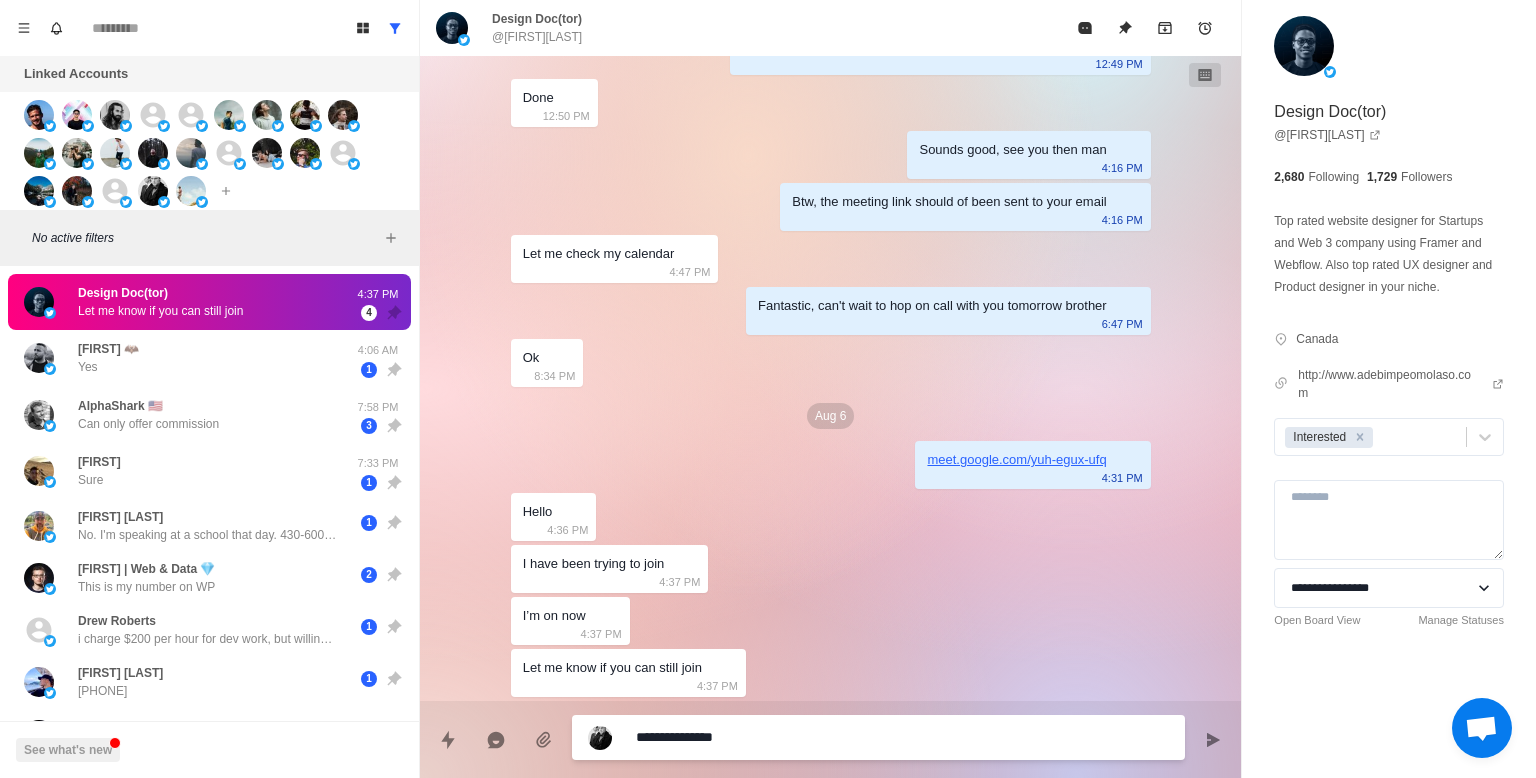 type on "*" 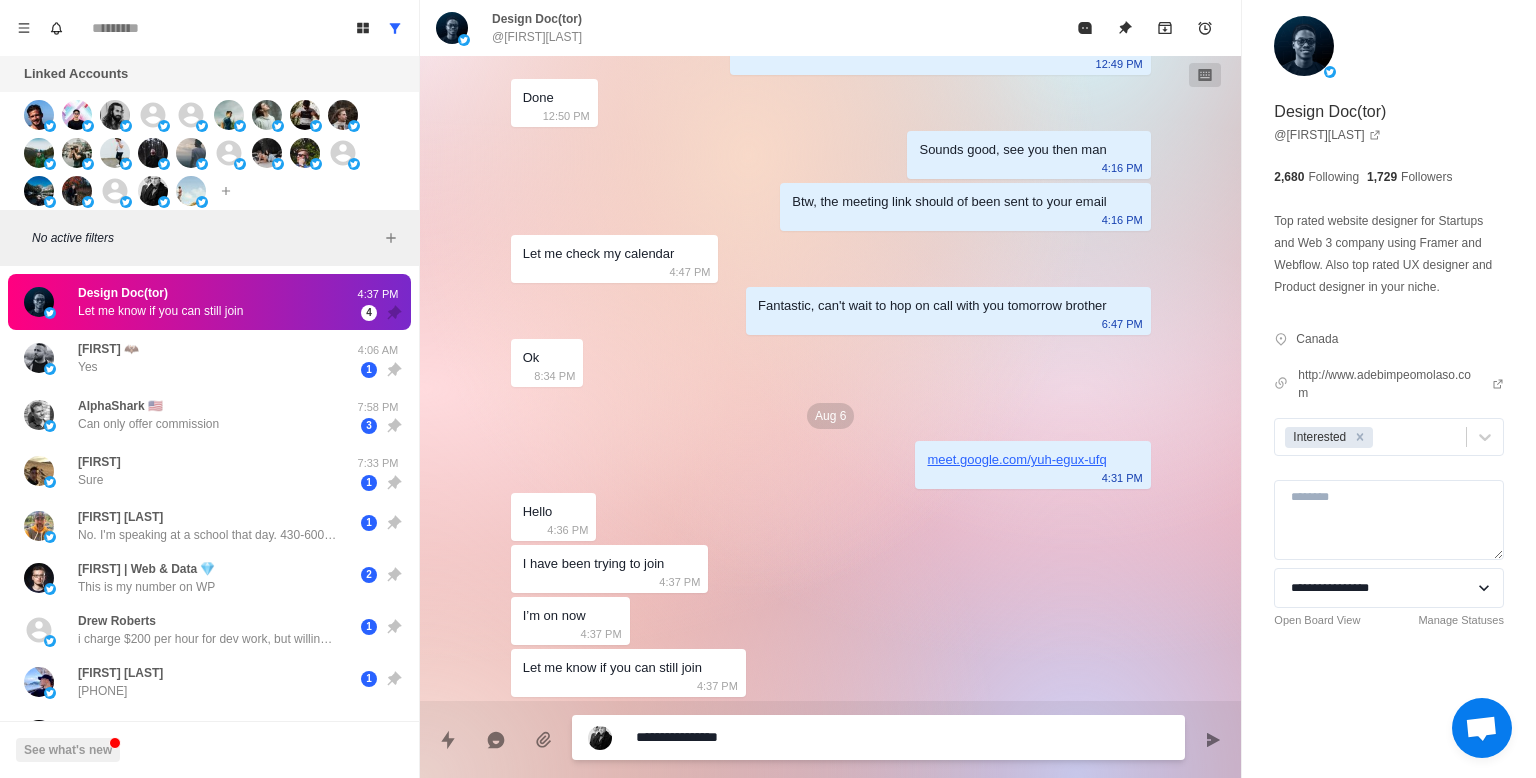 type on "*" 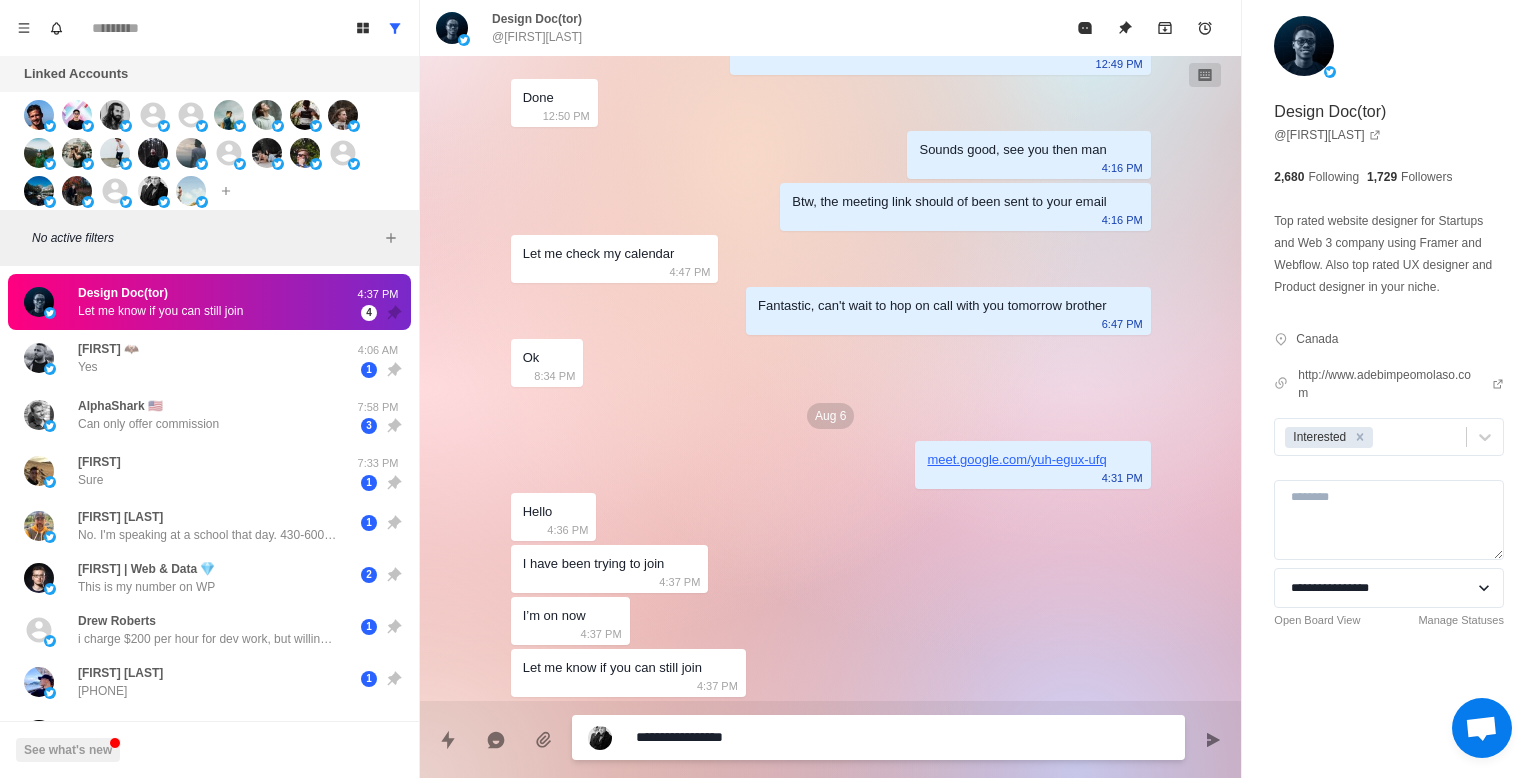 type on "*" 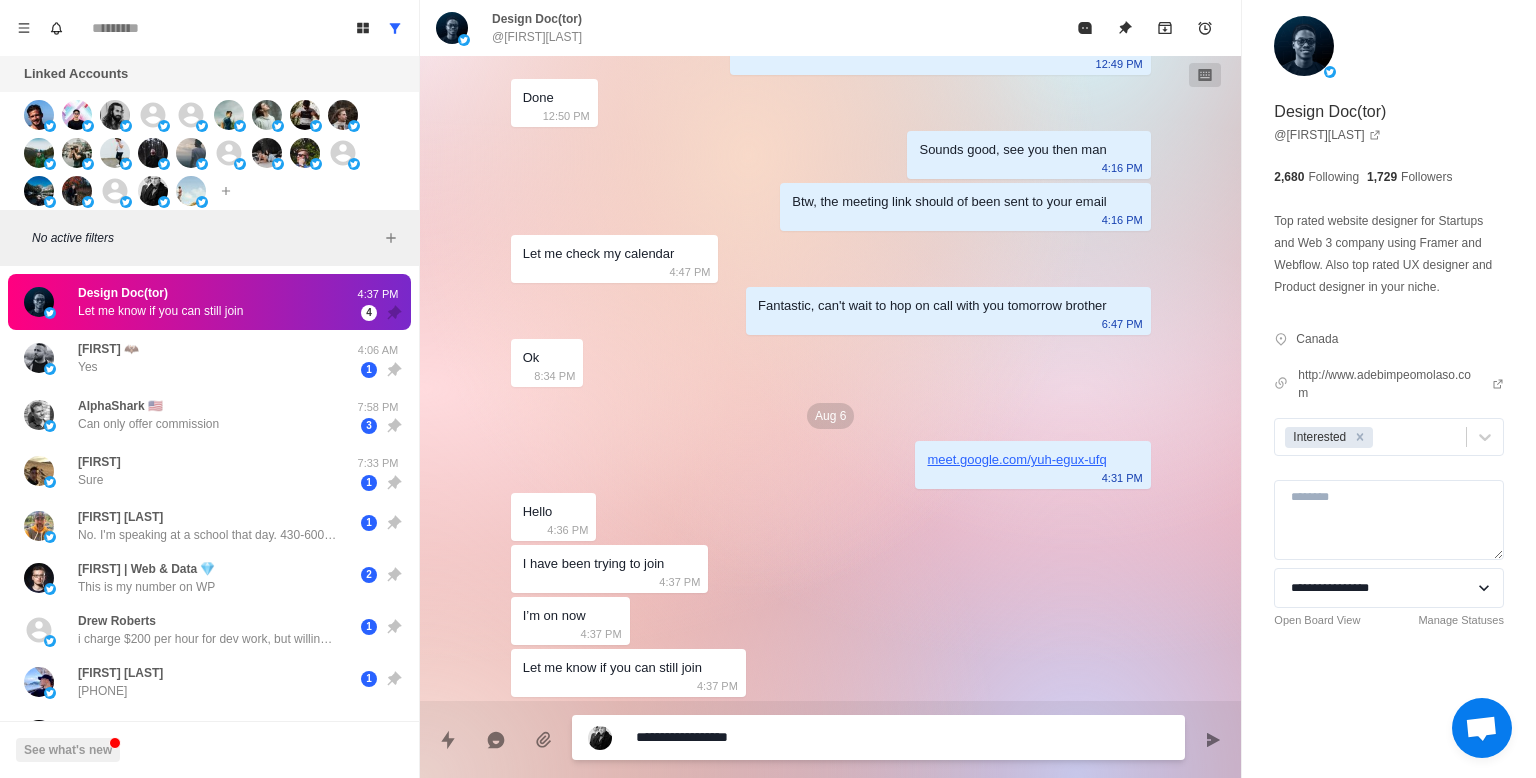 type on "*" 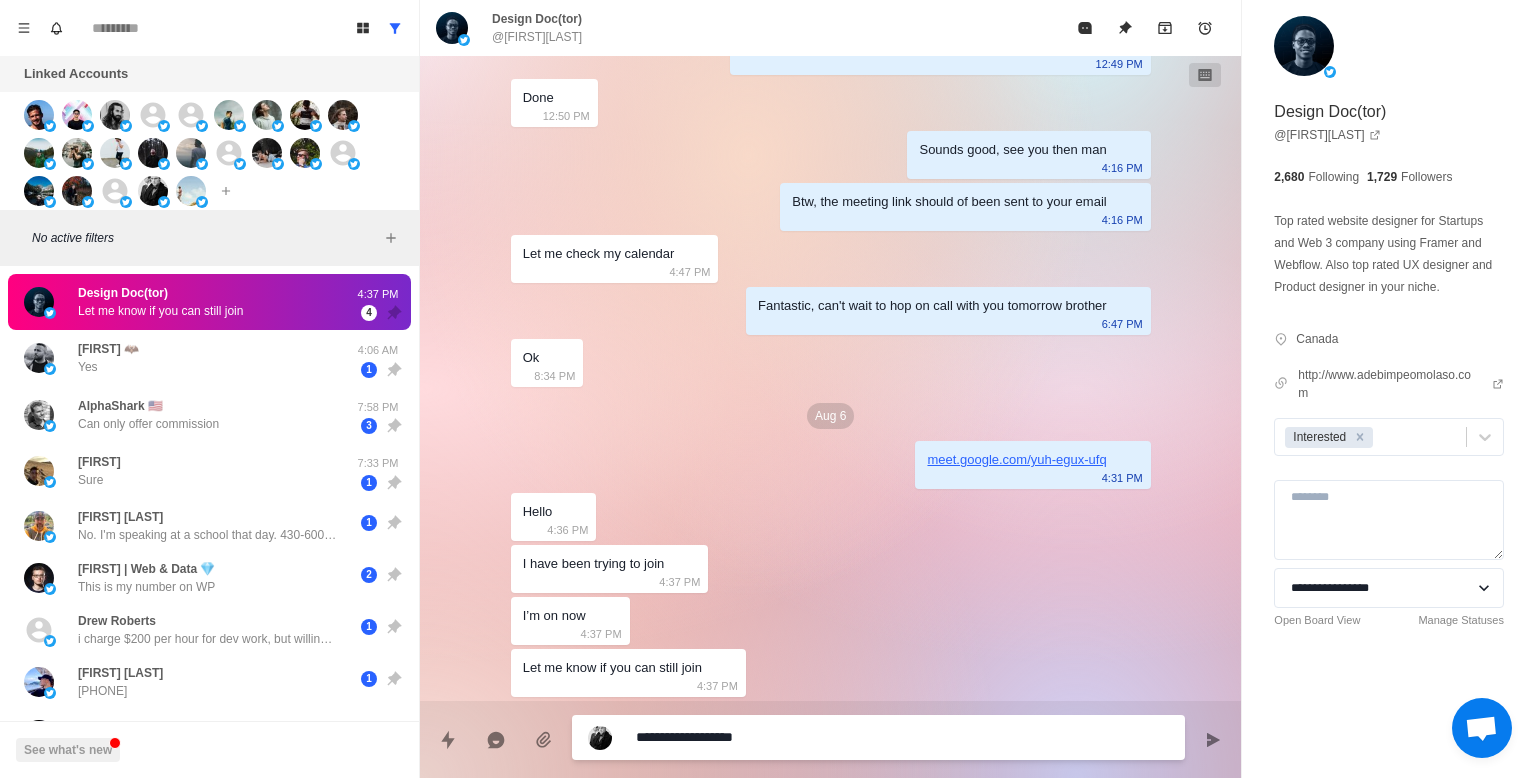 type on "**********" 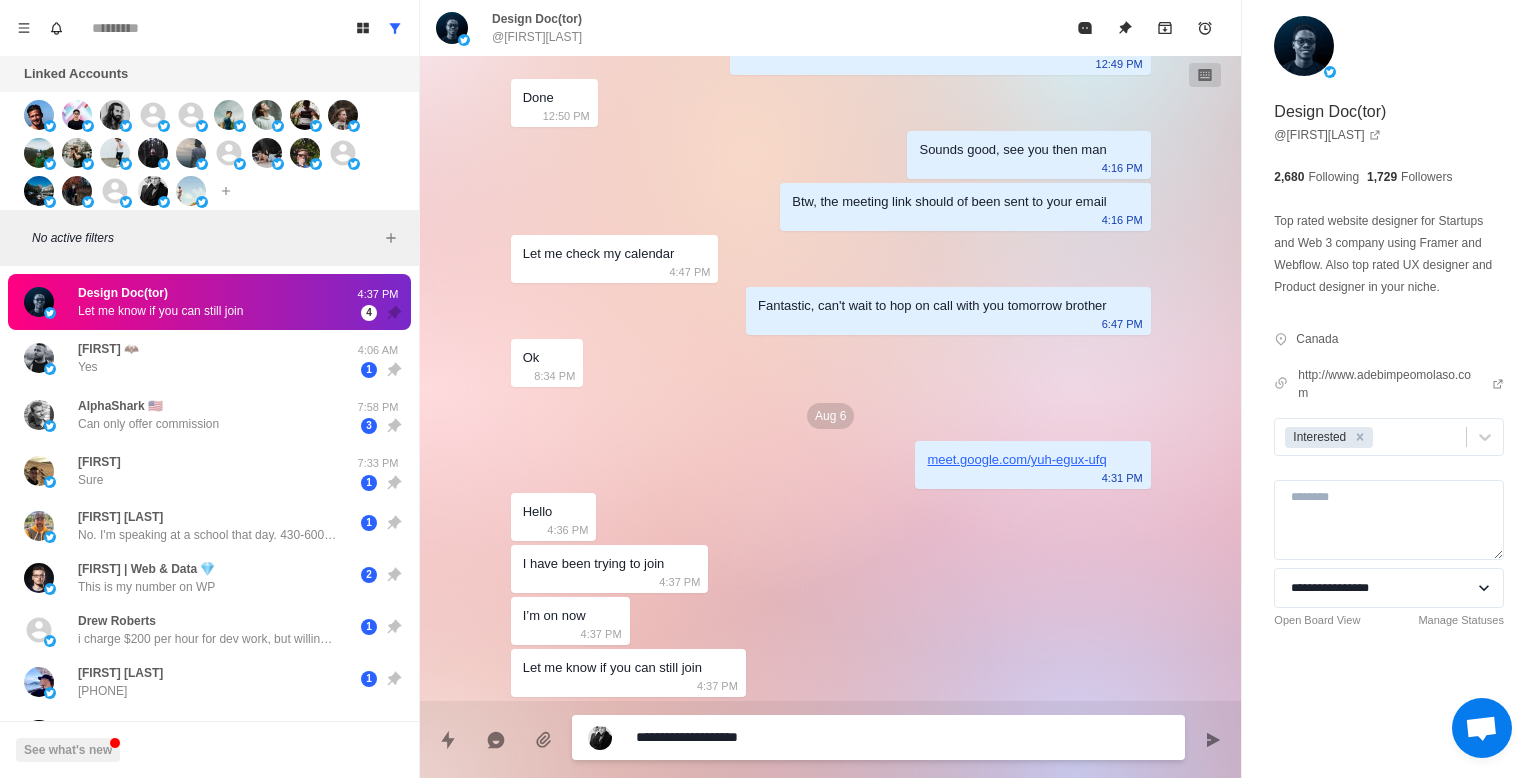type on "*" 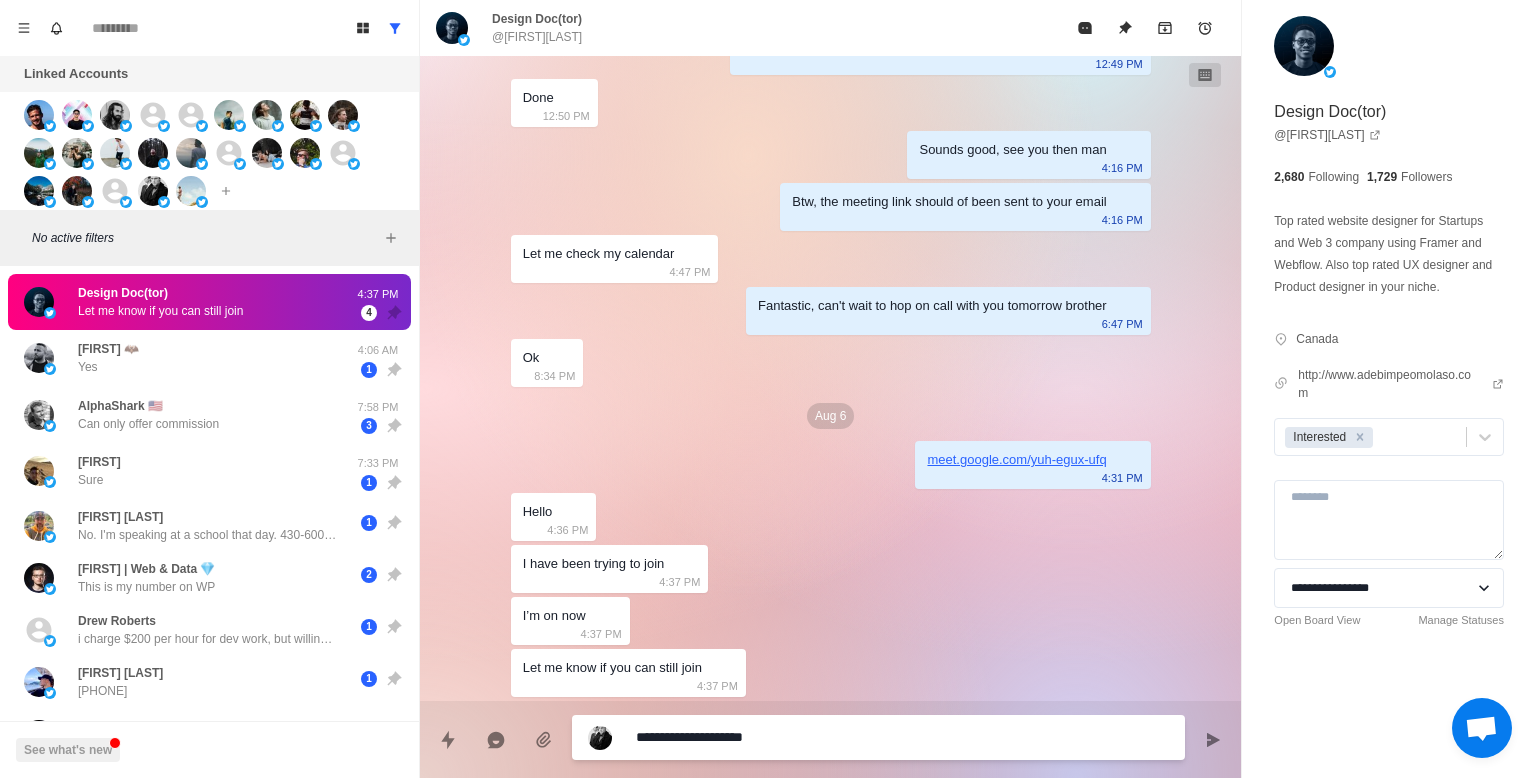 type on "*" 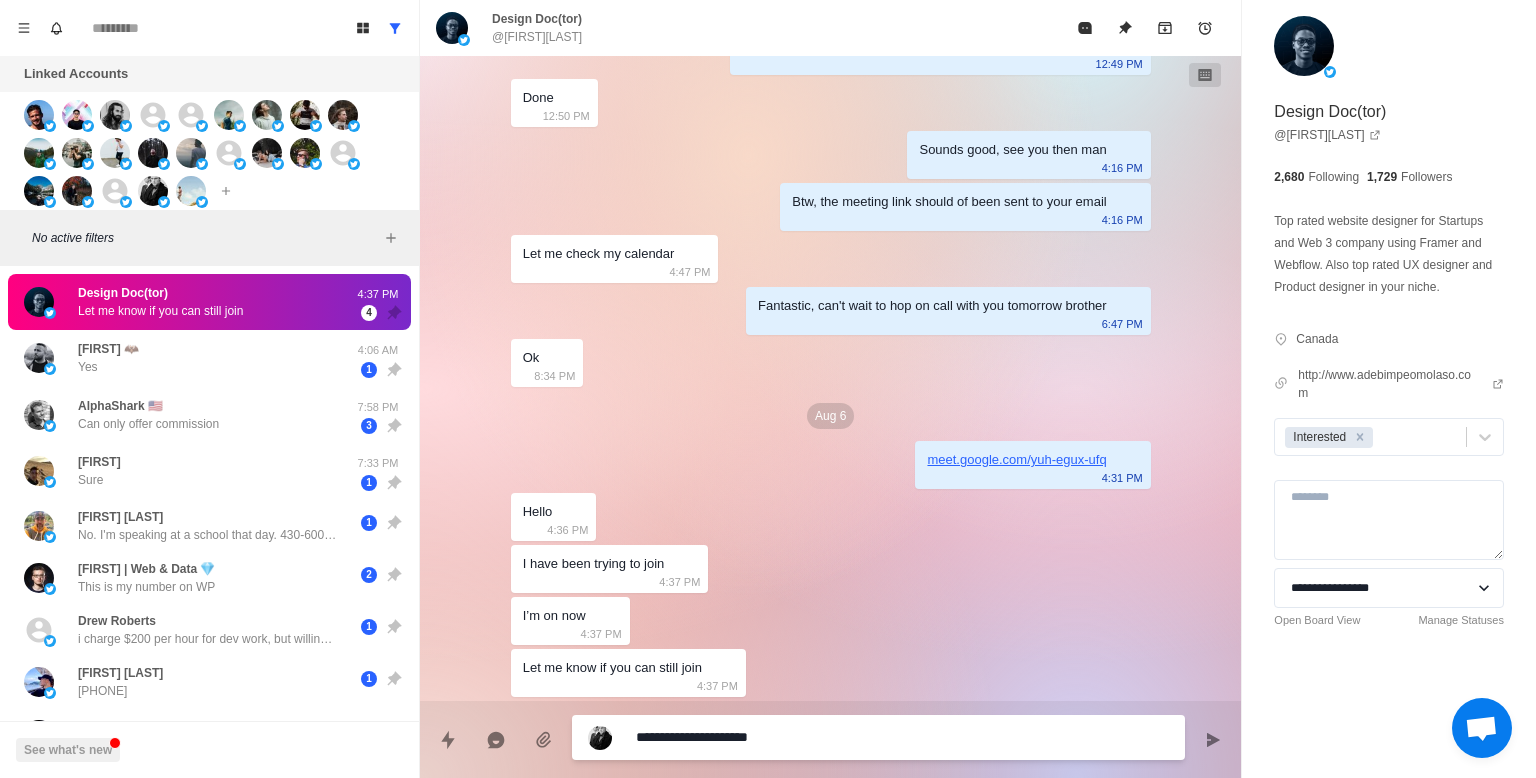 type on "*" 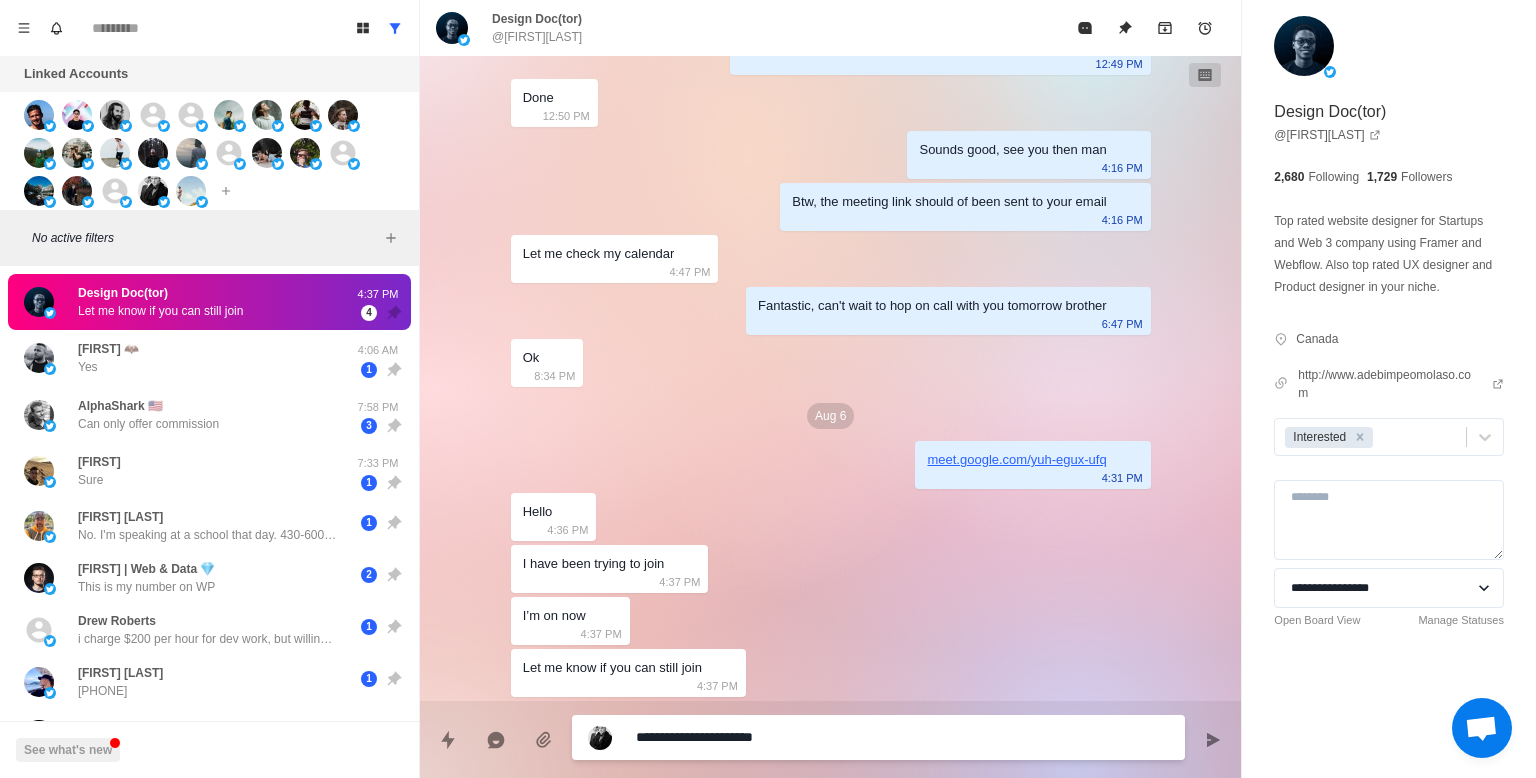 type on "*" 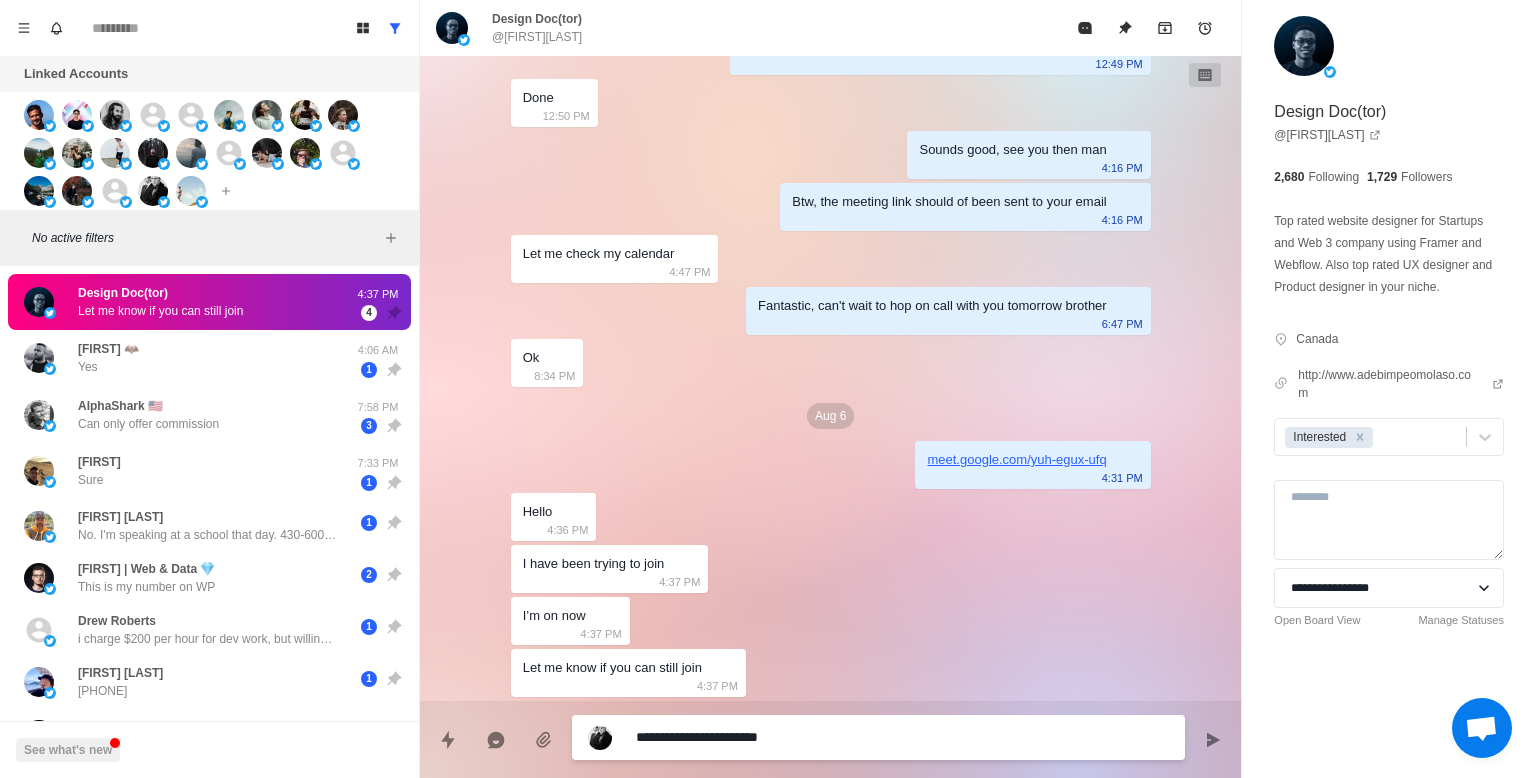 type on "*" 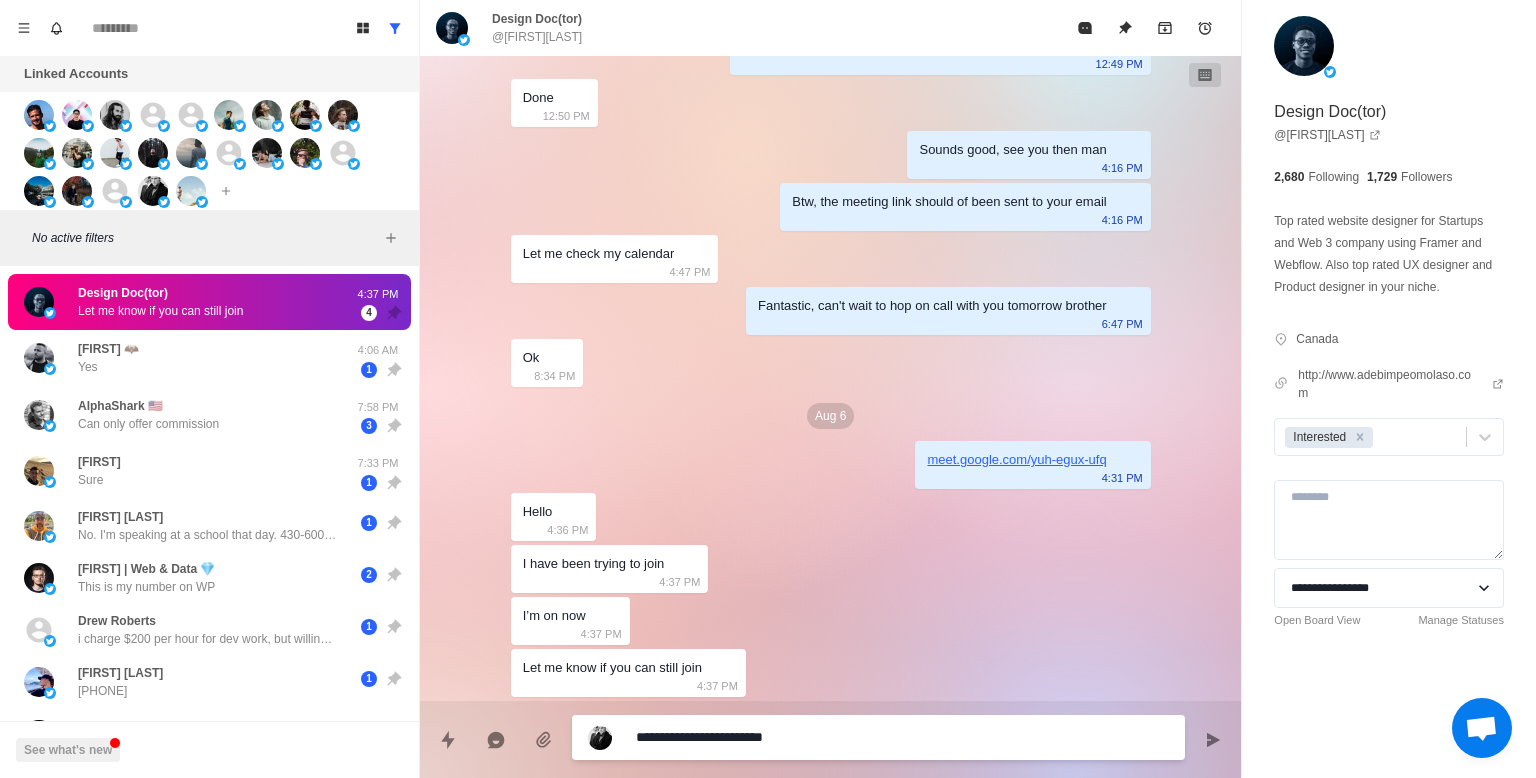 type on "*" 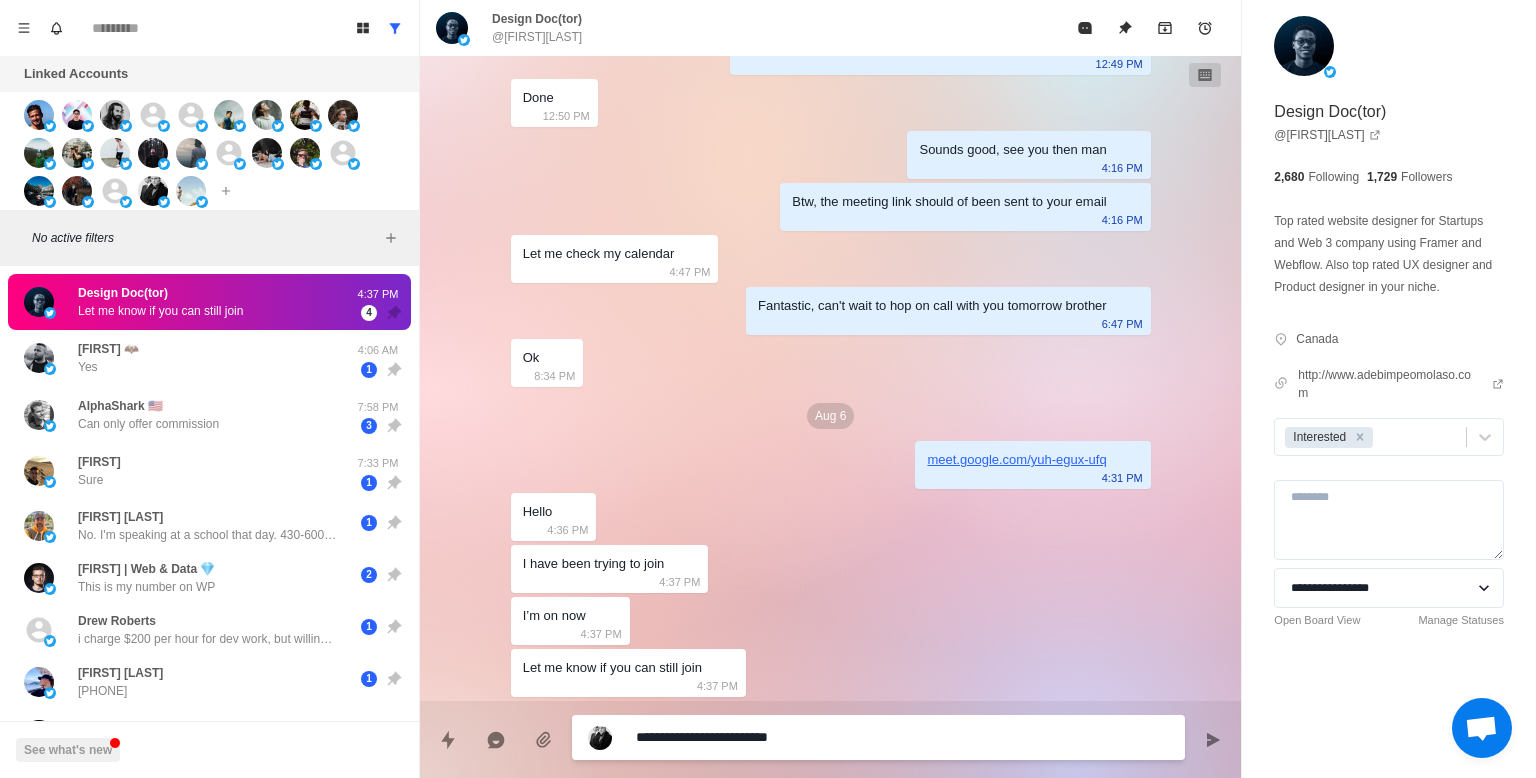 type on "*" 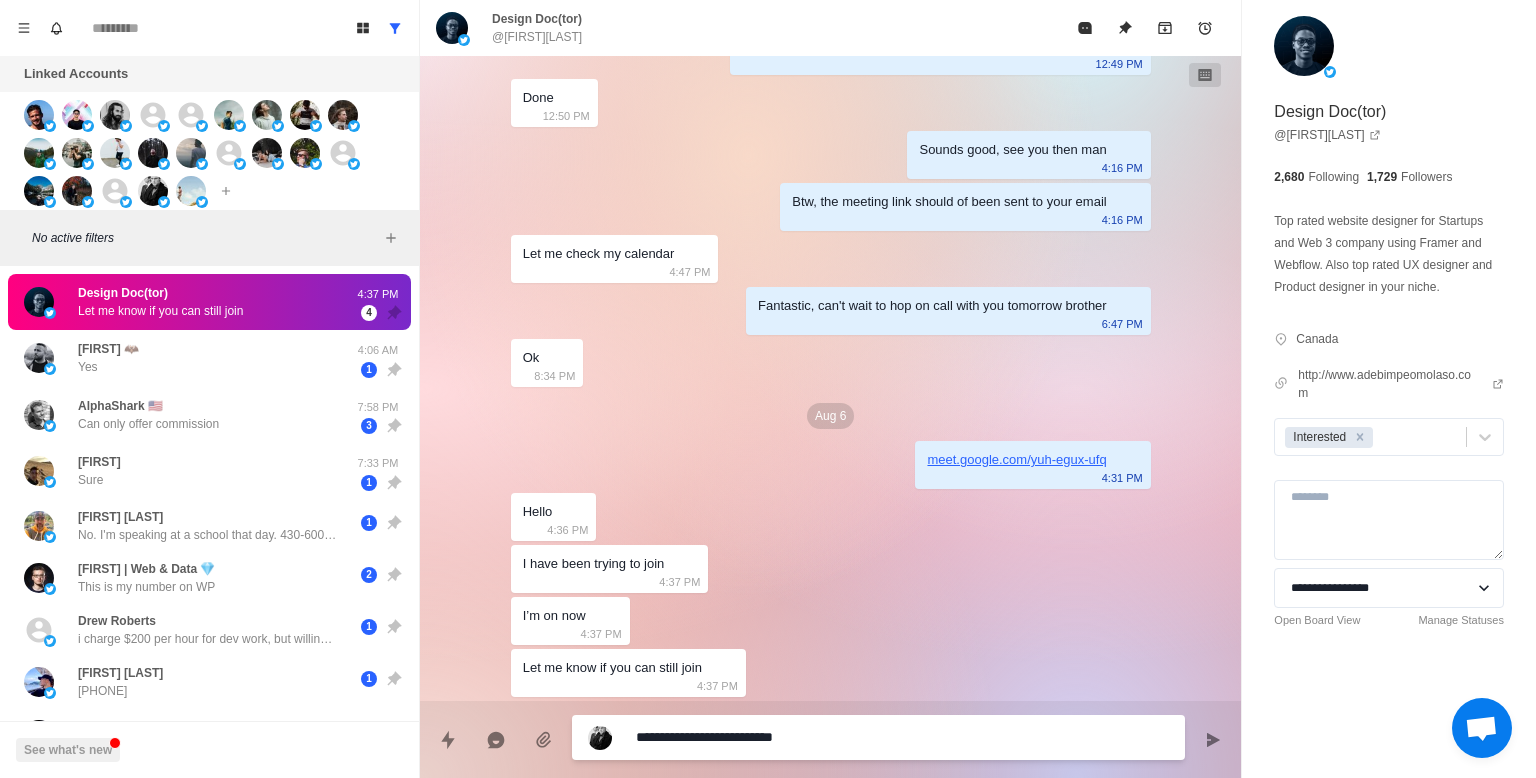 type on "*" 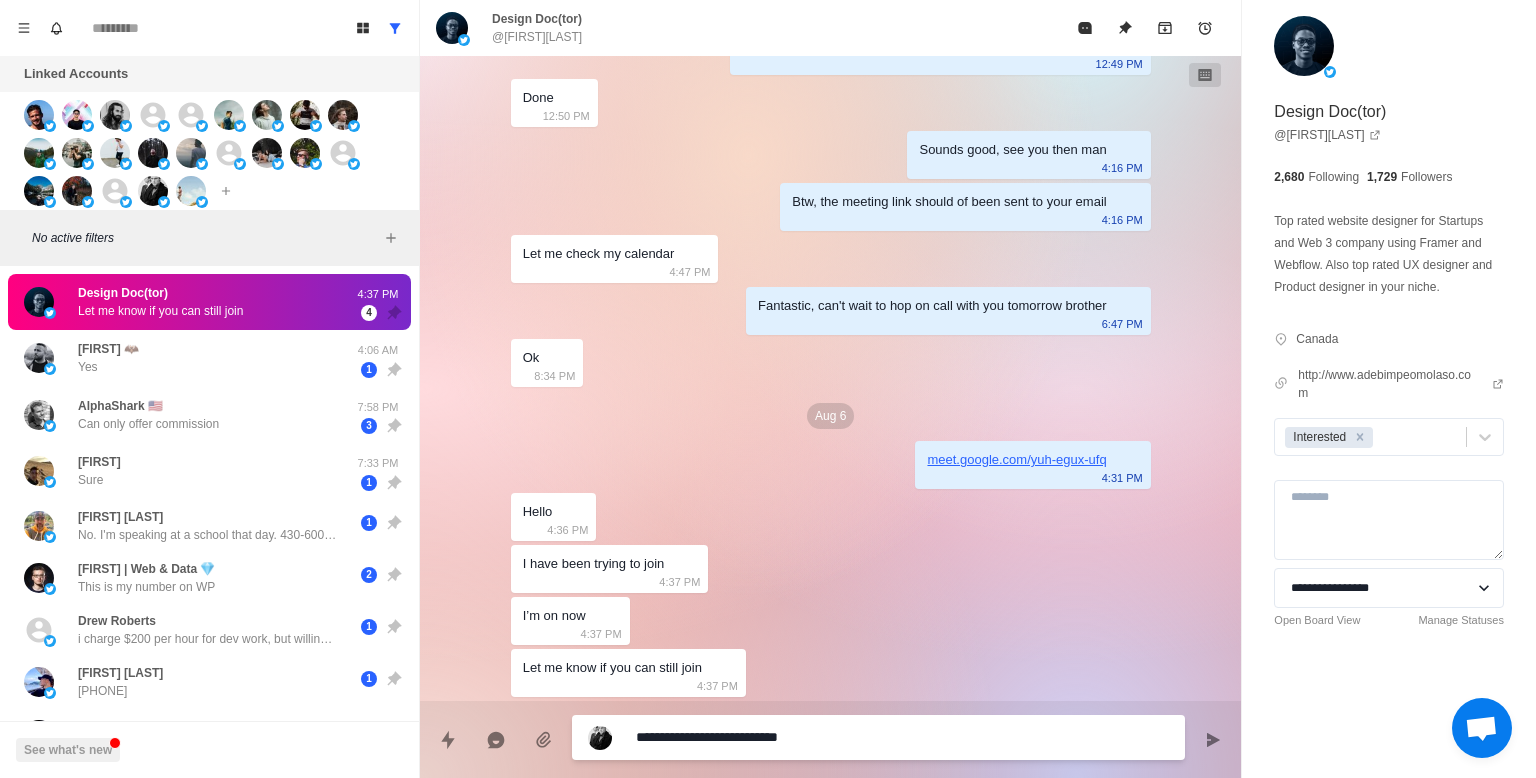 type on "*" 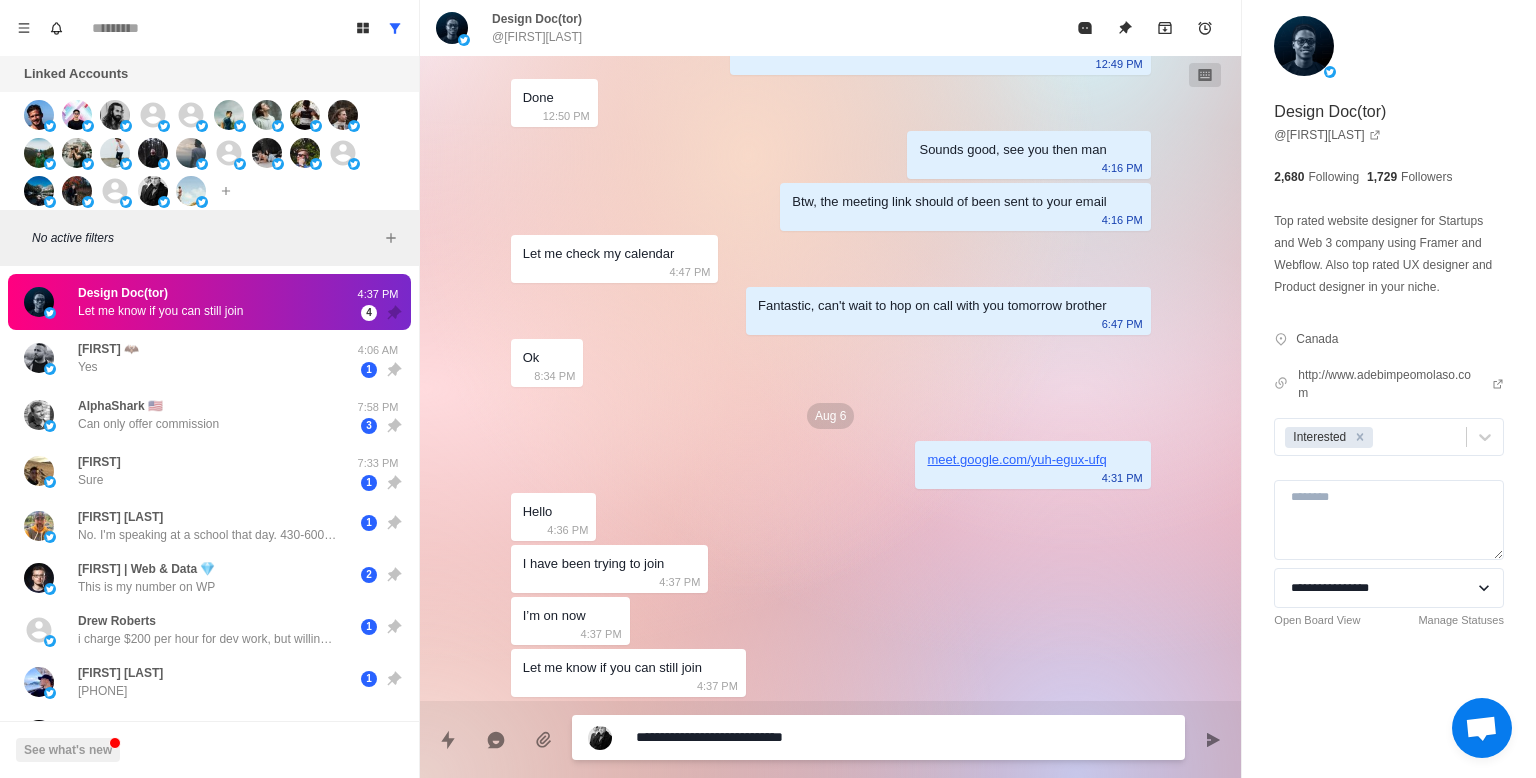 type on "*" 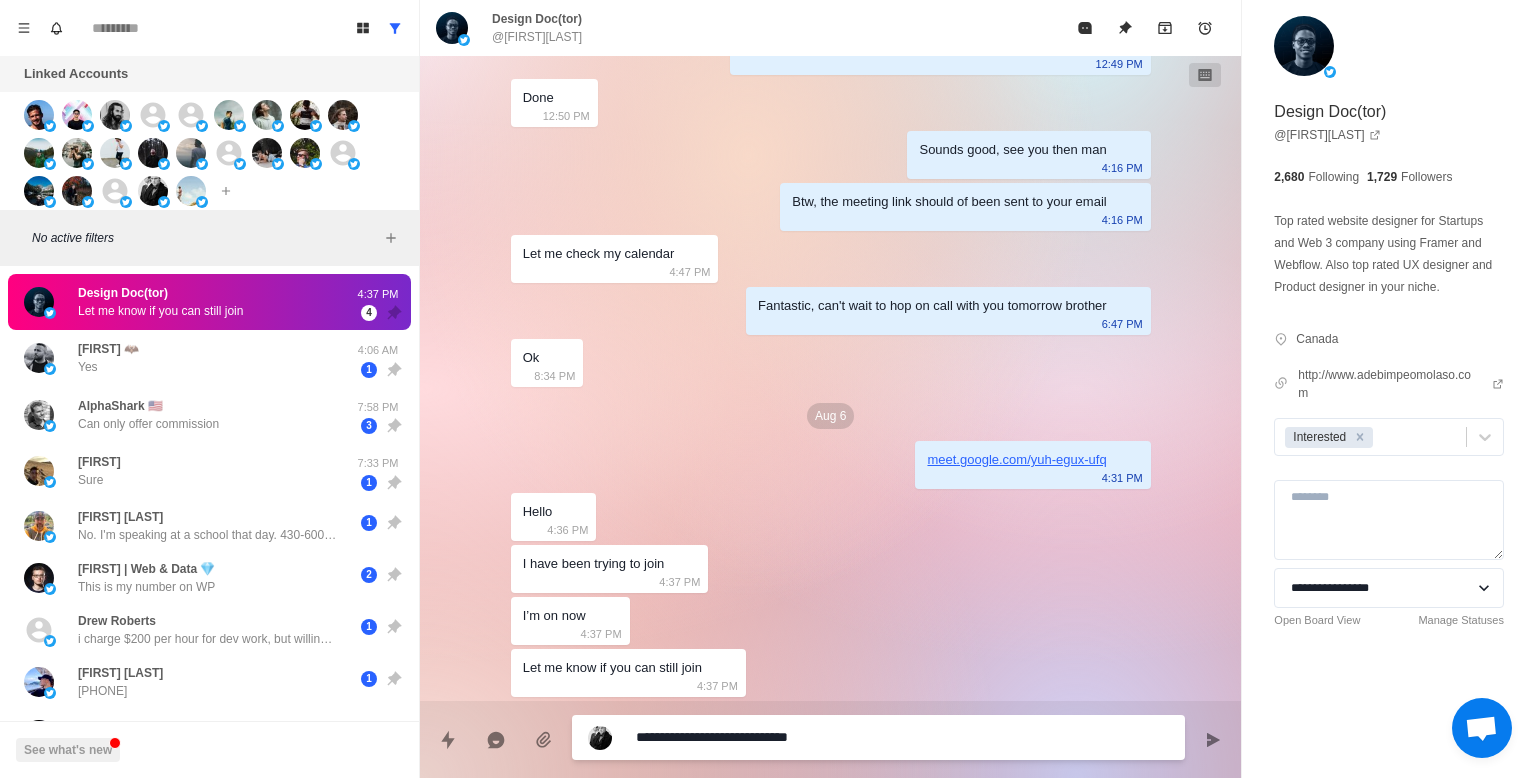type on "*" 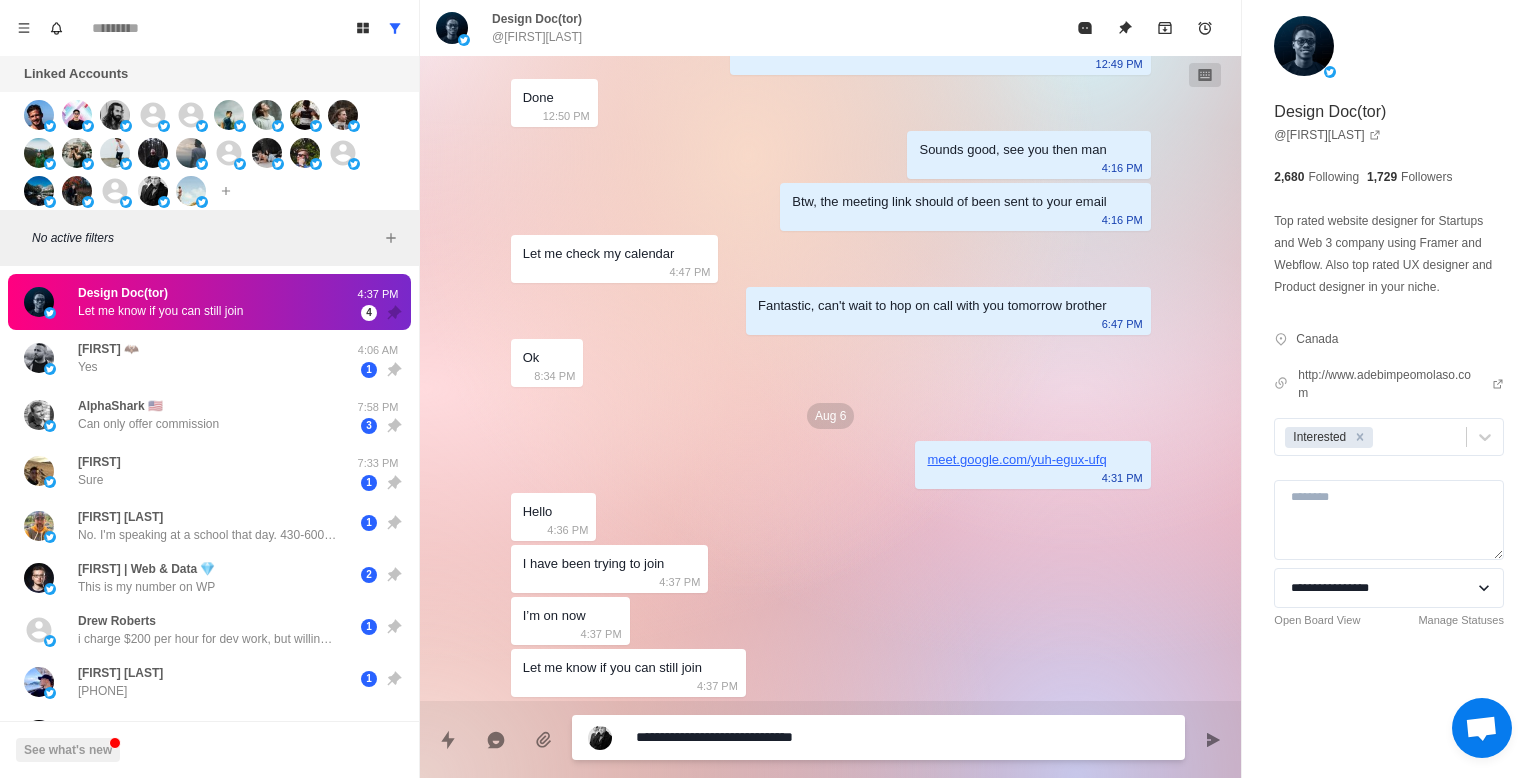 type on "*" 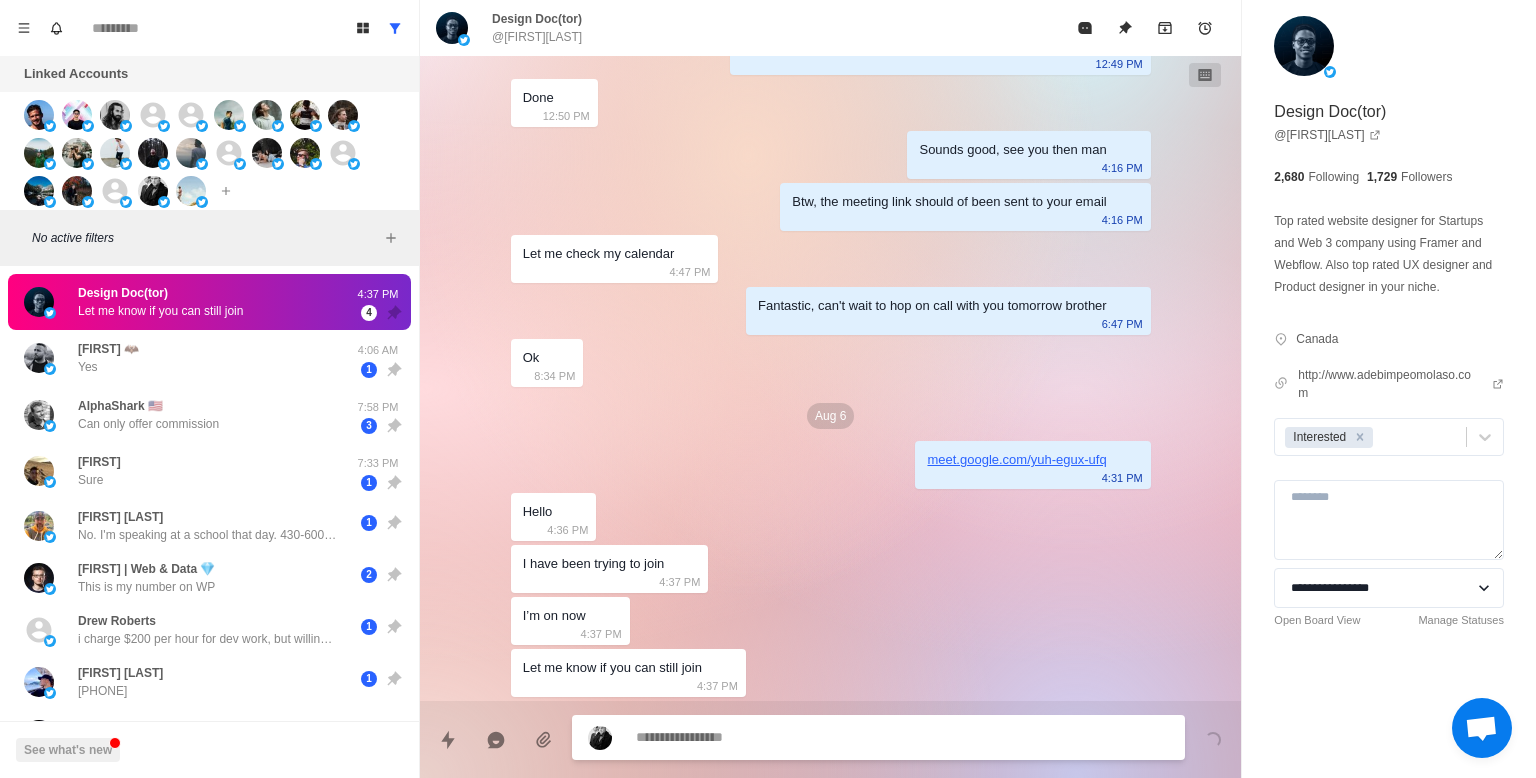 scroll, scrollTop: 941, scrollLeft: 0, axis: vertical 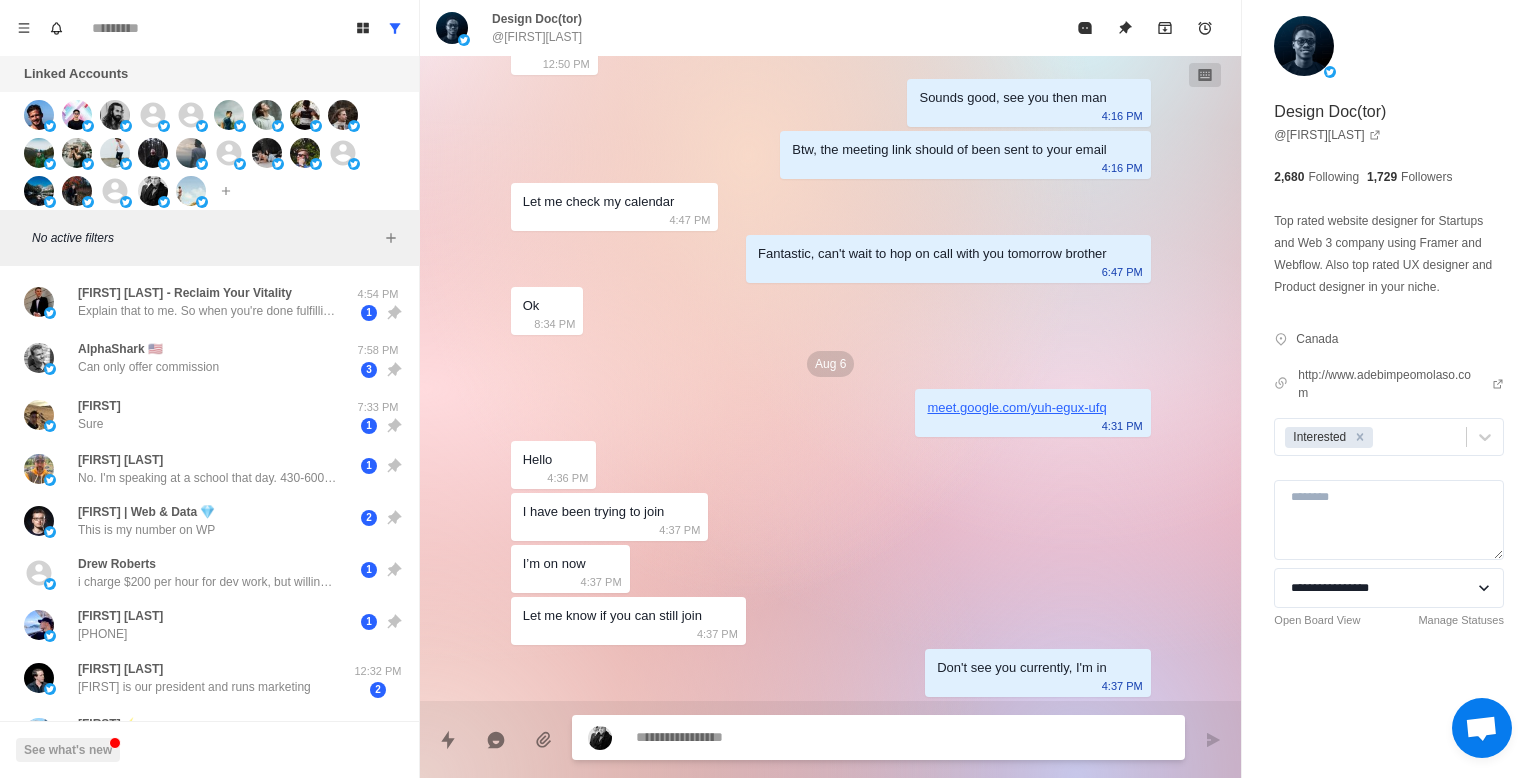 click at bounding box center [902, 737] 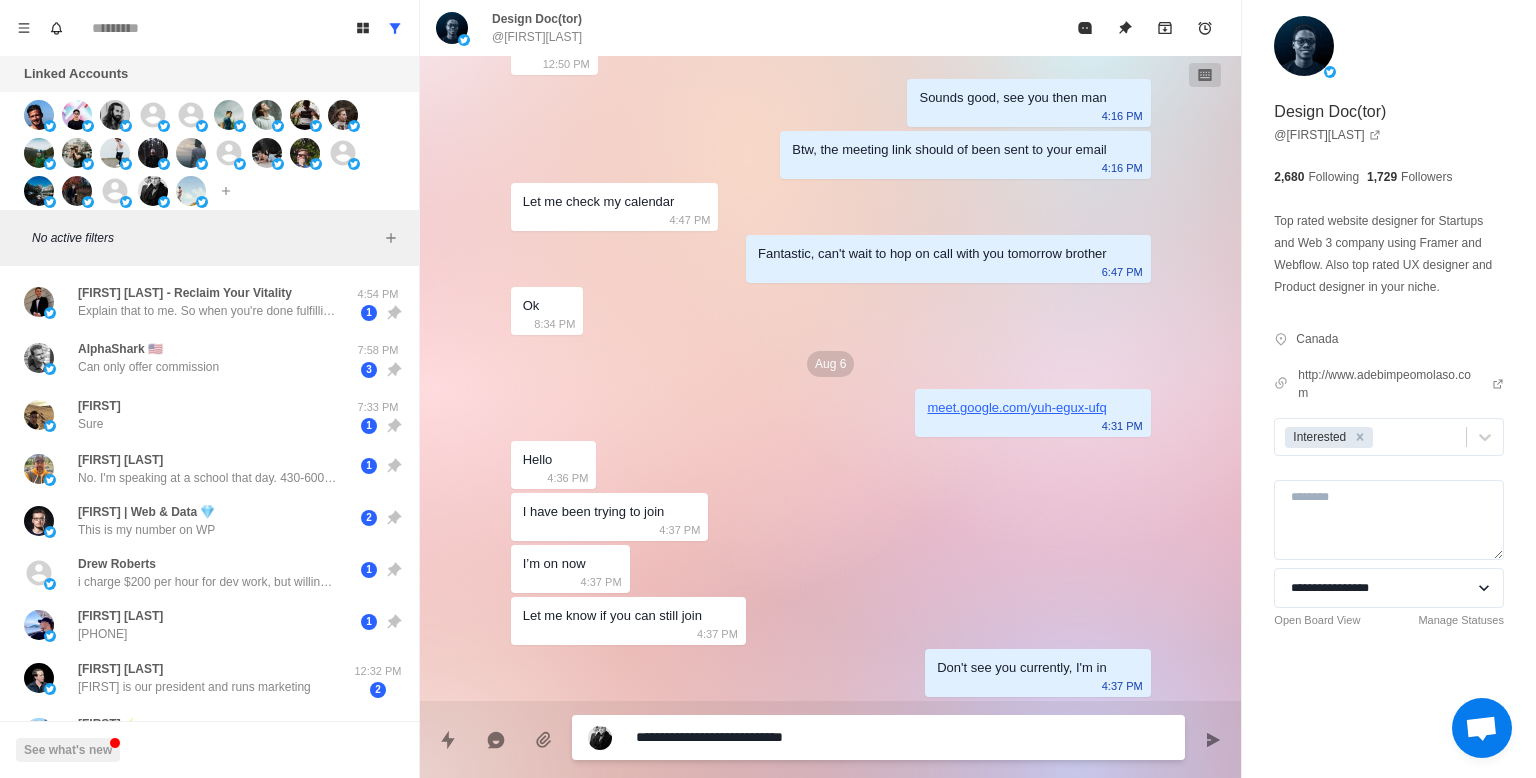 type 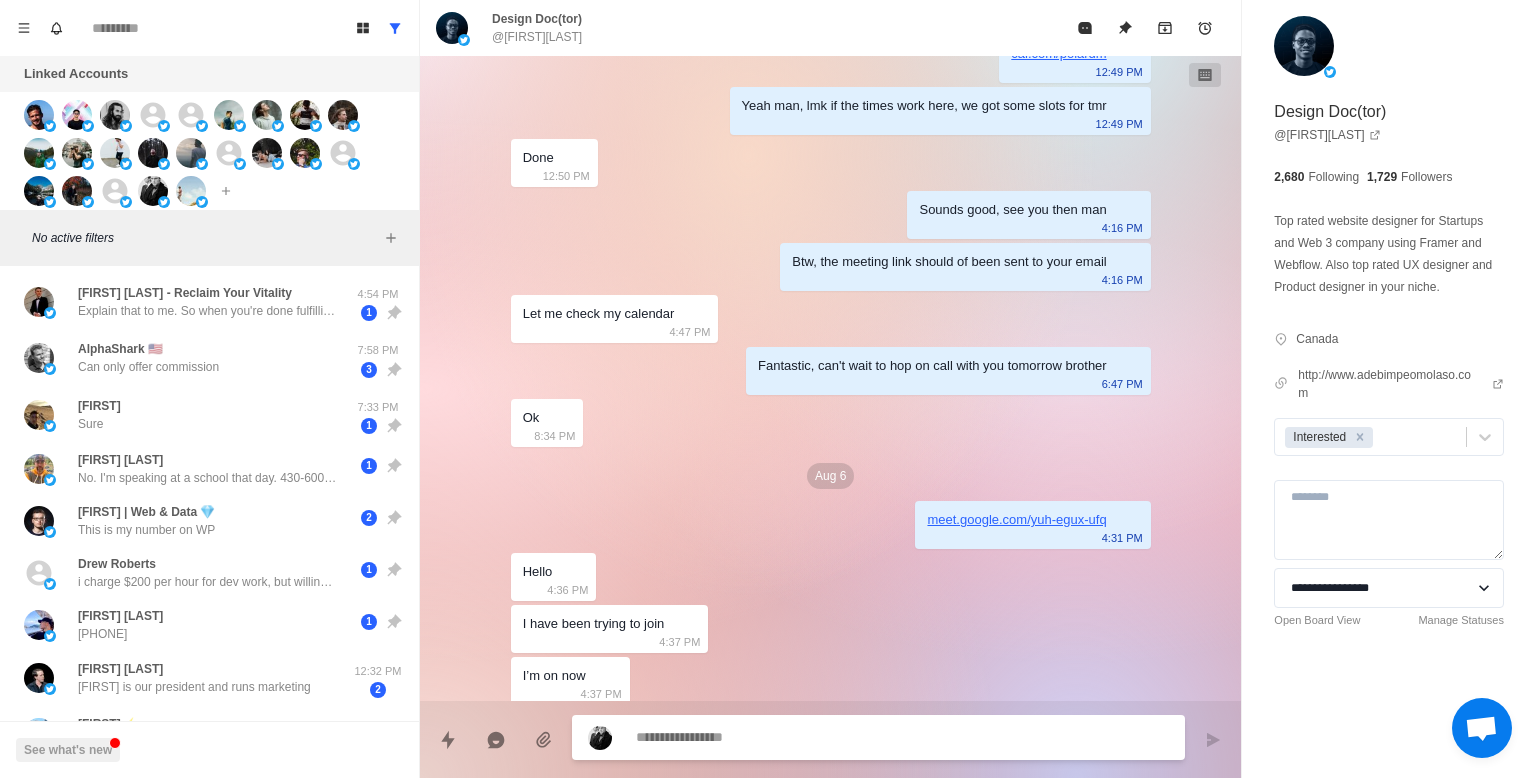 scroll, scrollTop: 993, scrollLeft: 0, axis: vertical 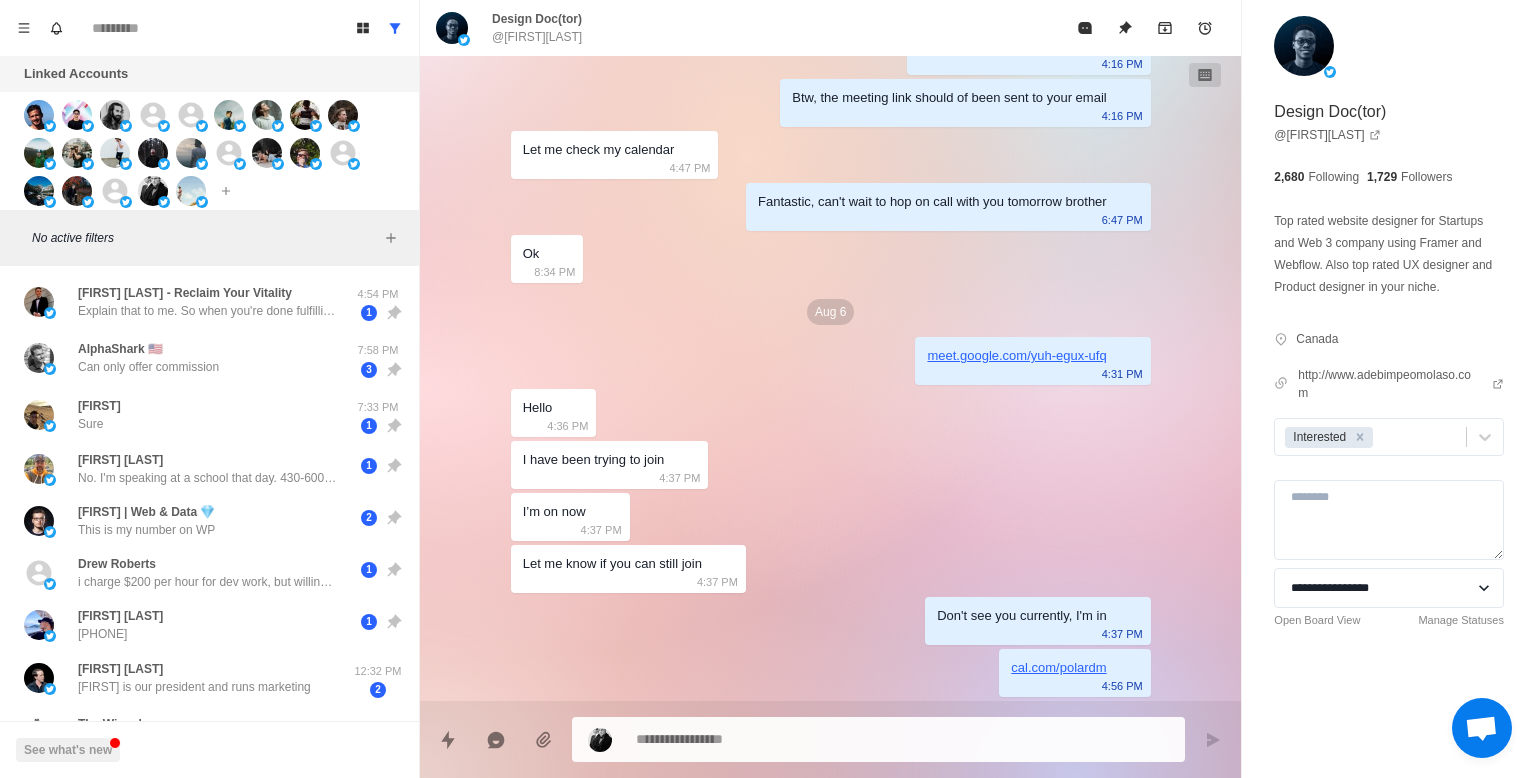 type on "*" 